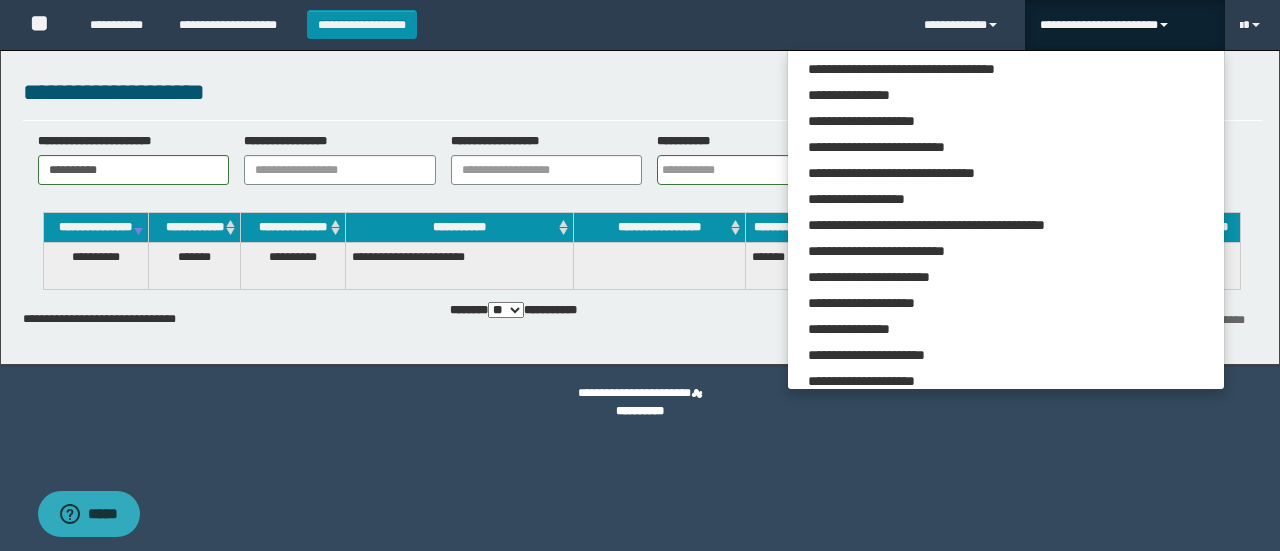 scroll, scrollTop: 0, scrollLeft: 0, axis: both 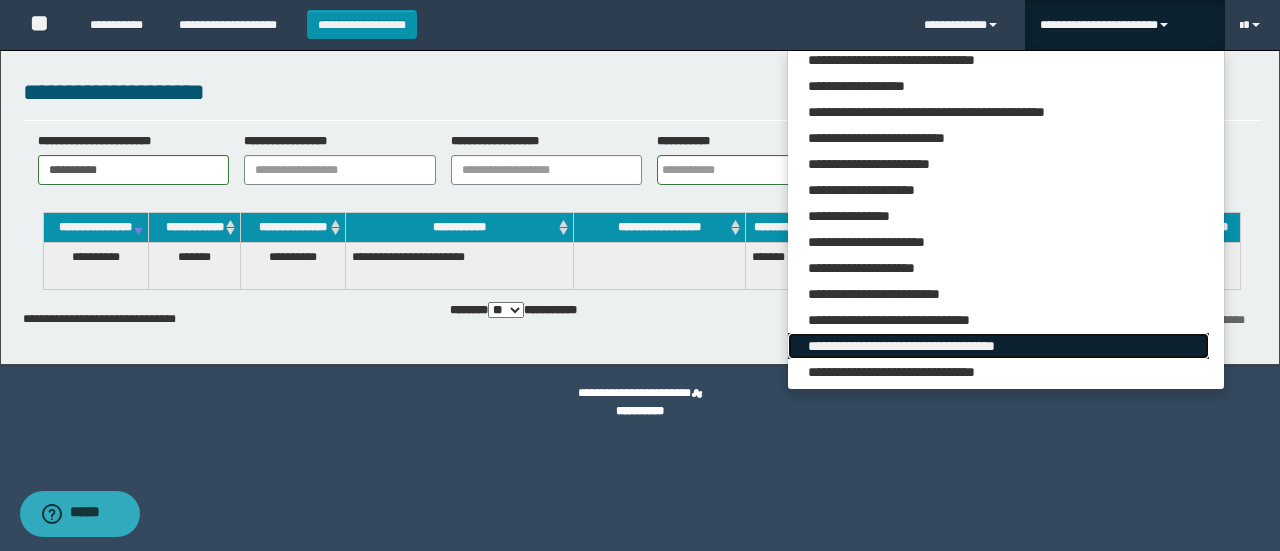 click on "**********" at bounding box center (998, 346) 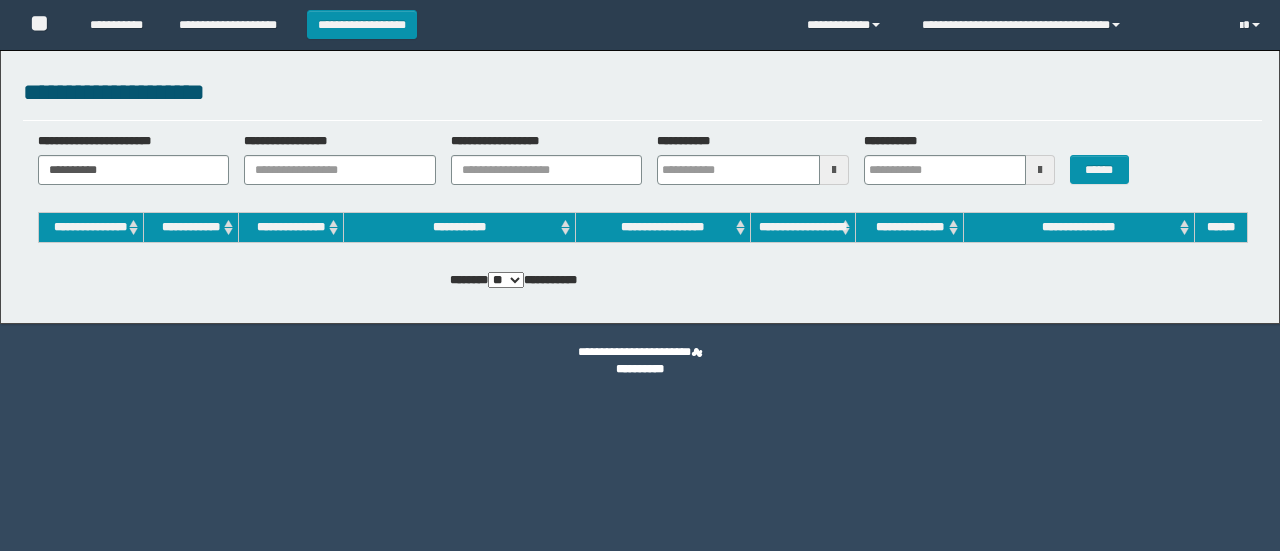 scroll, scrollTop: 0, scrollLeft: 0, axis: both 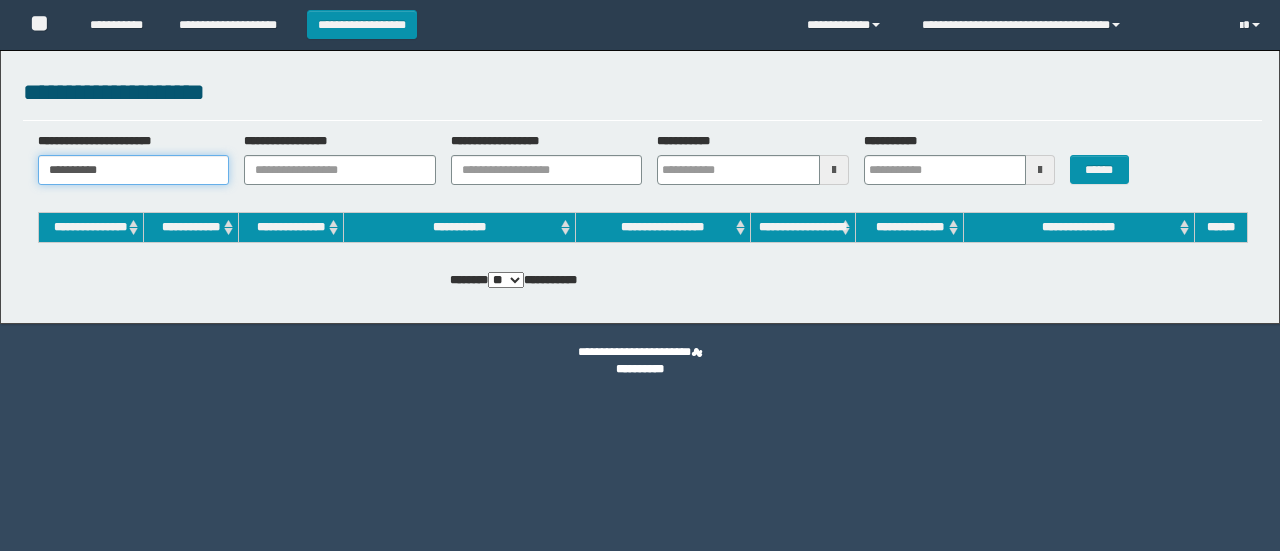 click on "**********" at bounding box center (134, 170) 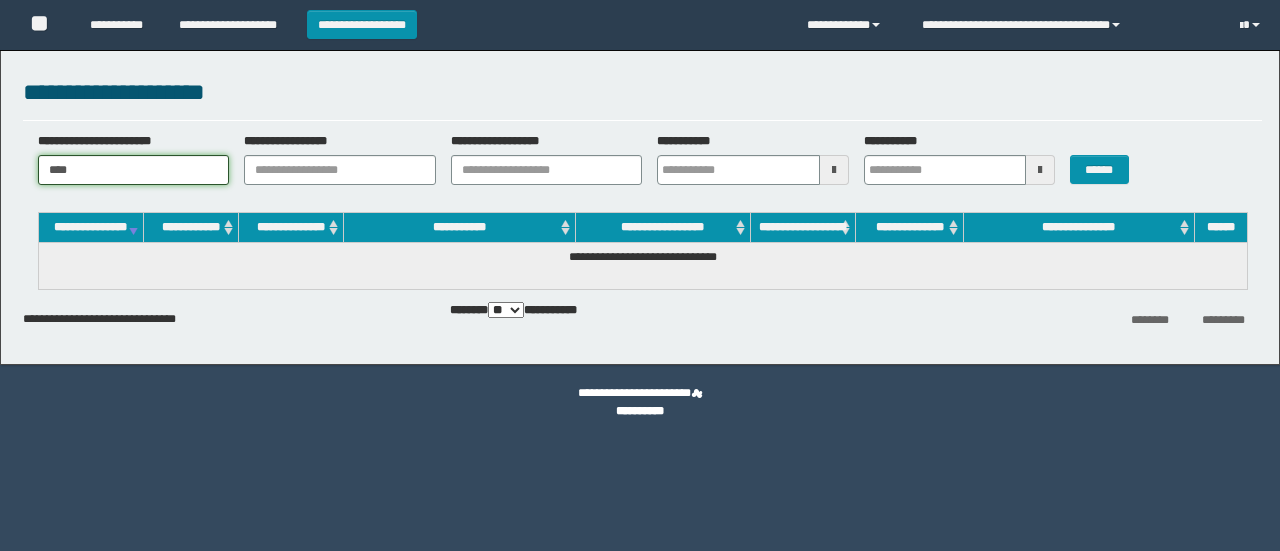 scroll, scrollTop: 0, scrollLeft: 0, axis: both 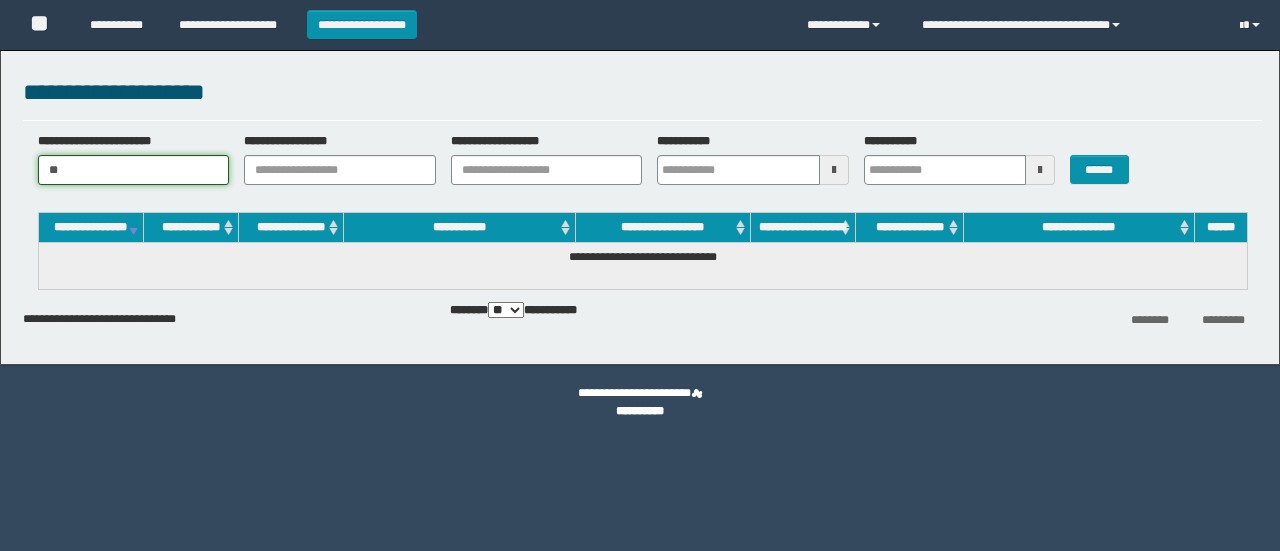 type on "*" 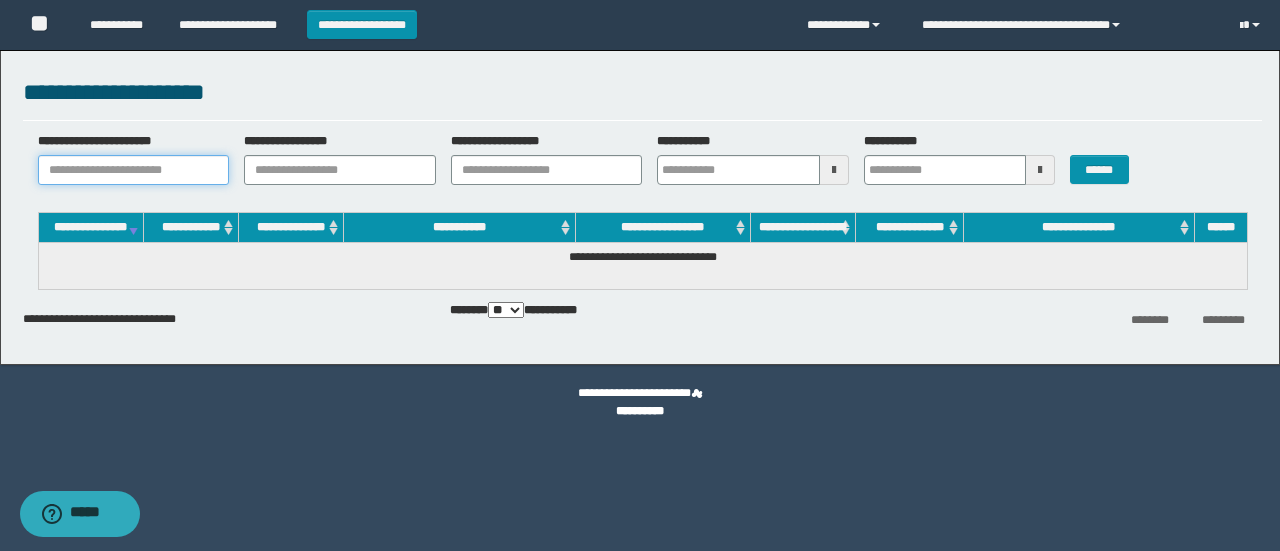 paste on "********" 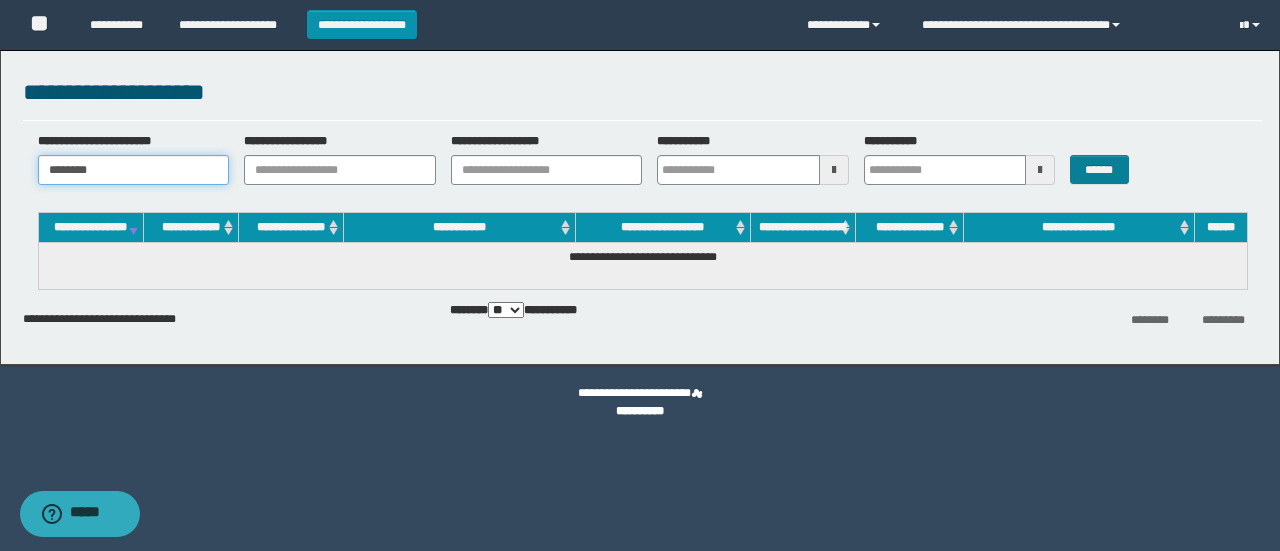 type on "********" 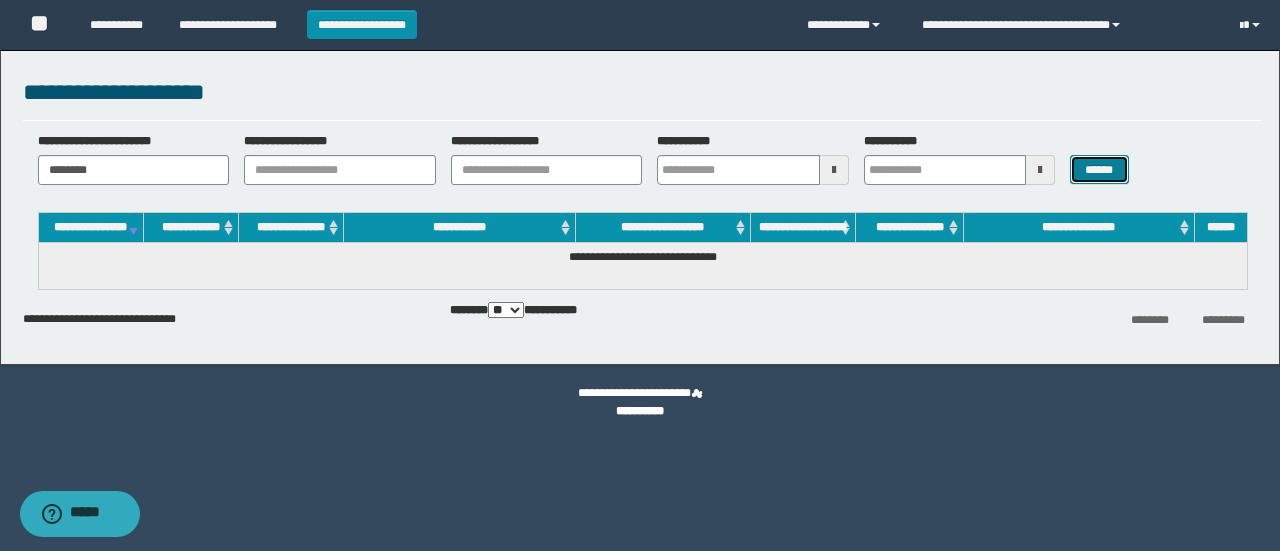 click on "******" at bounding box center (1099, 169) 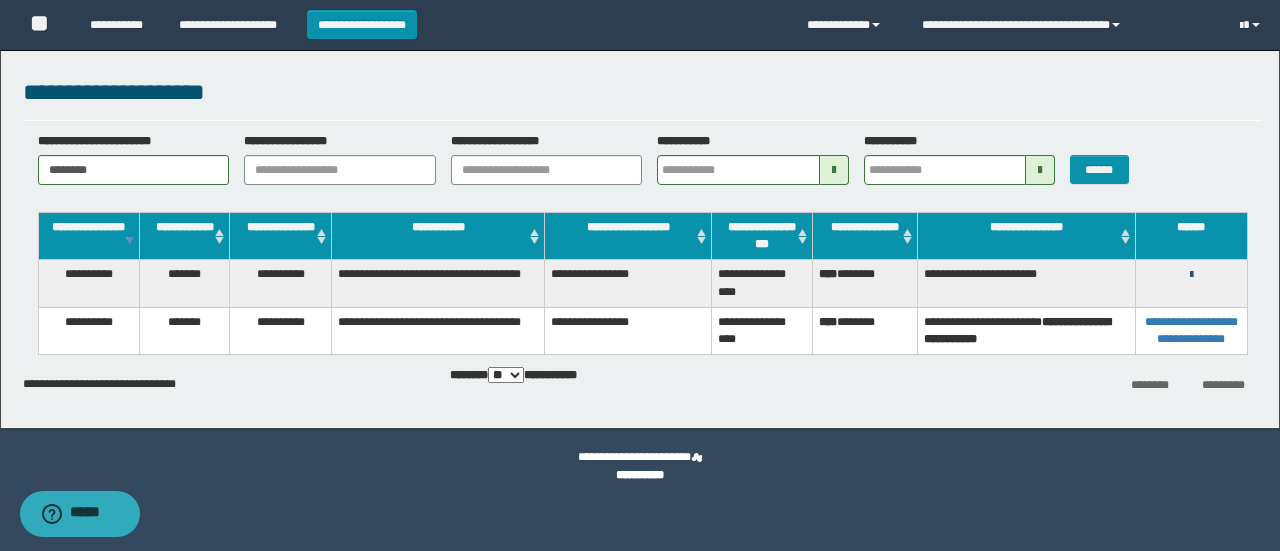 click at bounding box center [1191, 275] 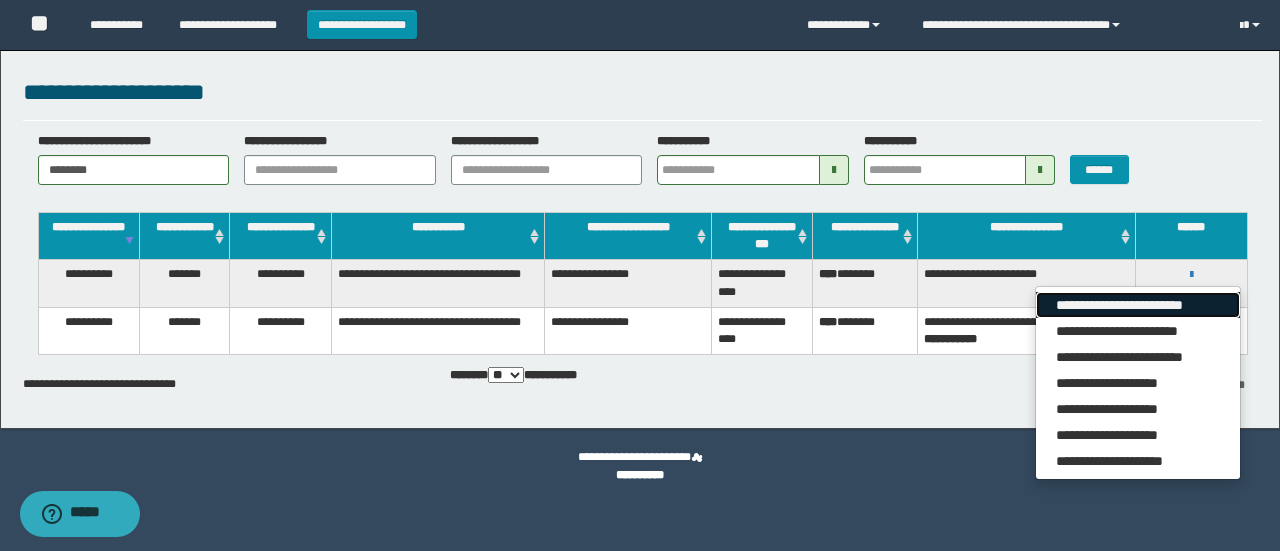 click on "**********" at bounding box center [1137, 305] 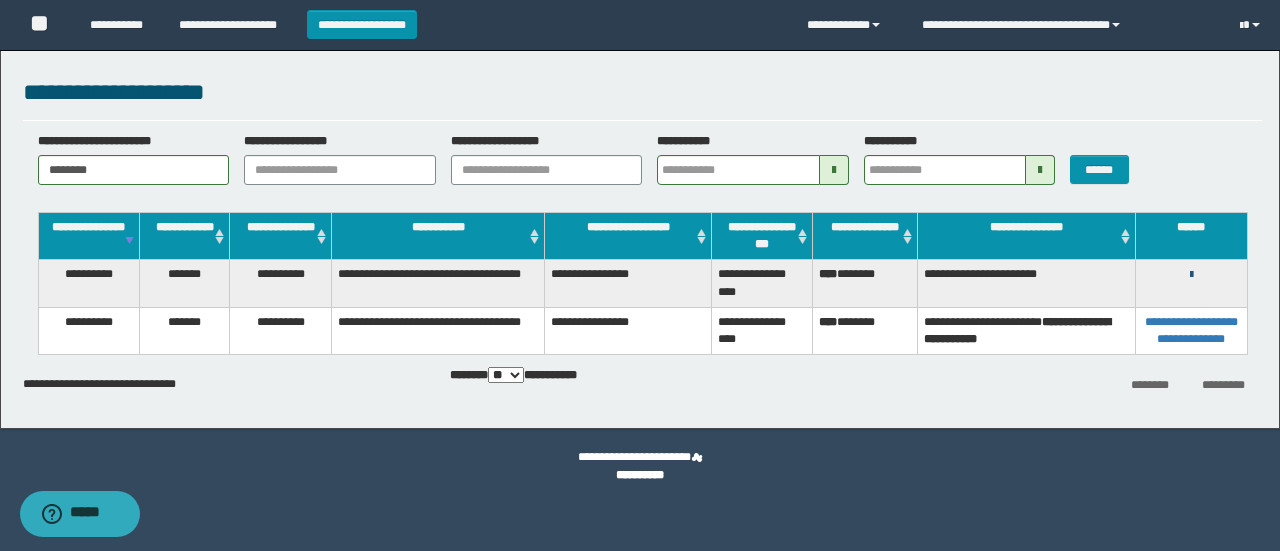 click at bounding box center [1191, 275] 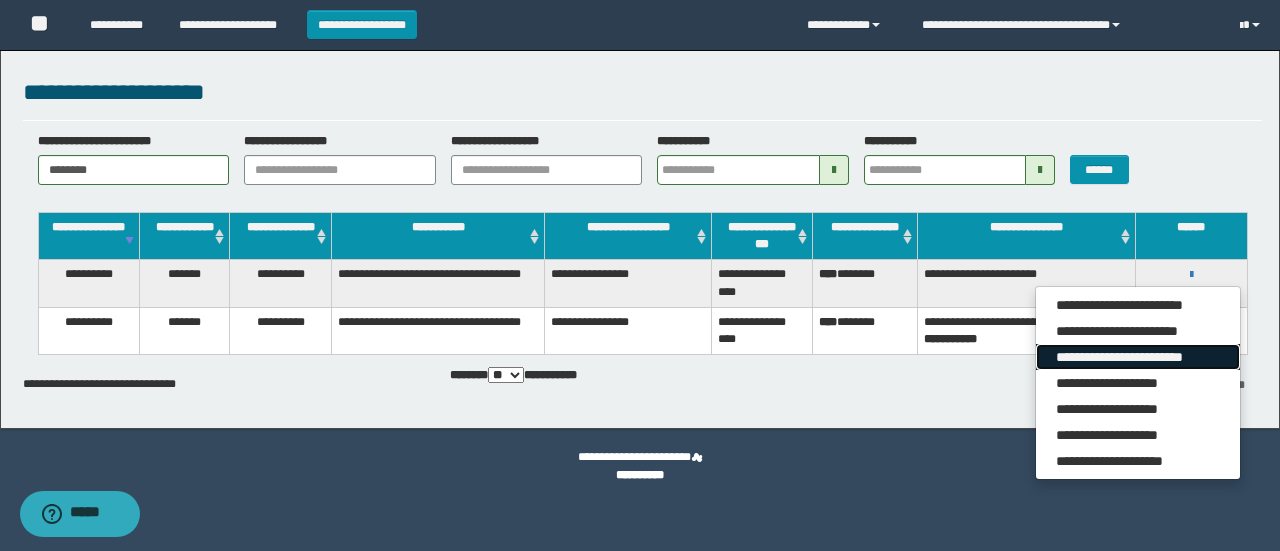 click on "**********" at bounding box center (1137, 357) 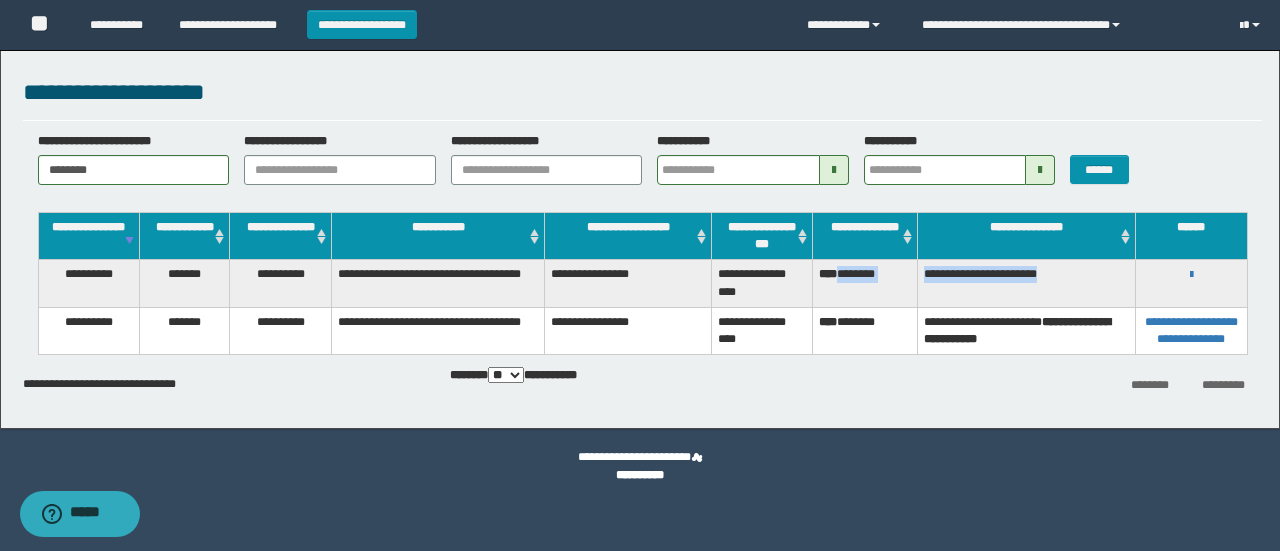 drag, startPoint x: 845, startPoint y: 275, endPoint x: 1084, endPoint y: 282, distance: 239.1025 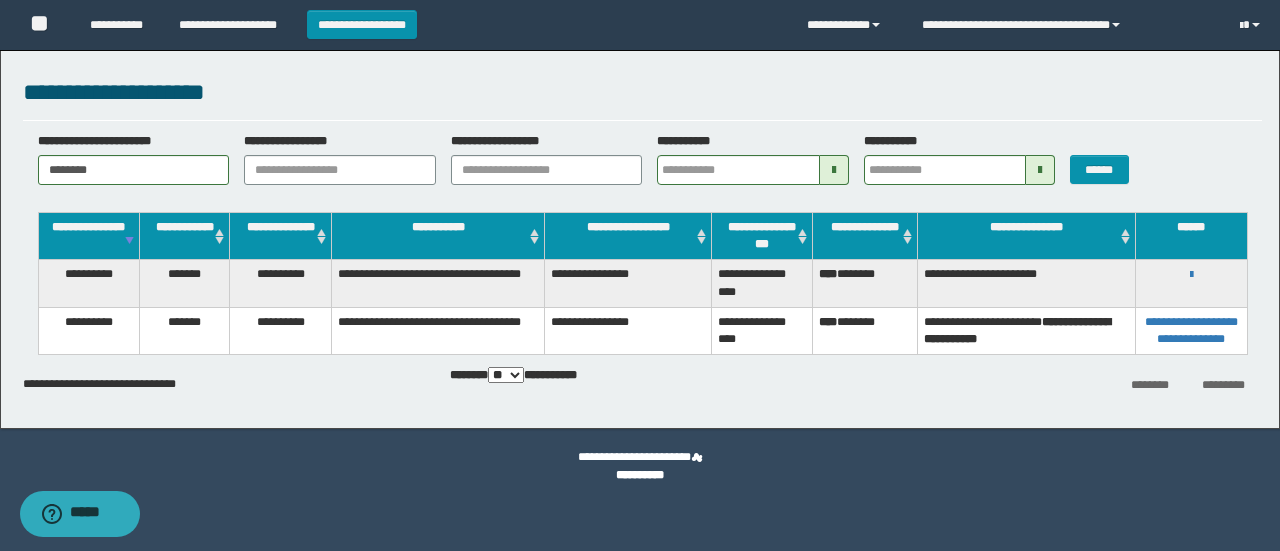 click on "**********" at bounding box center [642, 100] 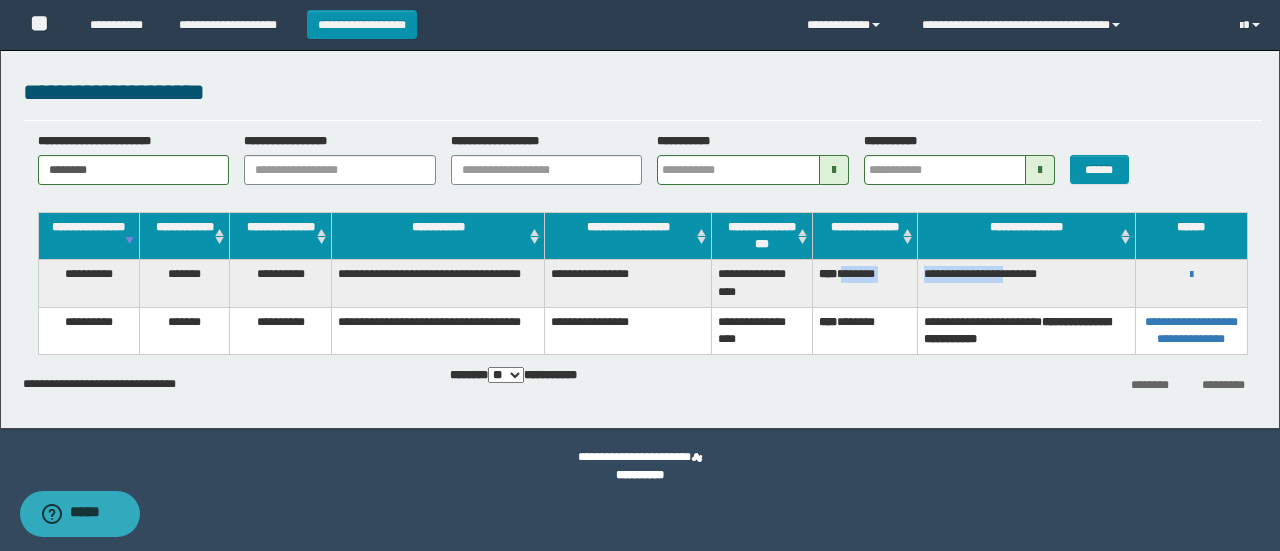 drag, startPoint x: 846, startPoint y: 271, endPoint x: 1040, endPoint y: 270, distance: 194.00258 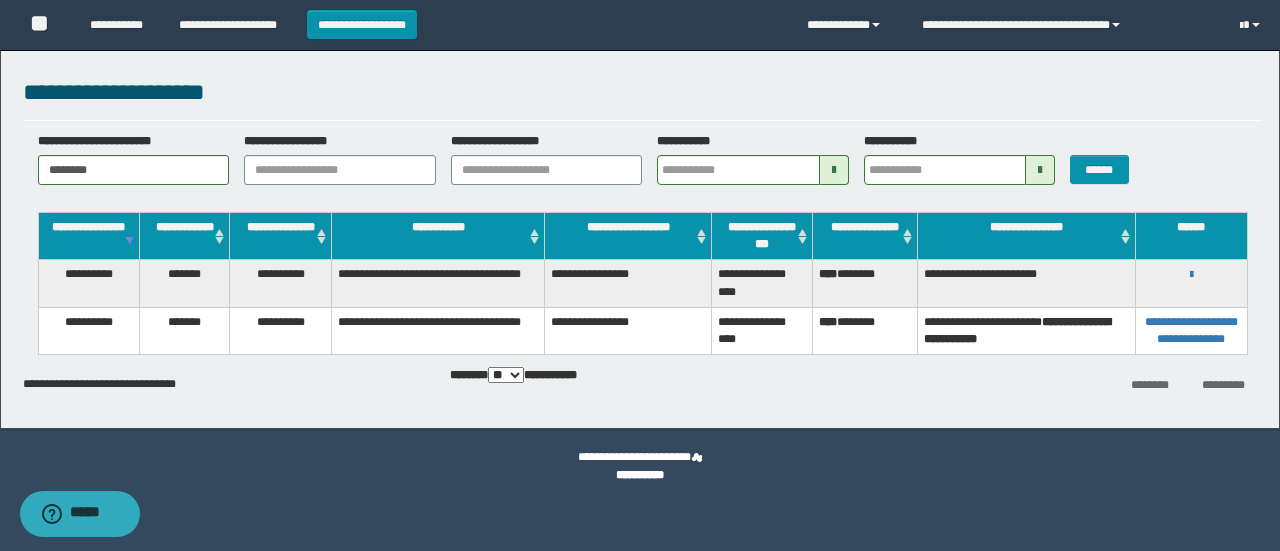 click on "**********" at bounding box center (642, 100) 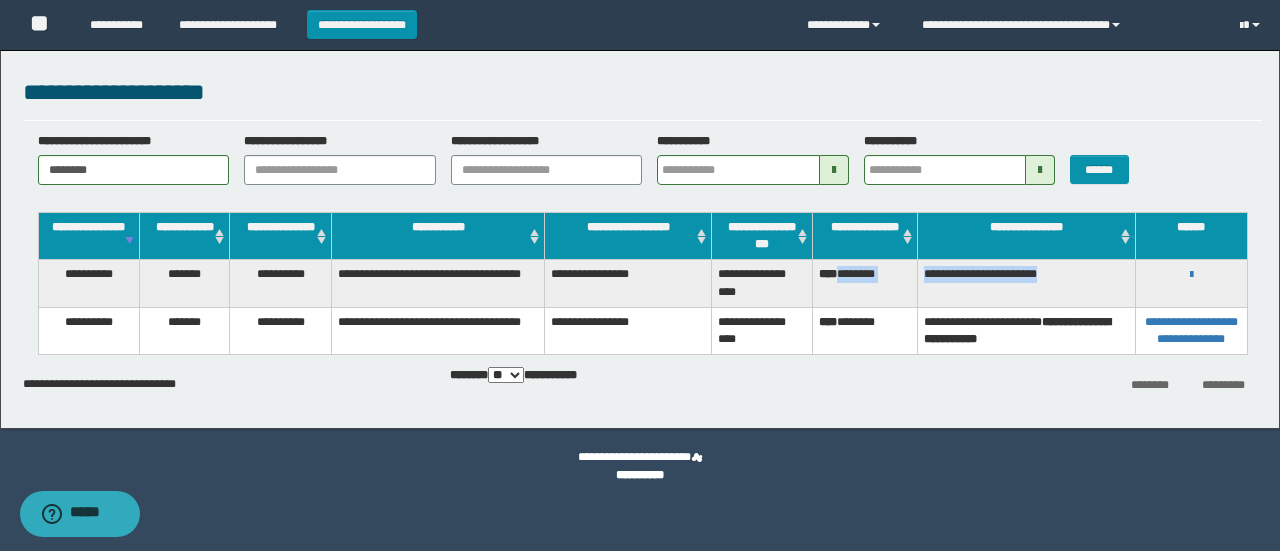 drag, startPoint x: 843, startPoint y: 273, endPoint x: 1086, endPoint y: 272, distance: 243.00206 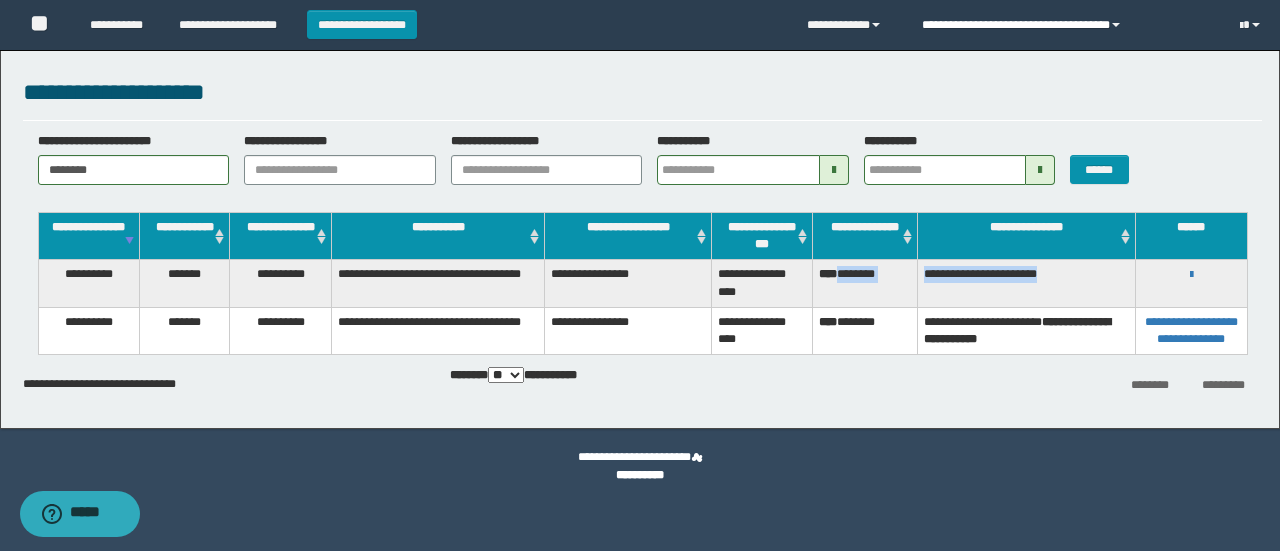 click on "**********" at bounding box center [1065, 25] 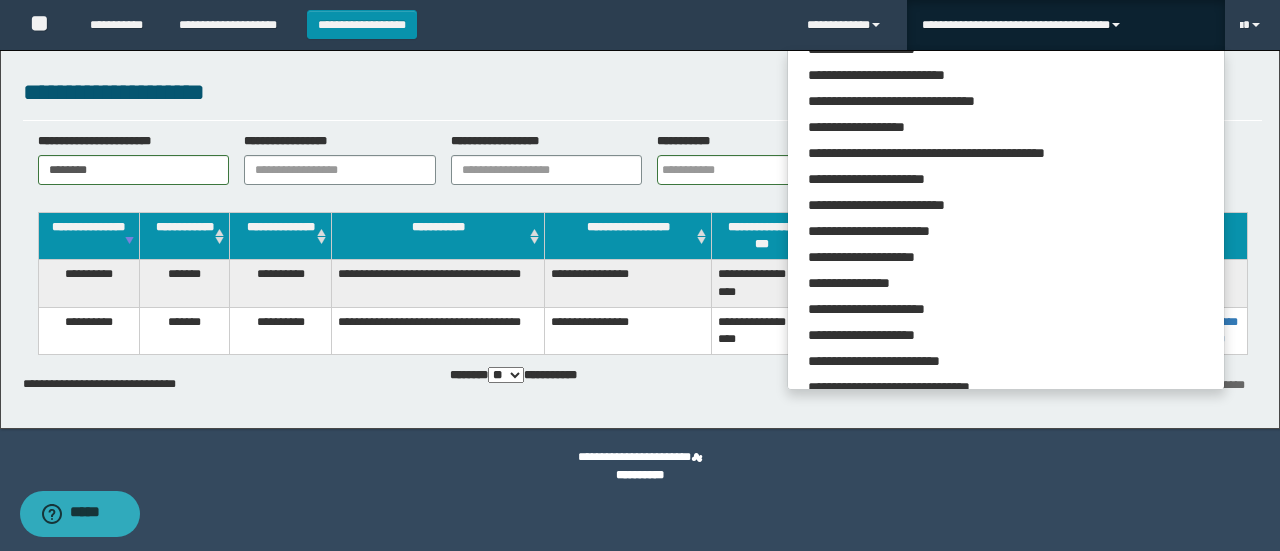 scroll, scrollTop: 113, scrollLeft: 0, axis: vertical 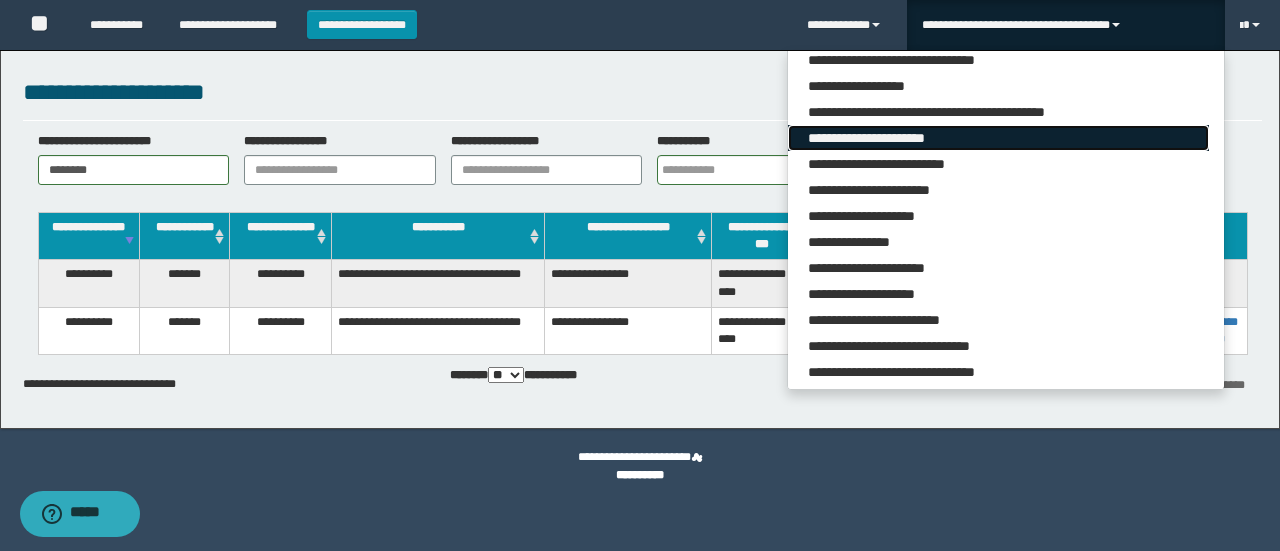 click on "**********" at bounding box center (998, 138) 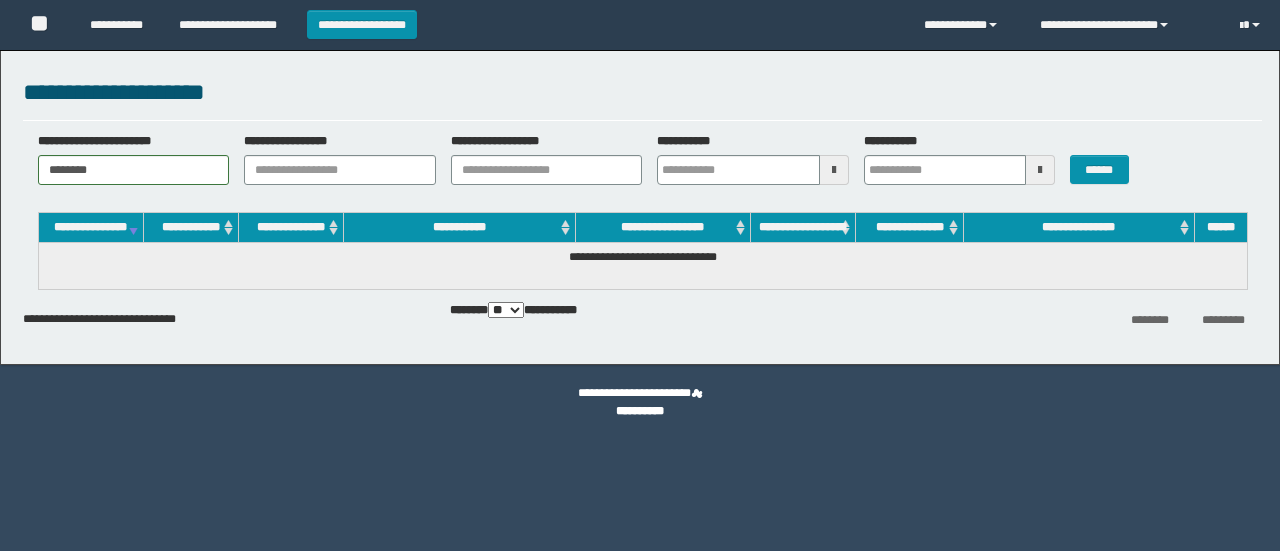 scroll, scrollTop: 0, scrollLeft: 0, axis: both 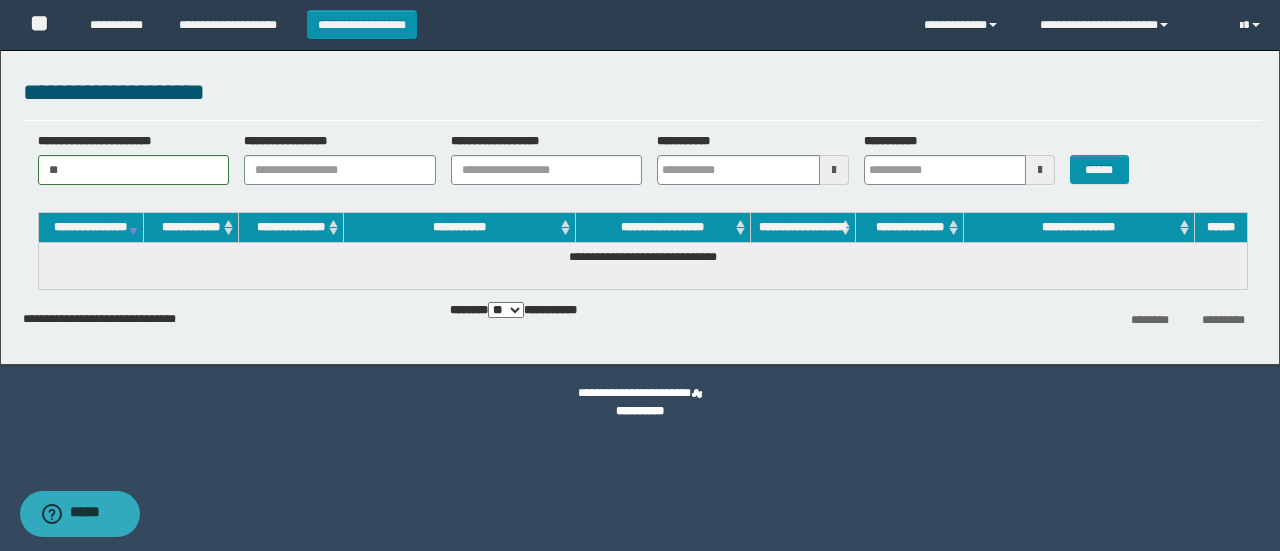 type on "*" 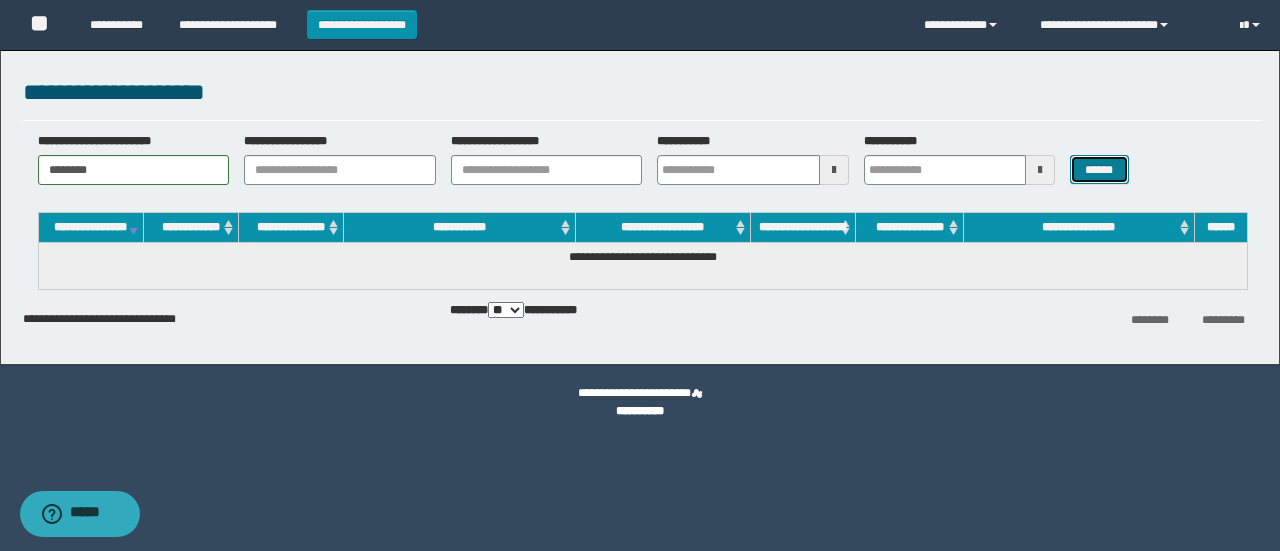 click on "******" at bounding box center (1099, 169) 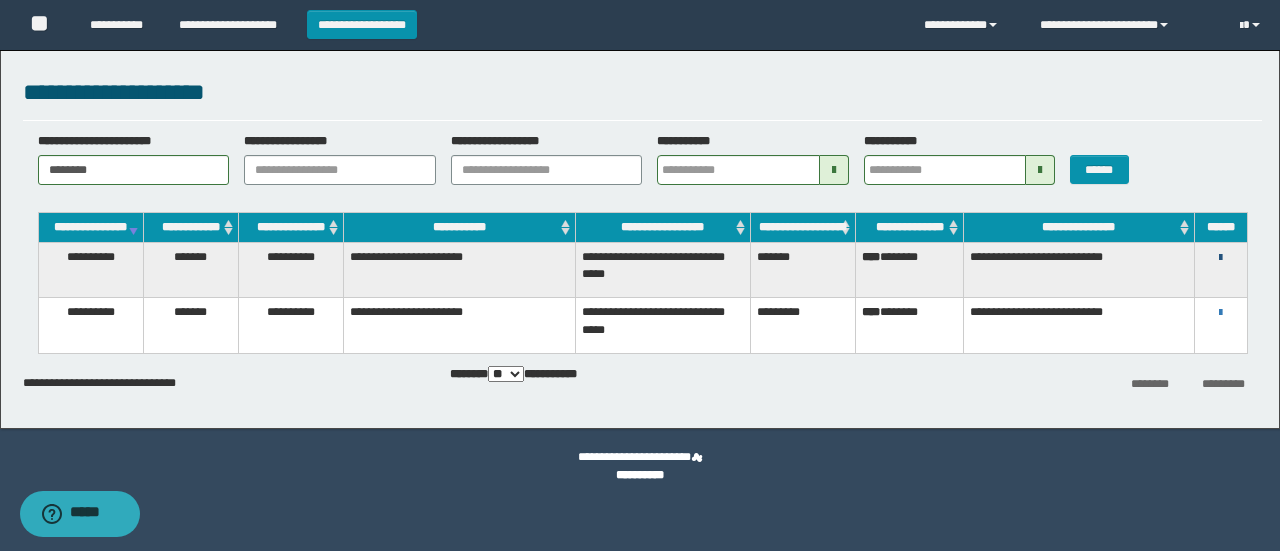 click at bounding box center [1220, 258] 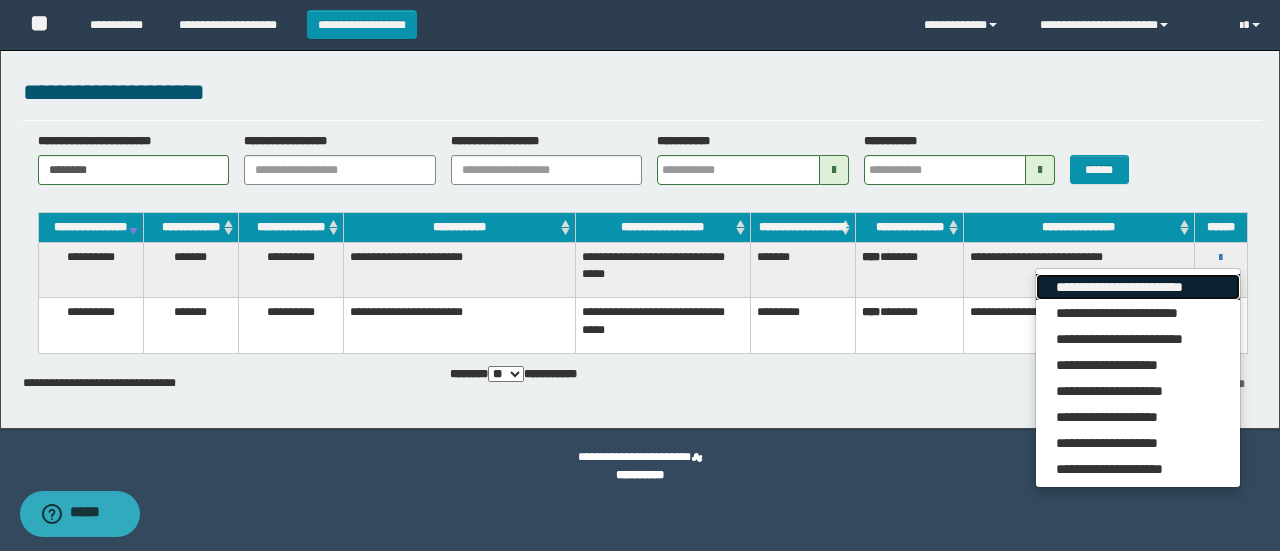 click on "**********" at bounding box center [1137, 287] 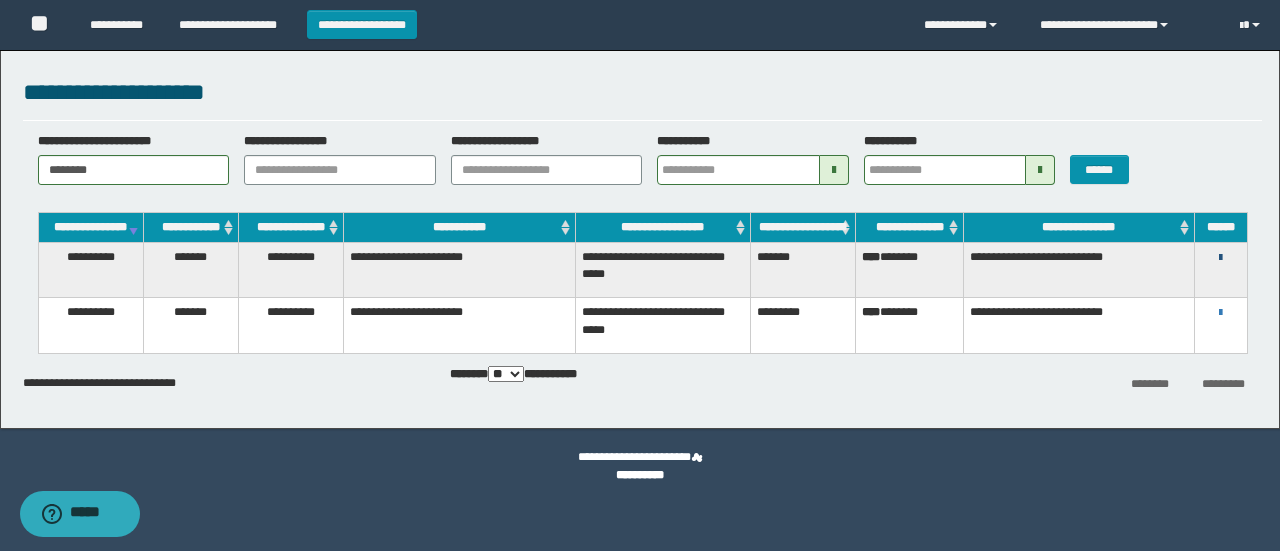 click at bounding box center (1220, 258) 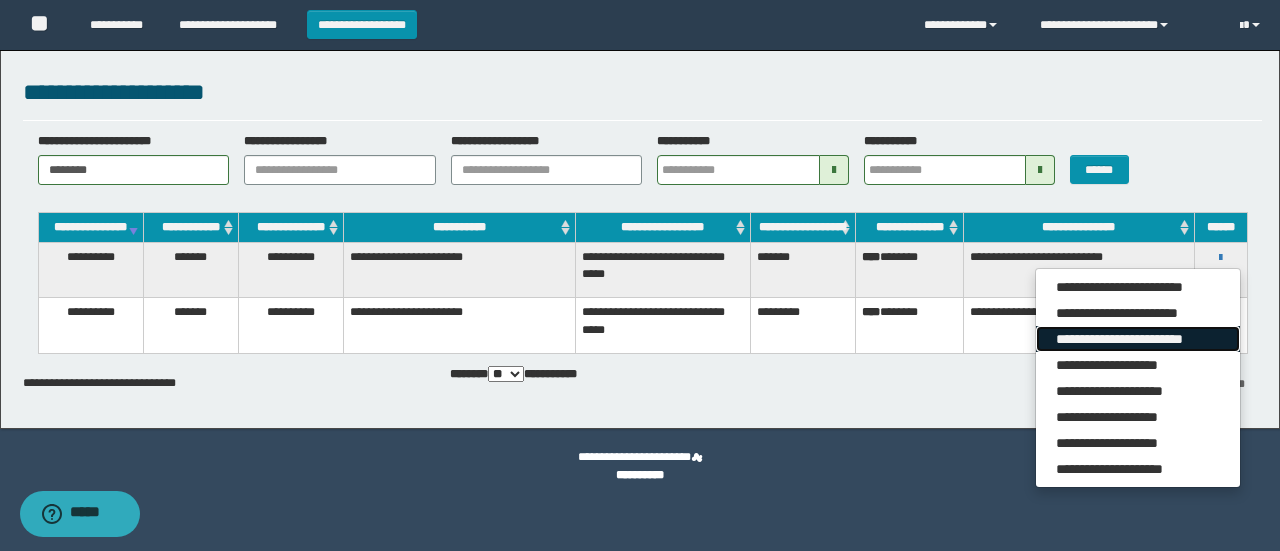 click on "**********" at bounding box center (1137, 339) 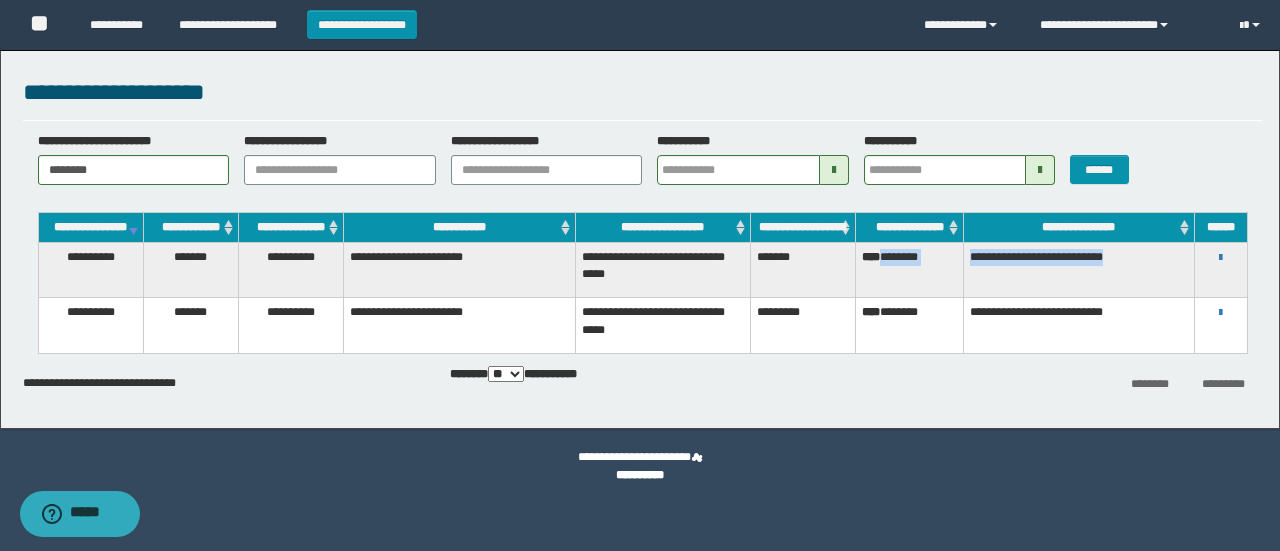 drag, startPoint x: 910, startPoint y: 275, endPoint x: 1171, endPoint y: 284, distance: 261.15512 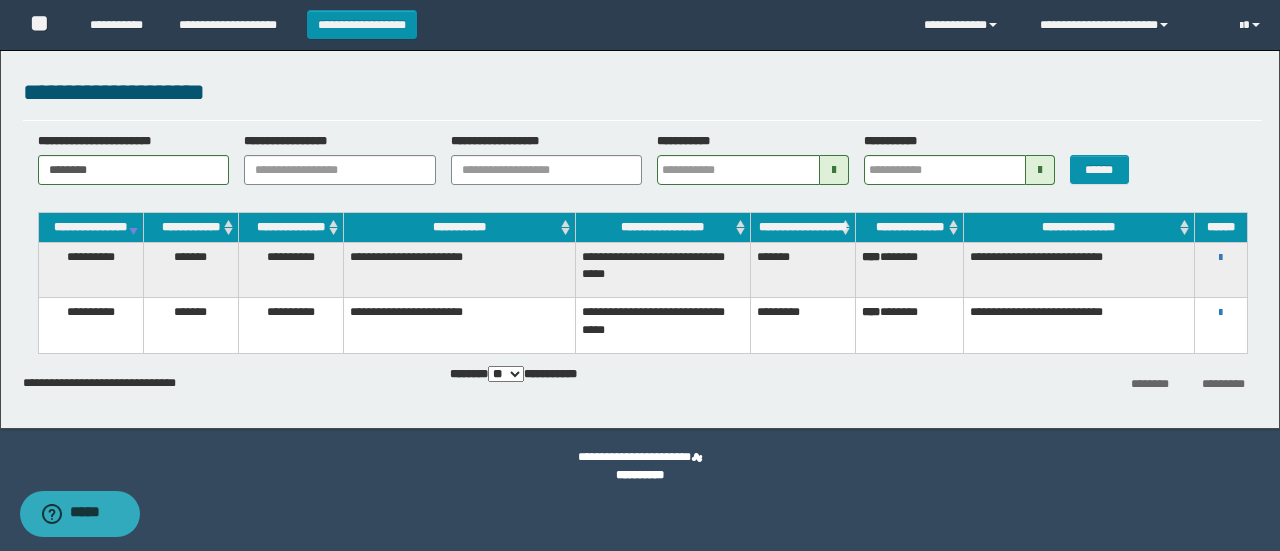 click on "**********" at bounding box center (642, 92) 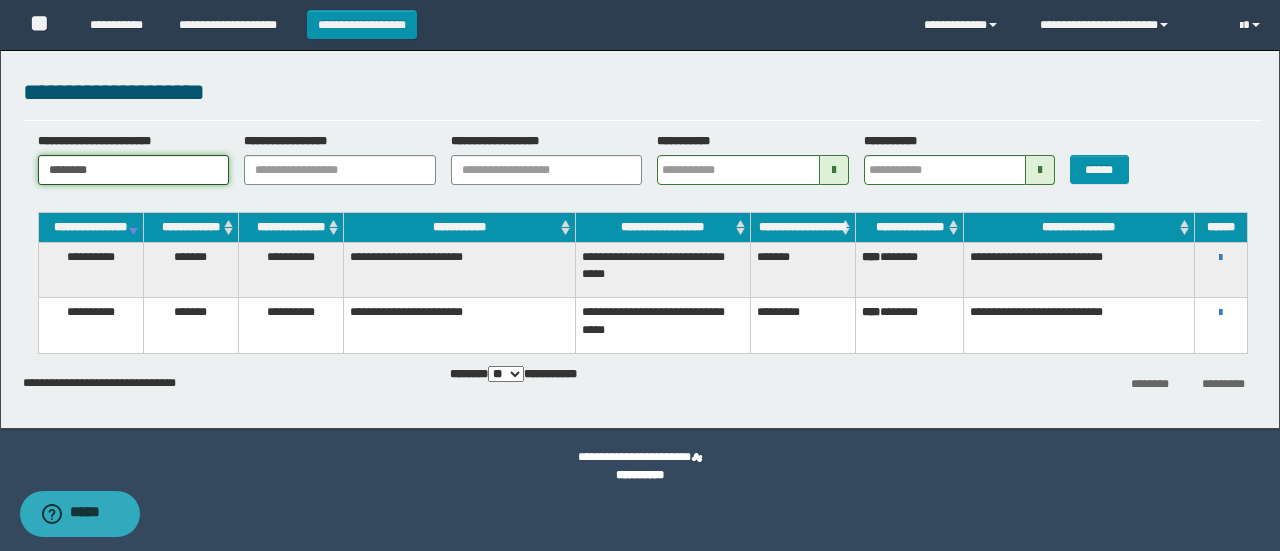 click on "********" at bounding box center [134, 170] 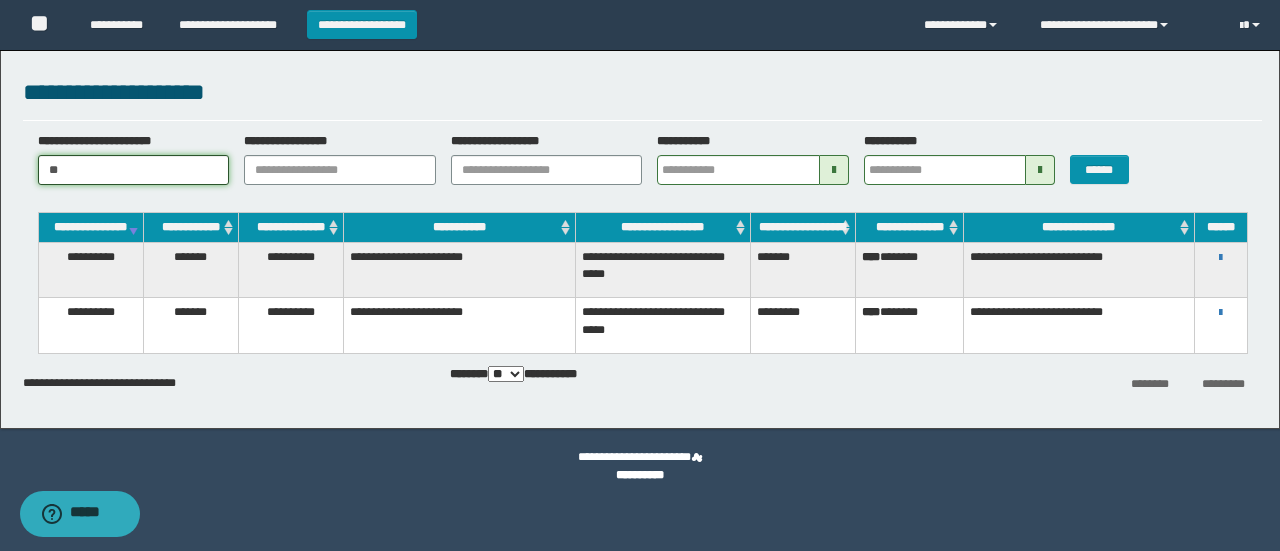 type on "*" 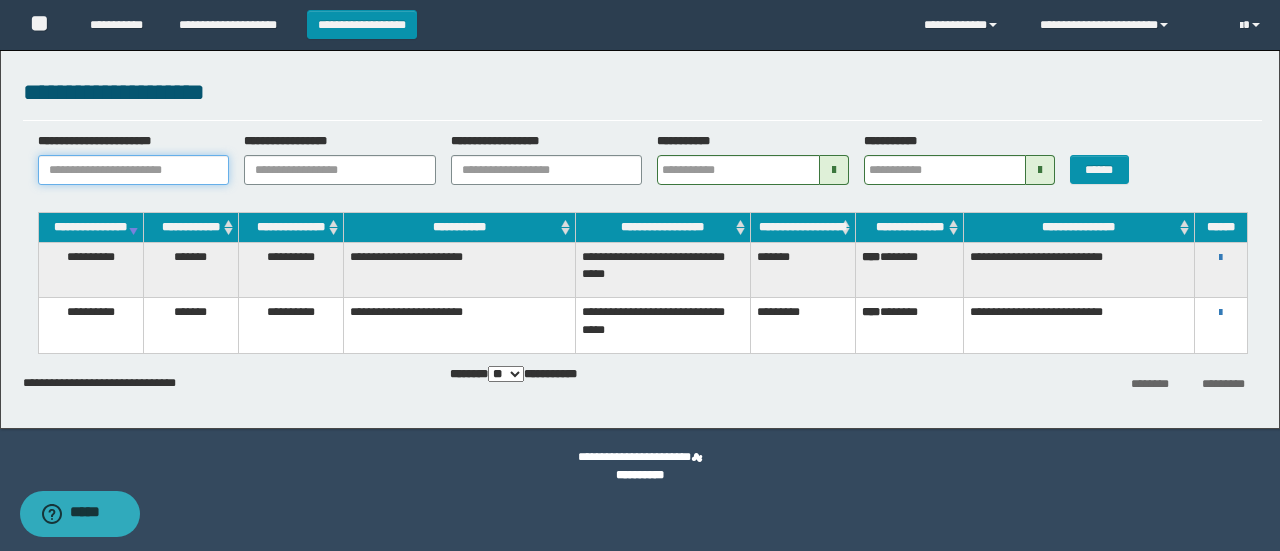 paste on "**********" 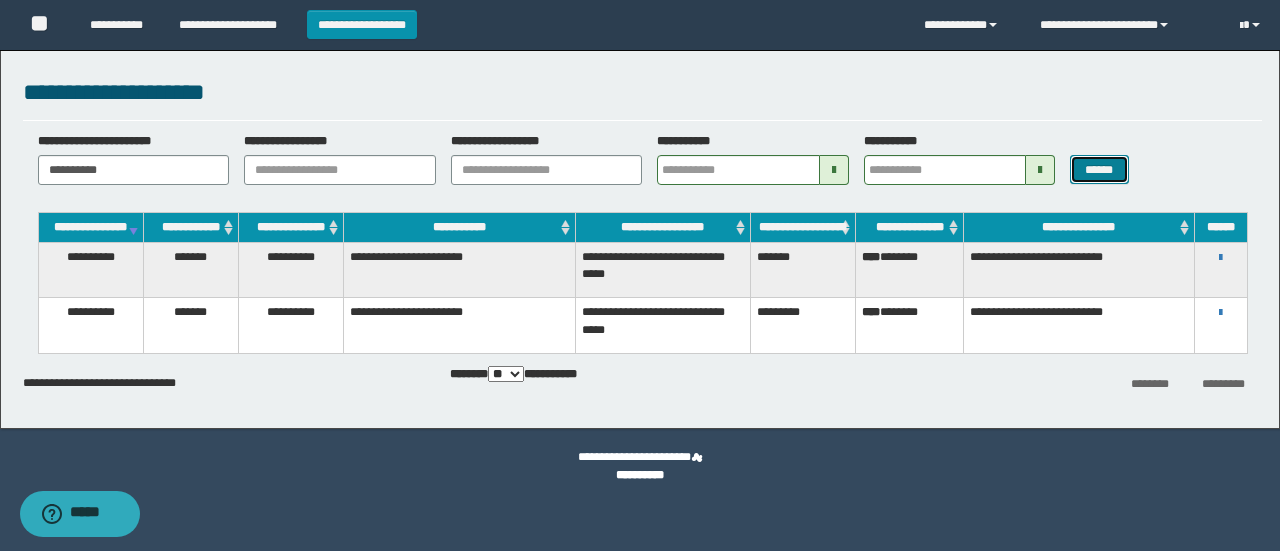 click on "******" at bounding box center [1099, 169] 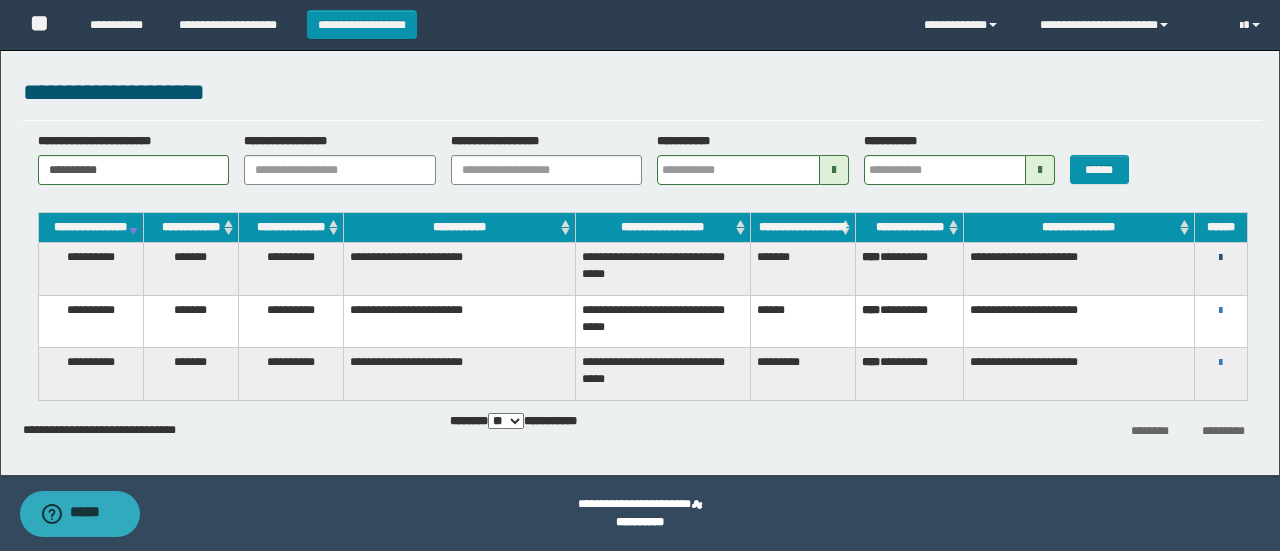 click at bounding box center (1220, 258) 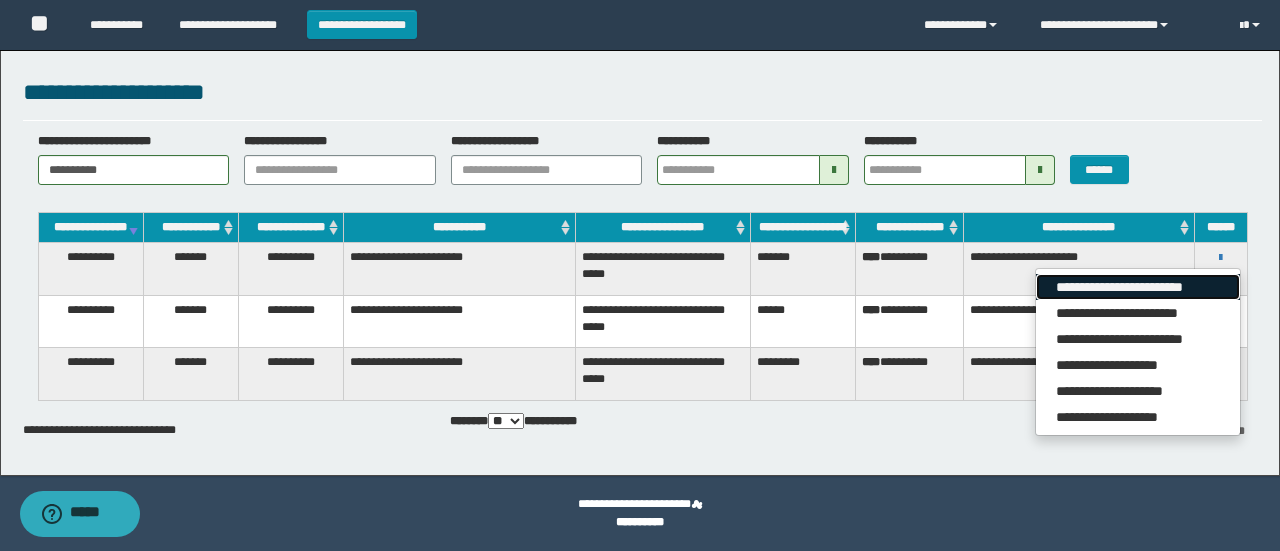 click on "**********" at bounding box center (1137, 287) 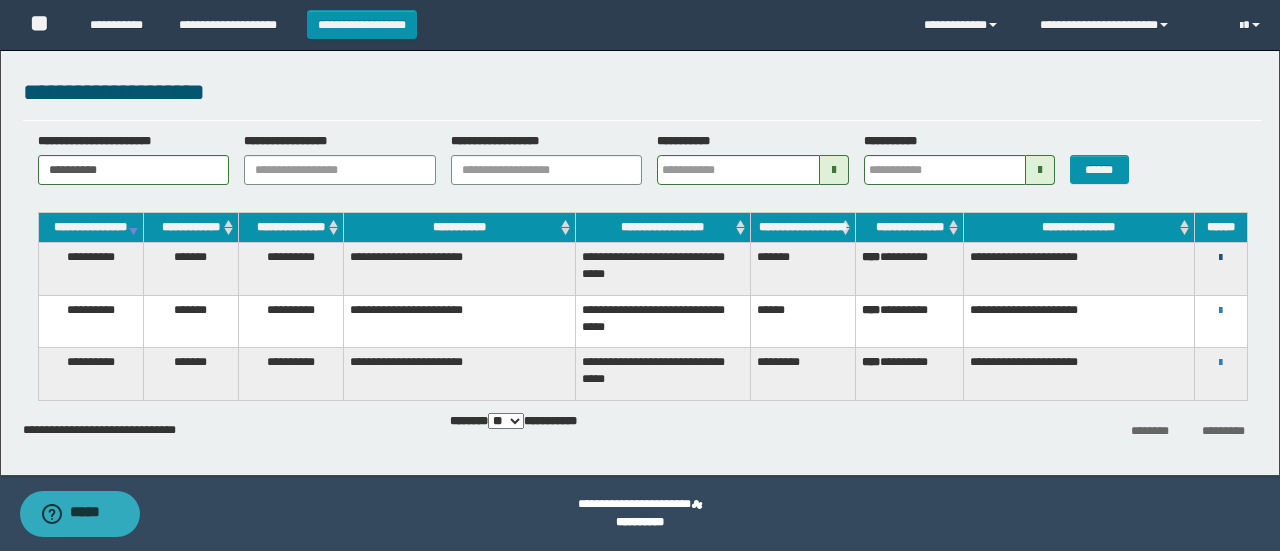 click at bounding box center [1220, 258] 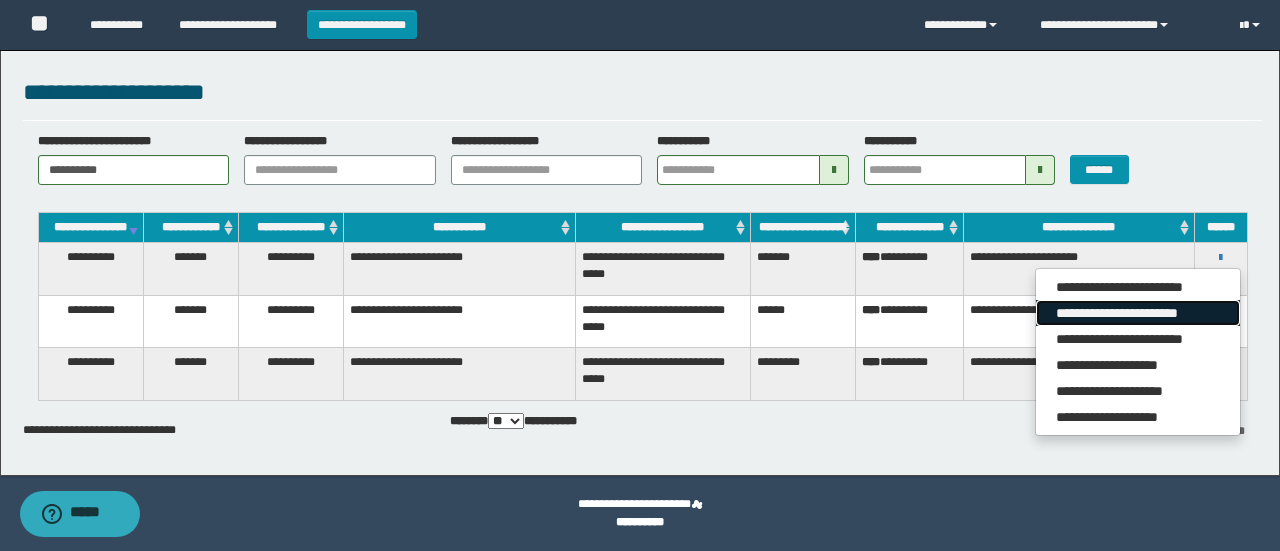 click on "**********" at bounding box center [1137, 313] 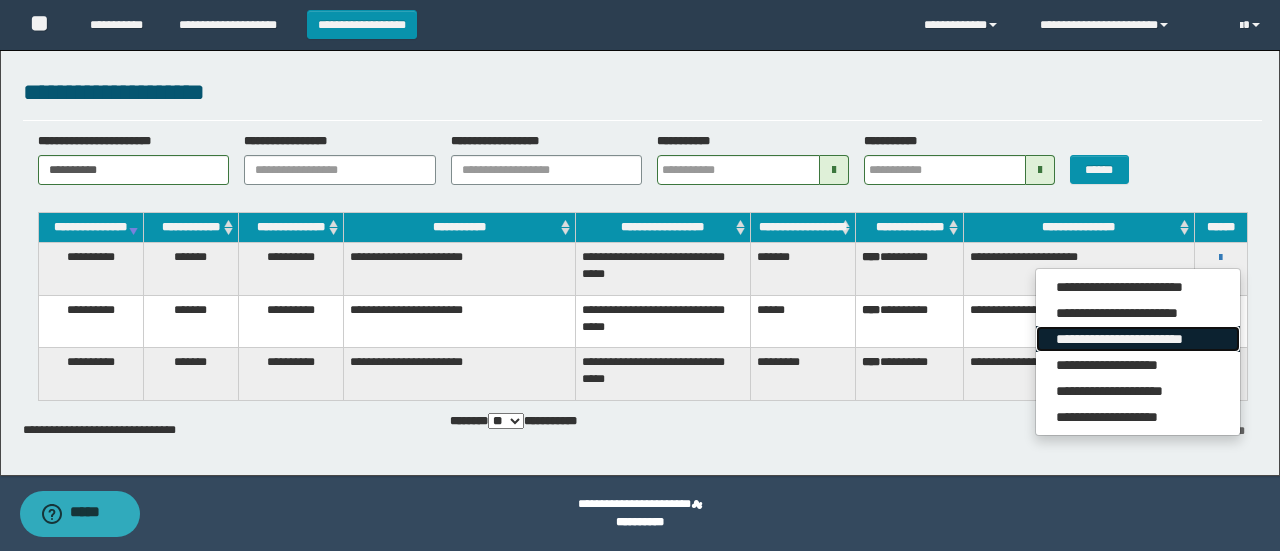 click on "**********" at bounding box center [1137, 339] 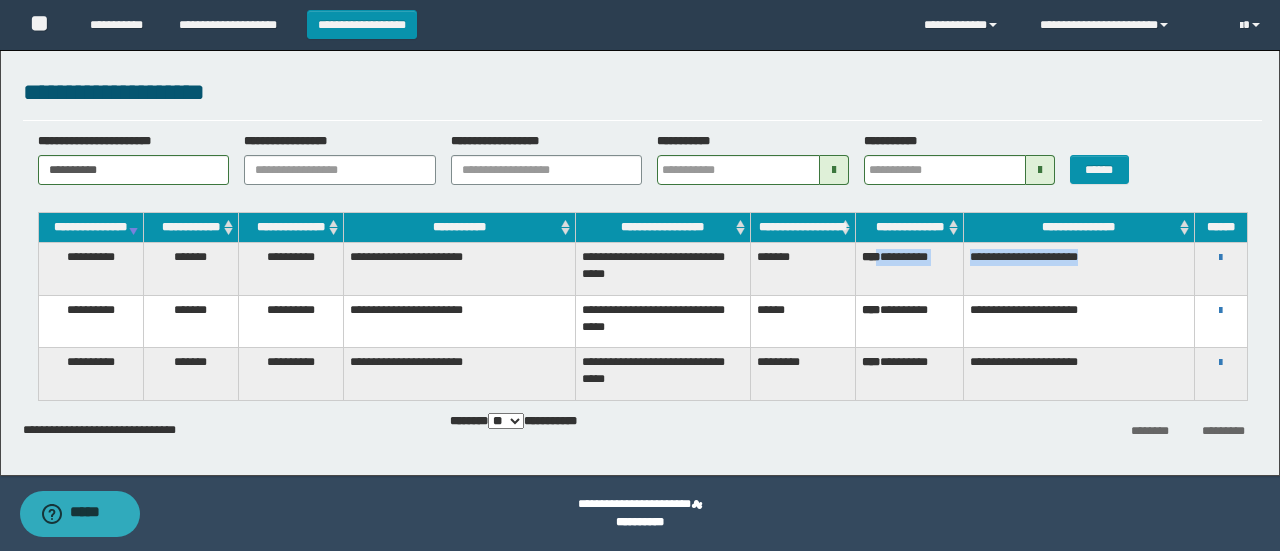 drag, startPoint x: 886, startPoint y: 275, endPoint x: 1138, endPoint y: 279, distance: 252.03174 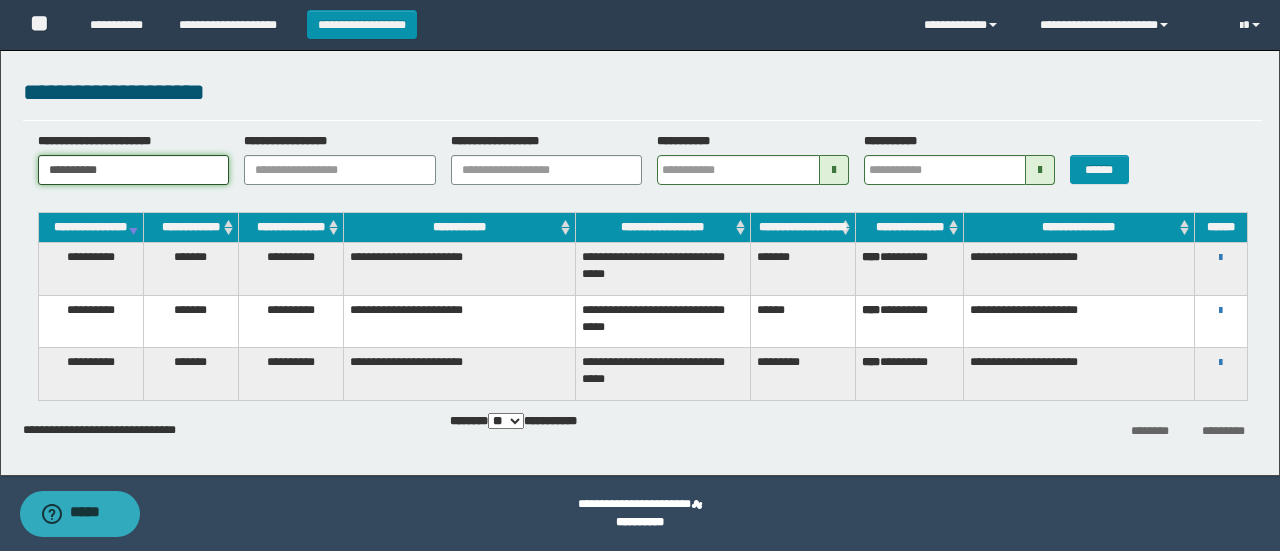 click on "**********" at bounding box center [134, 170] 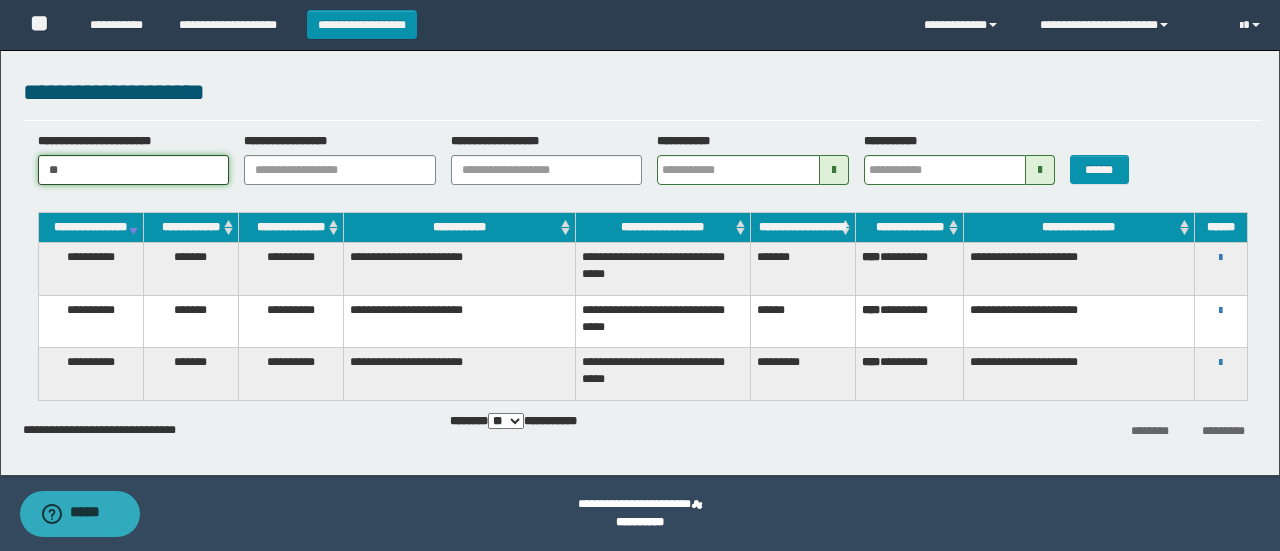 type on "*" 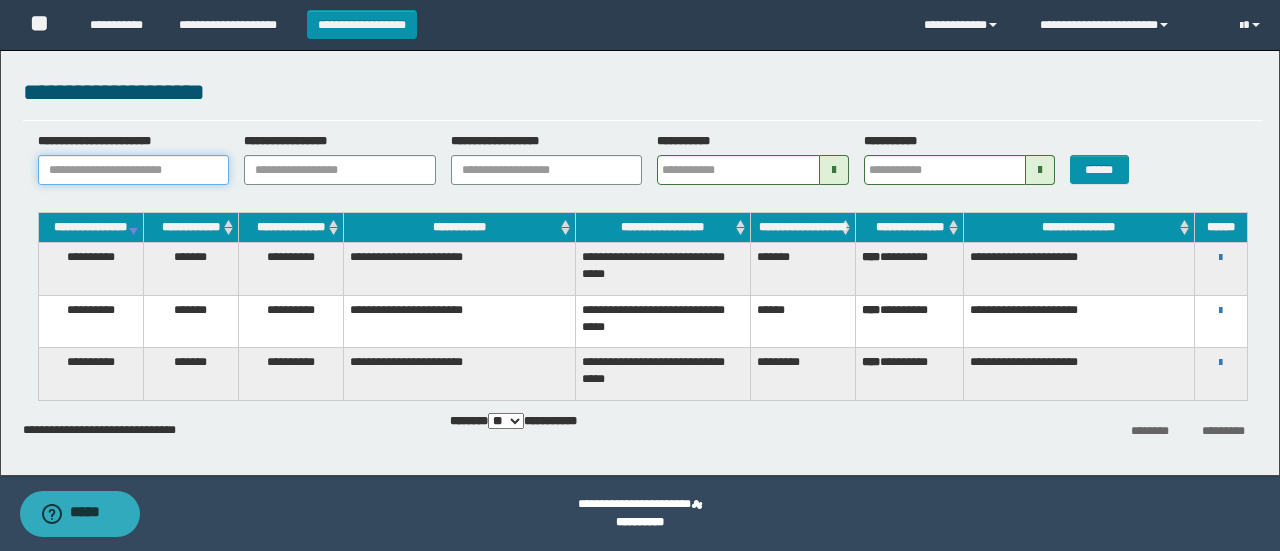 paste on "*******" 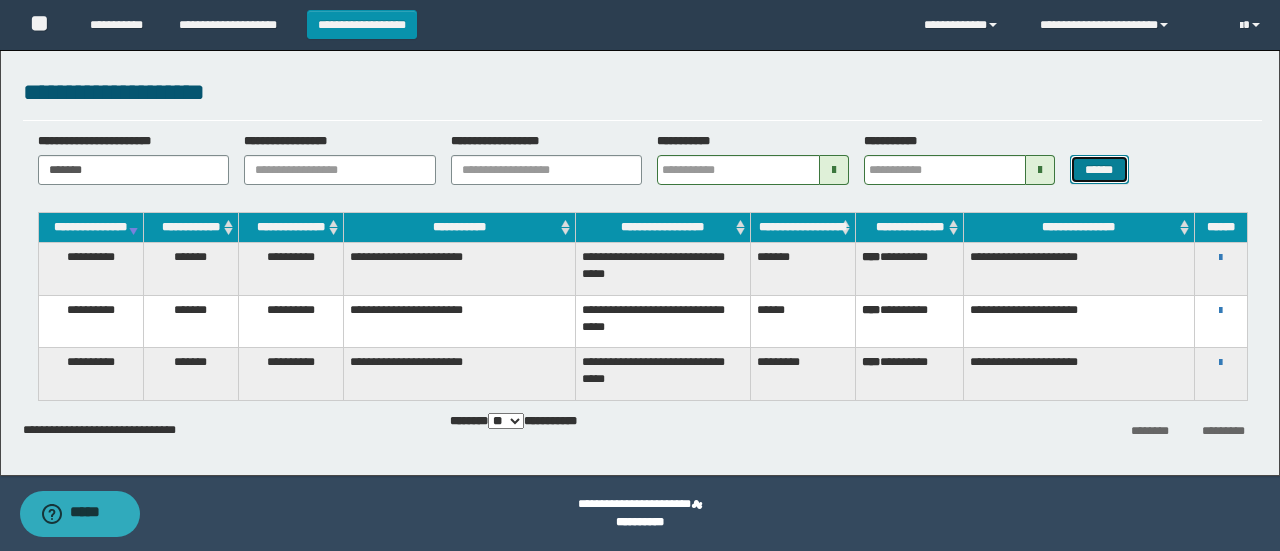 click on "******" at bounding box center [1099, 169] 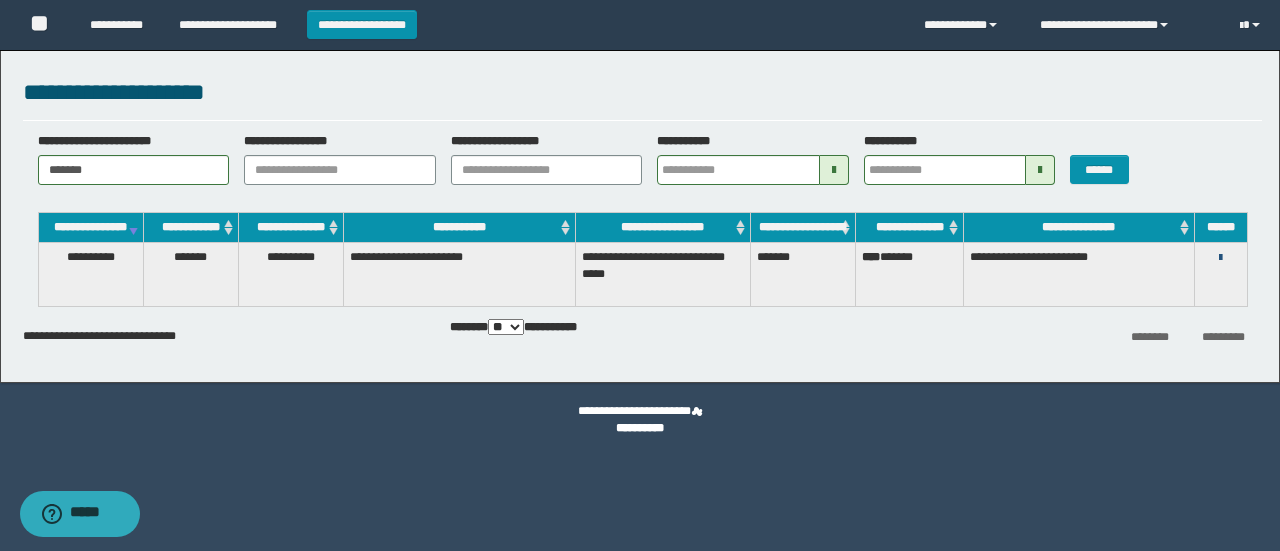 click at bounding box center [1220, 258] 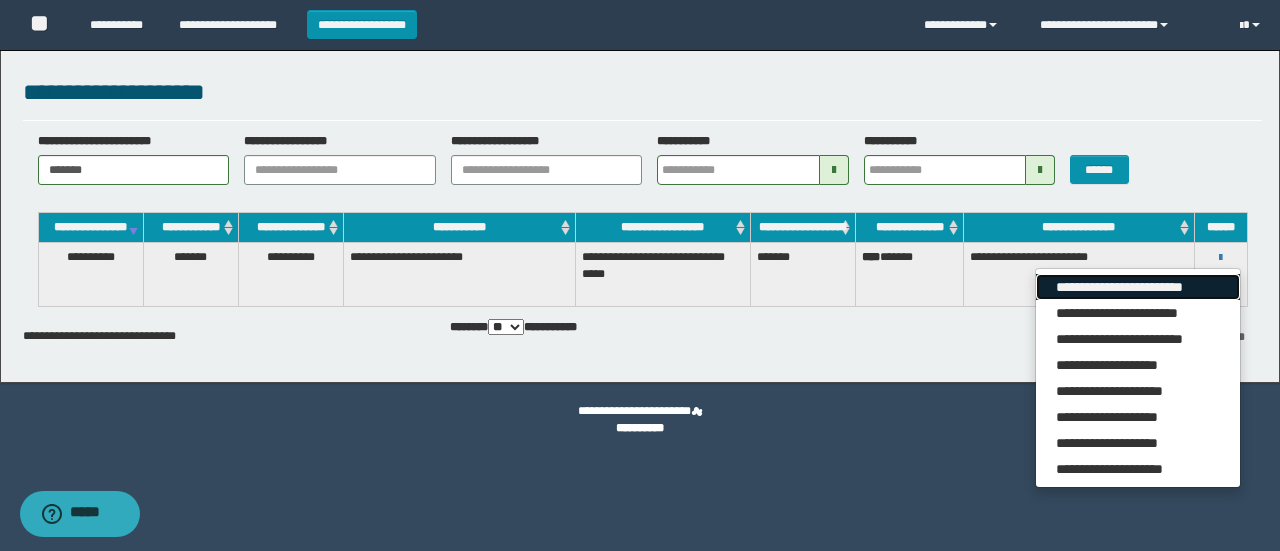 click on "**********" at bounding box center (1137, 287) 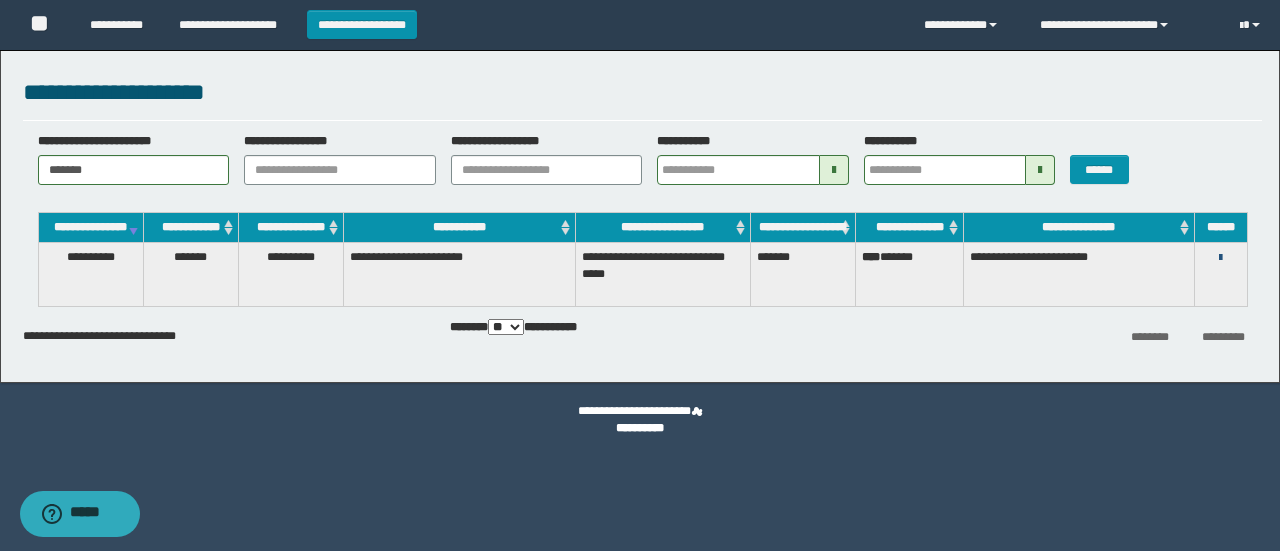 click at bounding box center [1220, 258] 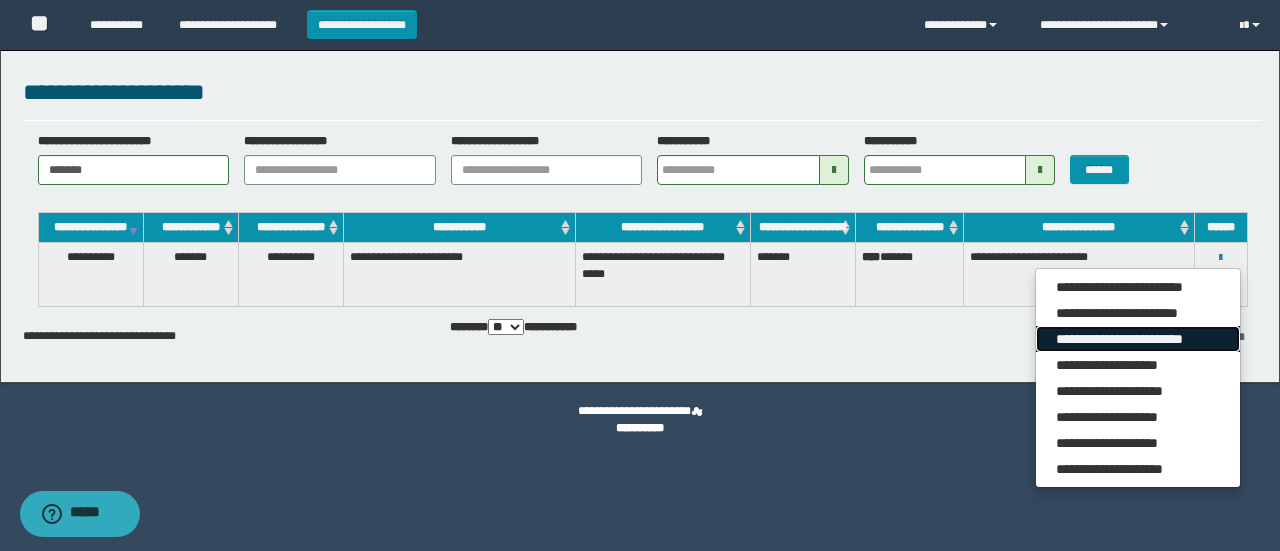 click on "**********" at bounding box center [1137, 339] 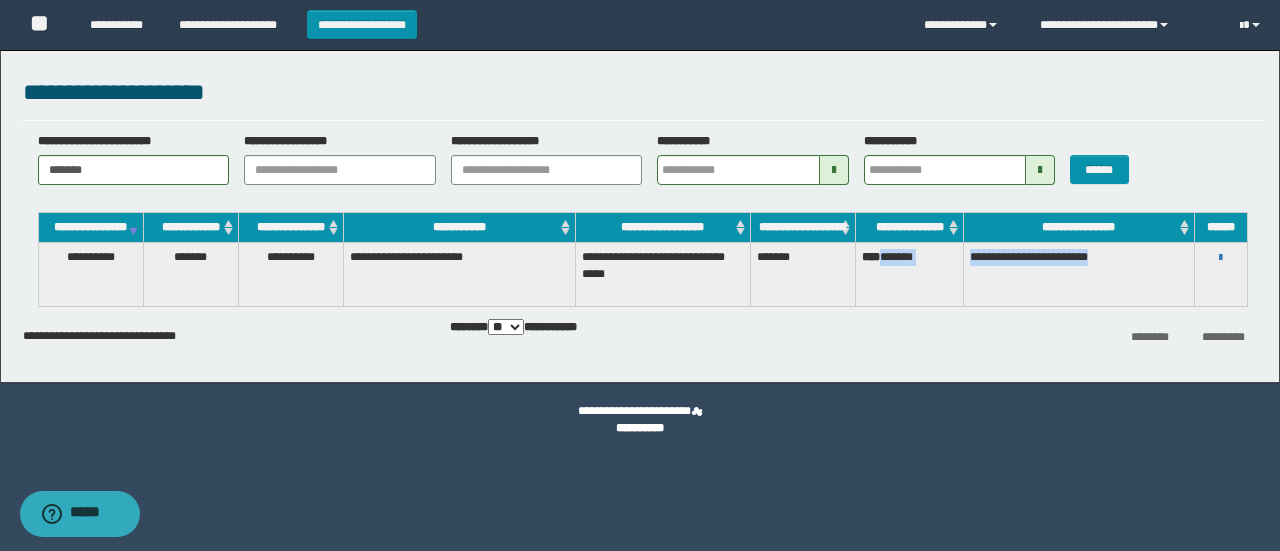 drag, startPoint x: 888, startPoint y: 276, endPoint x: 1136, endPoint y: 279, distance: 248.01814 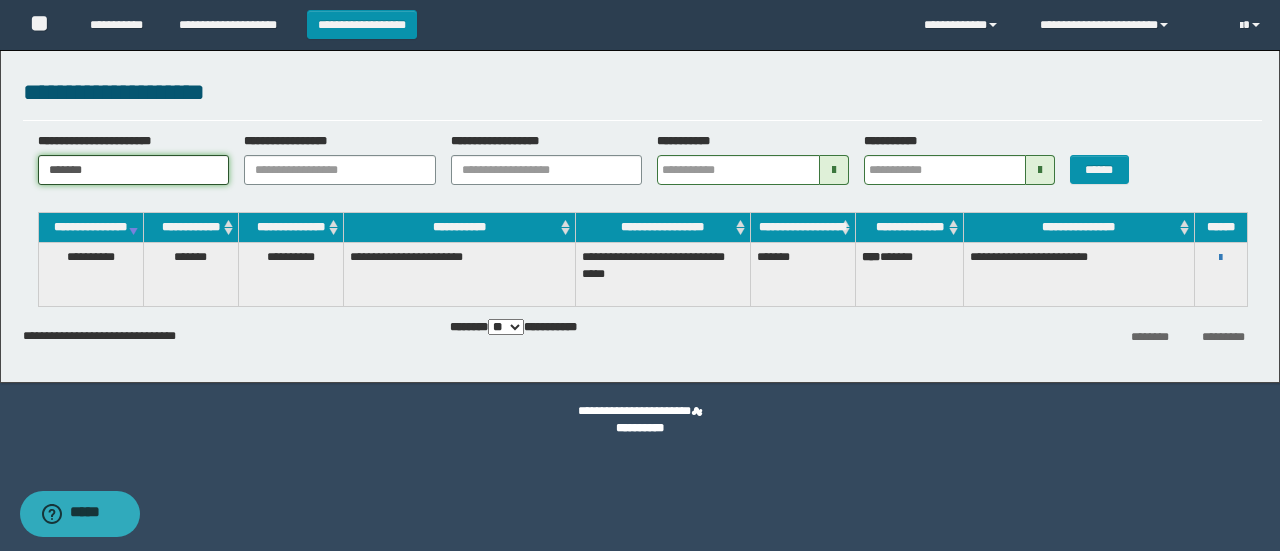 click on "*******" at bounding box center [134, 170] 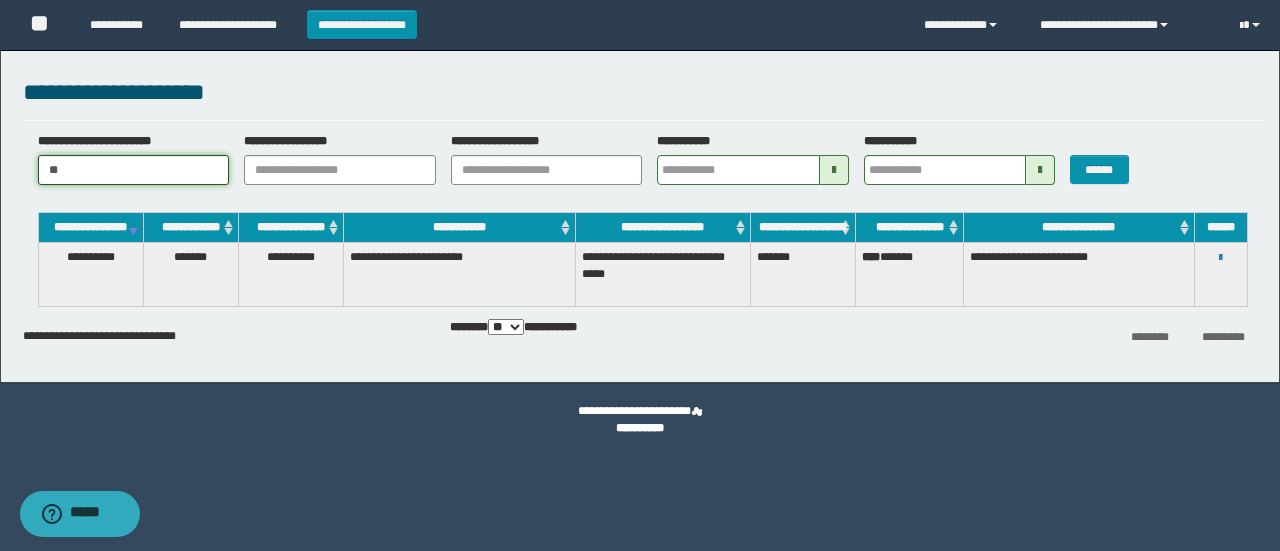 type on "*" 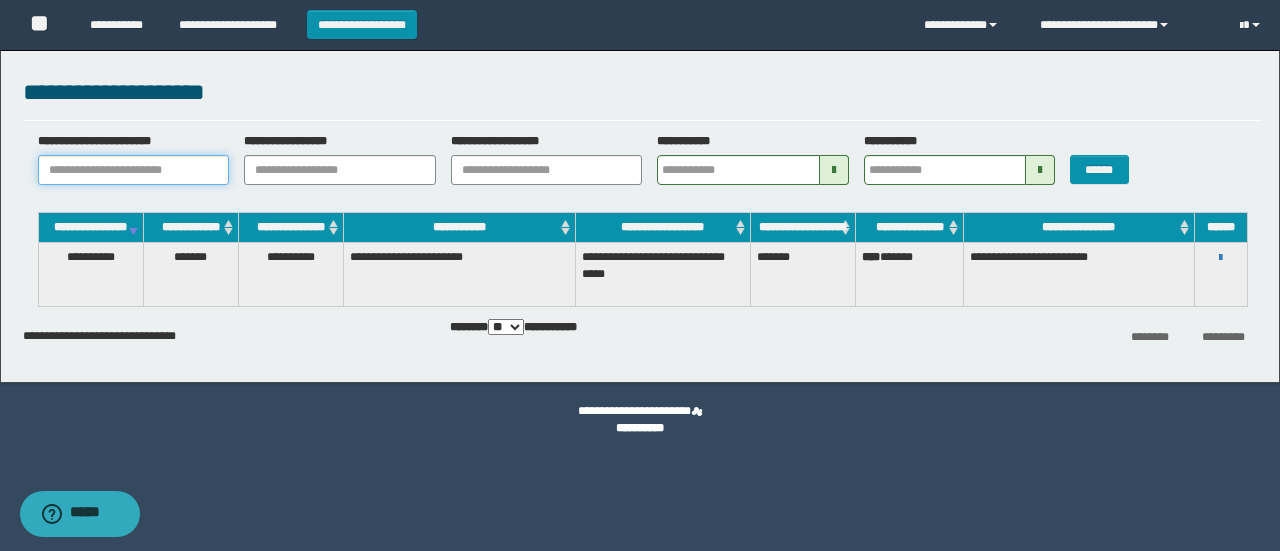 paste on "**********" 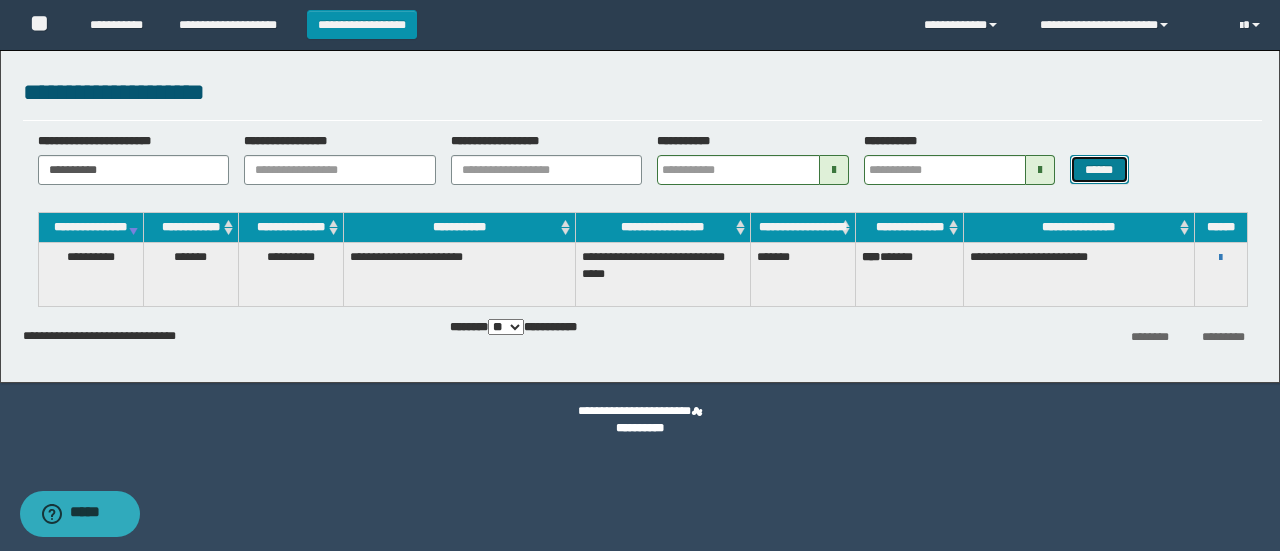 click on "******" at bounding box center [1099, 169] 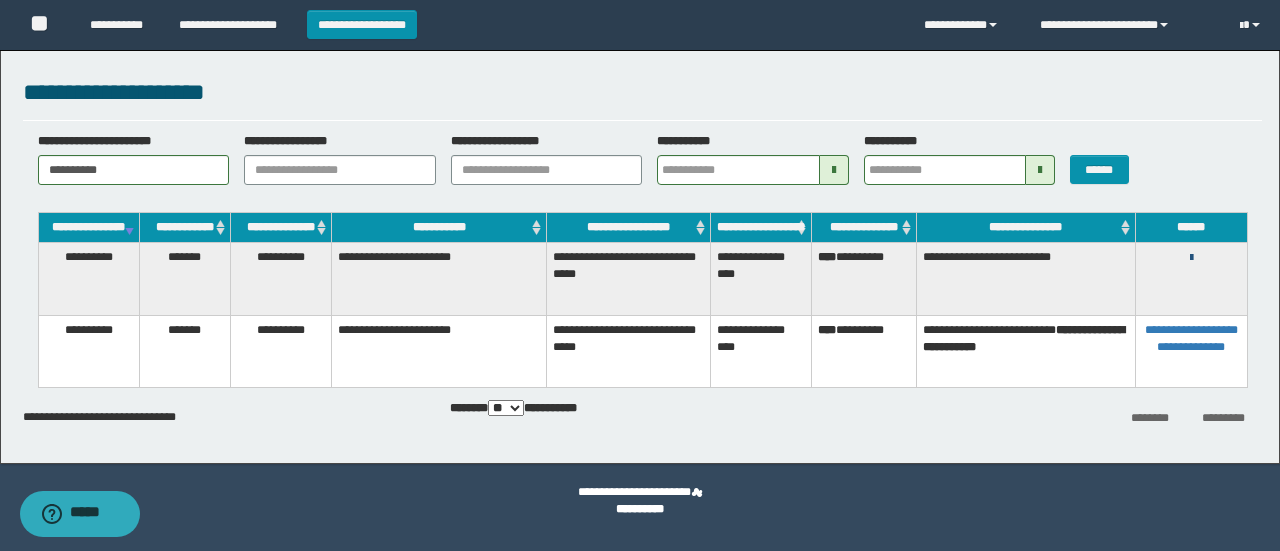 click at bounding box center (1191, 258) 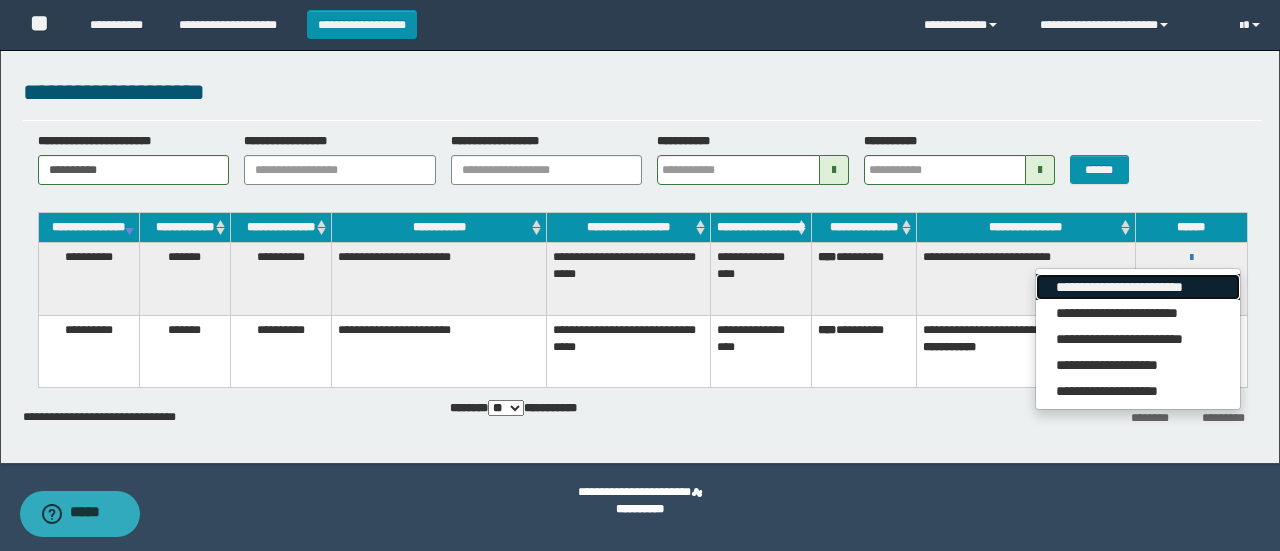 click on "**********" at bounding box center (1137, 287) 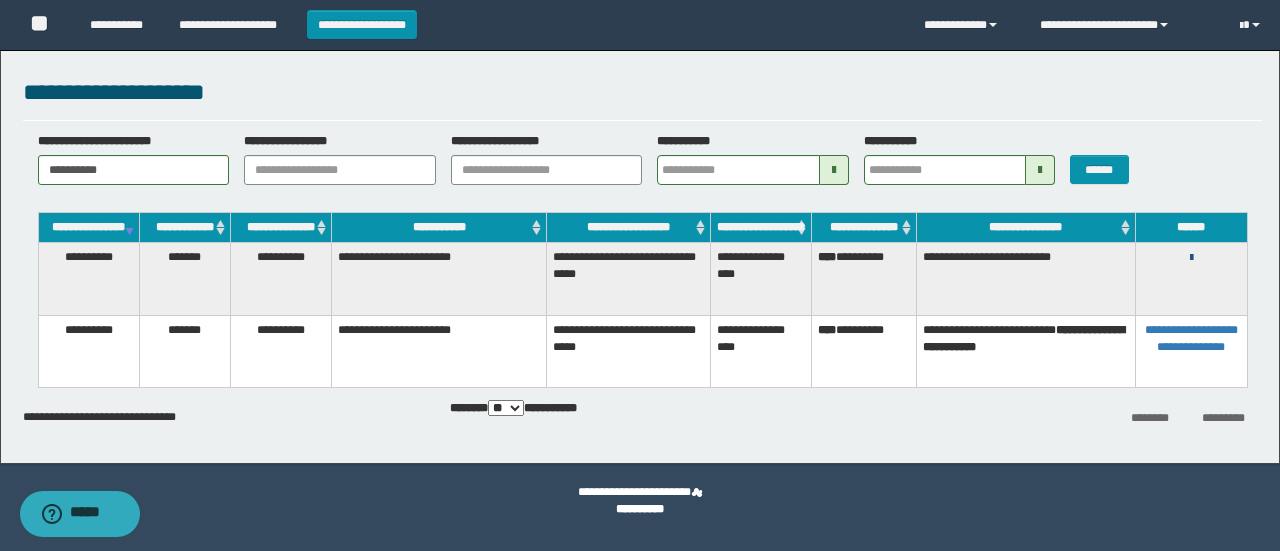 click at bounding box center [1191, 258] 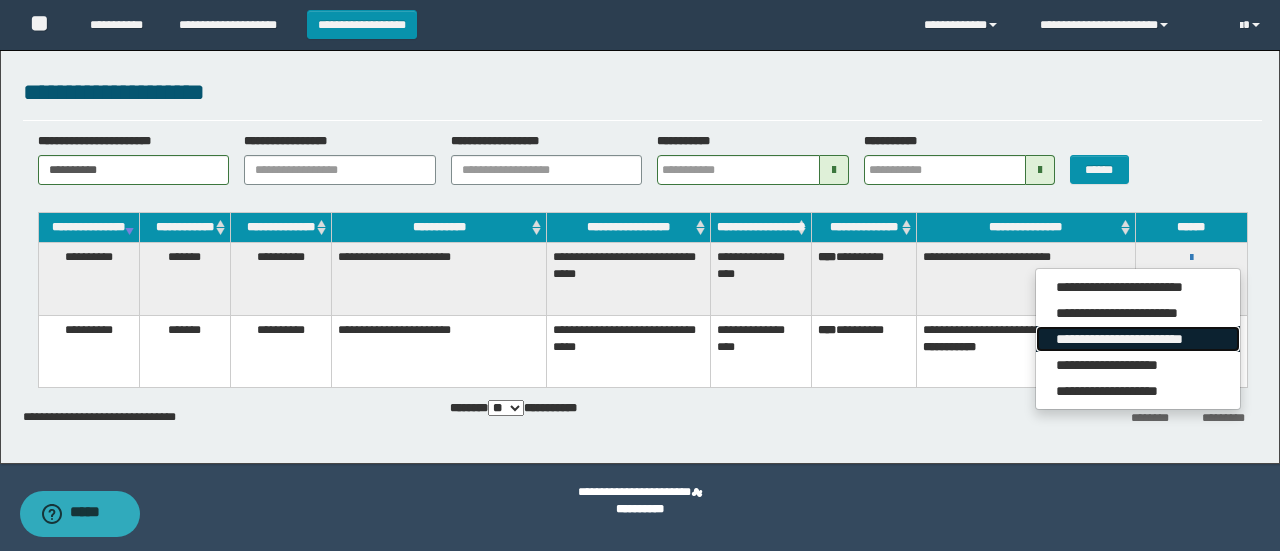 click on "**********" at bounding box center [1137, 339] 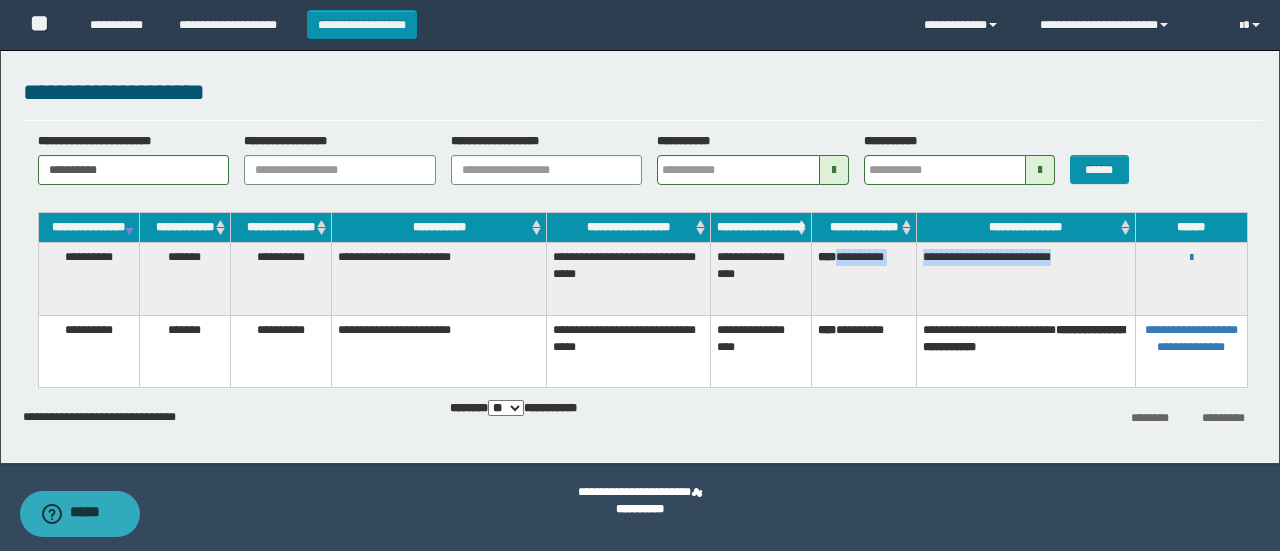 drag, startPoint x: 844, startPoint y: 274, endPoint x: 1112, endPoint y: 289, distance: 268.41943 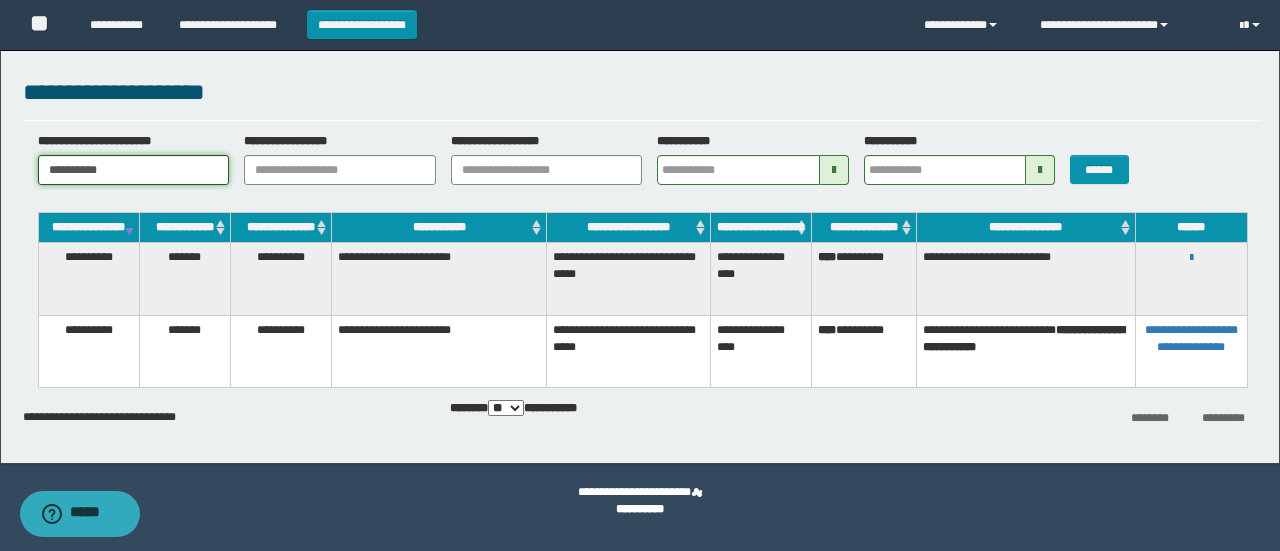 click on "**********" at bounding box center (134, 170) 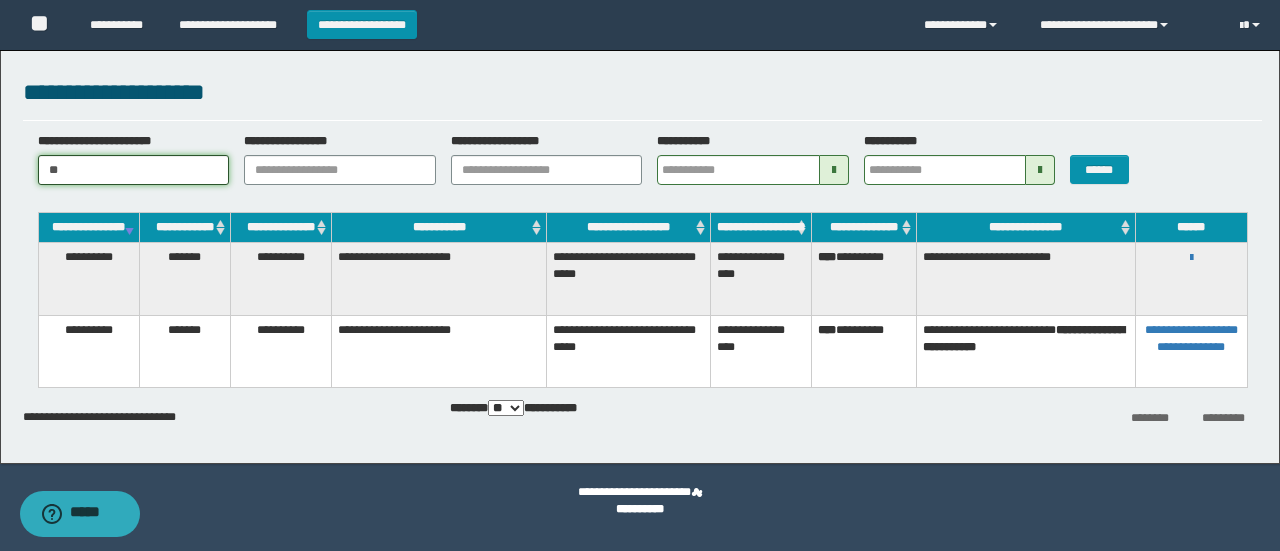 type on "*" 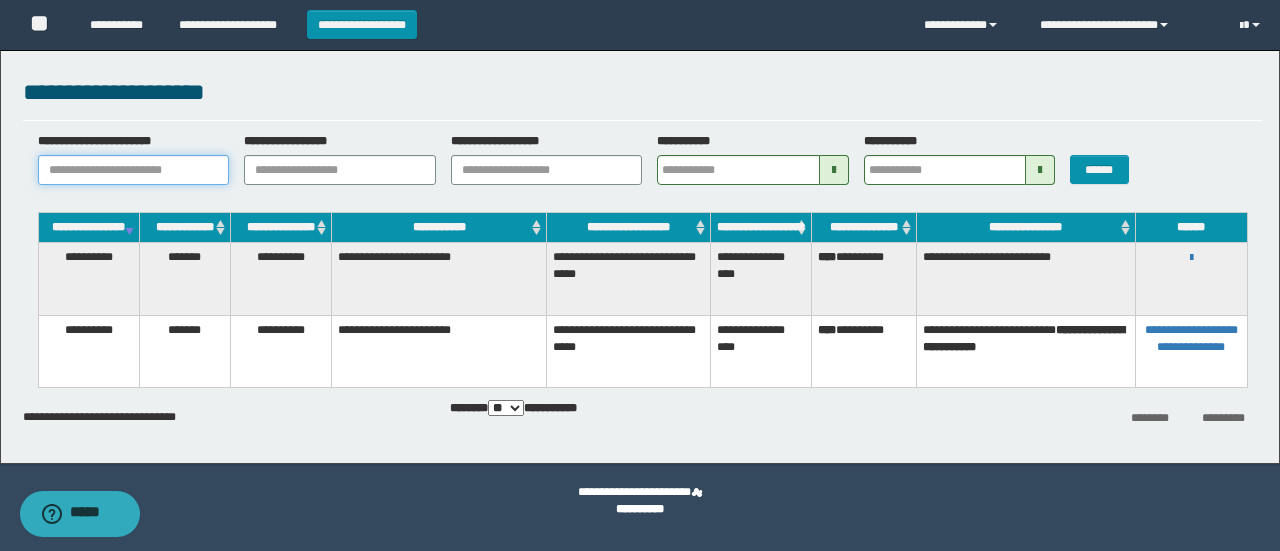 paste on "**********" 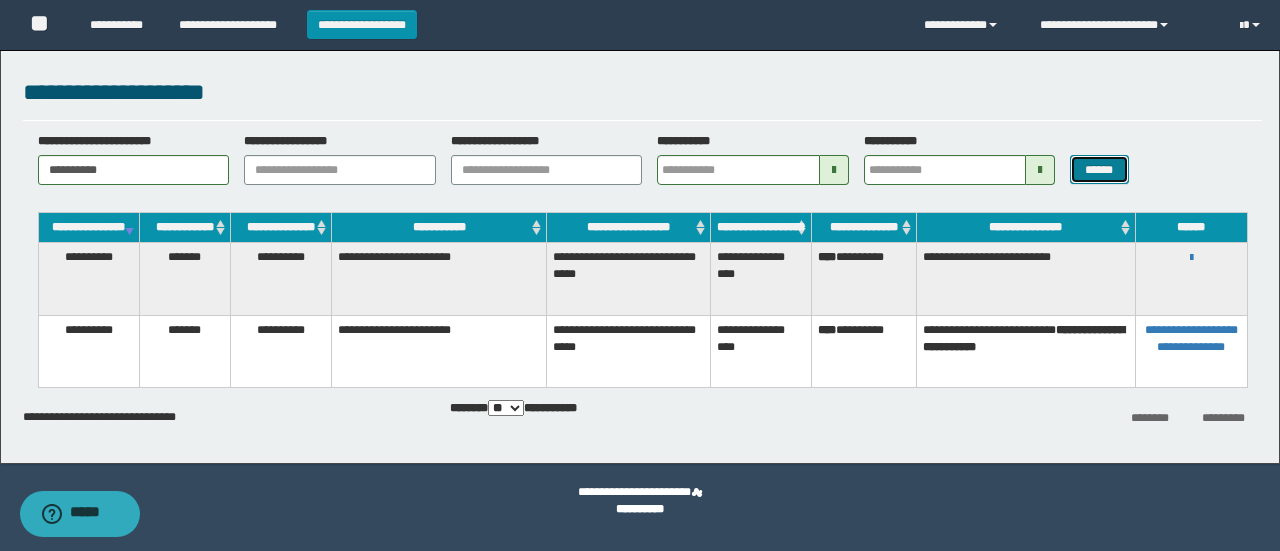 click on "******" at bounding box center [1099, 169] 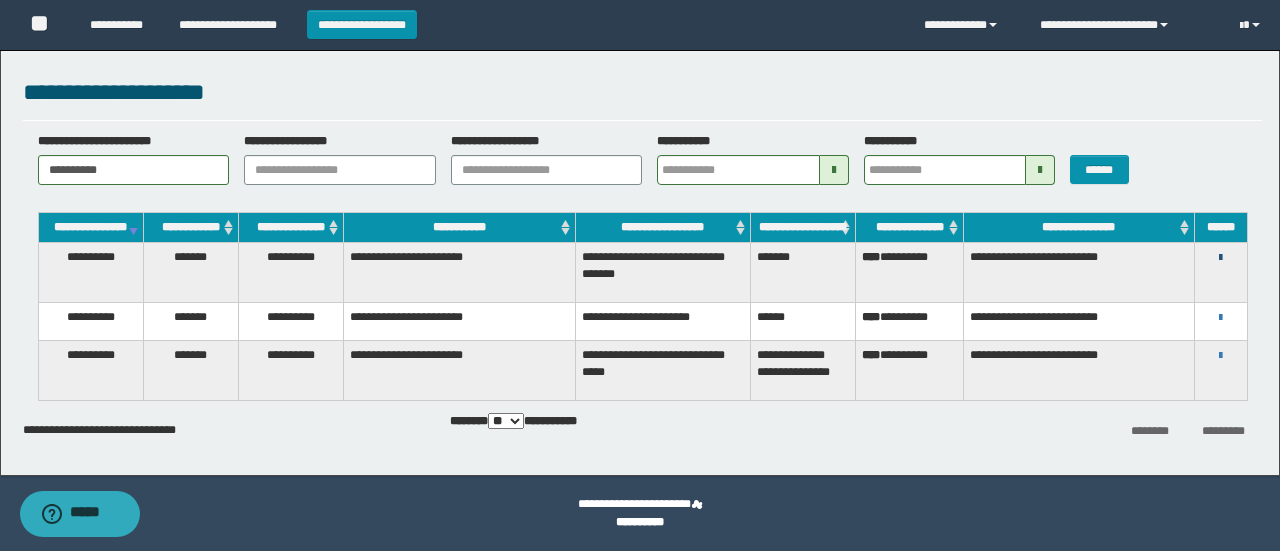 click on "**********" at bounding box center (1221, 257) 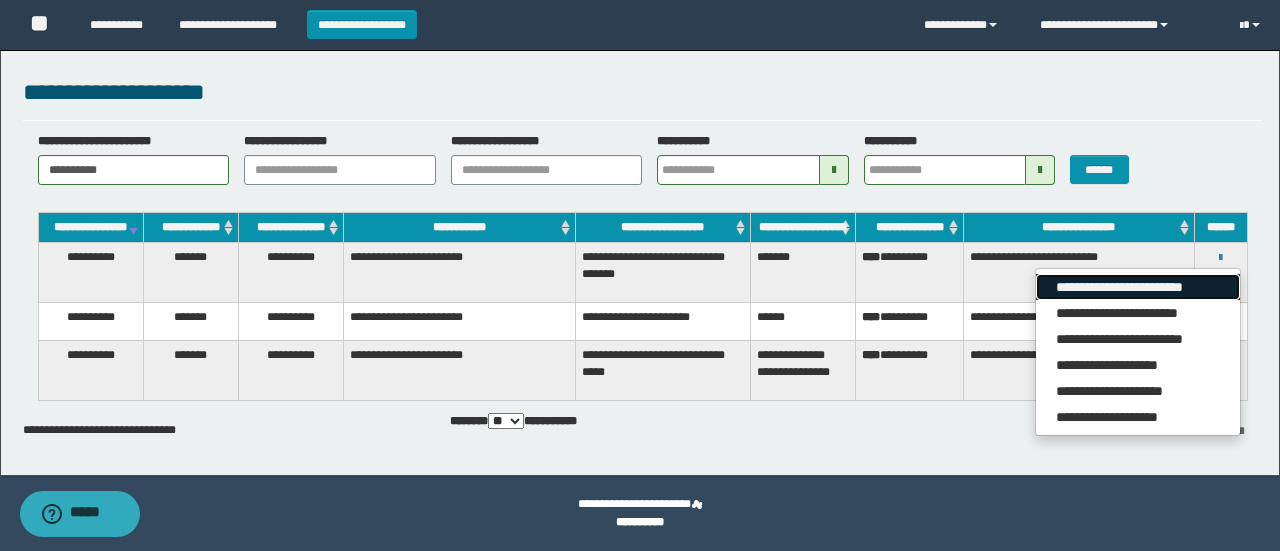 click on "**********" at bounding box center (1137, 287) 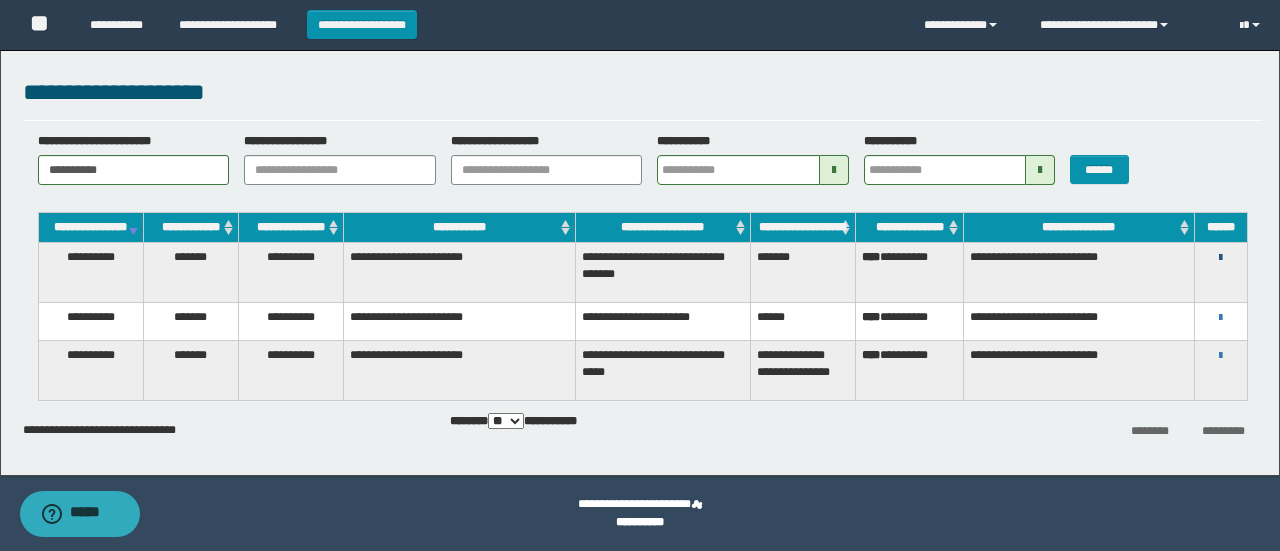 click at bounding box center [1220, 258] 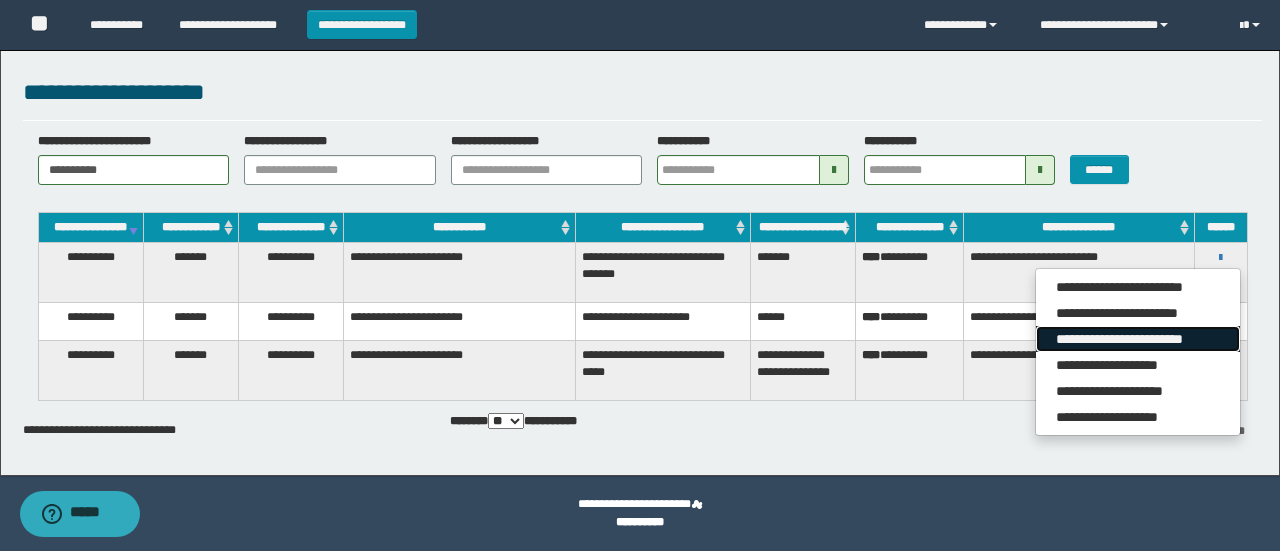 click on "**********" at bounding box center (1137, 339) 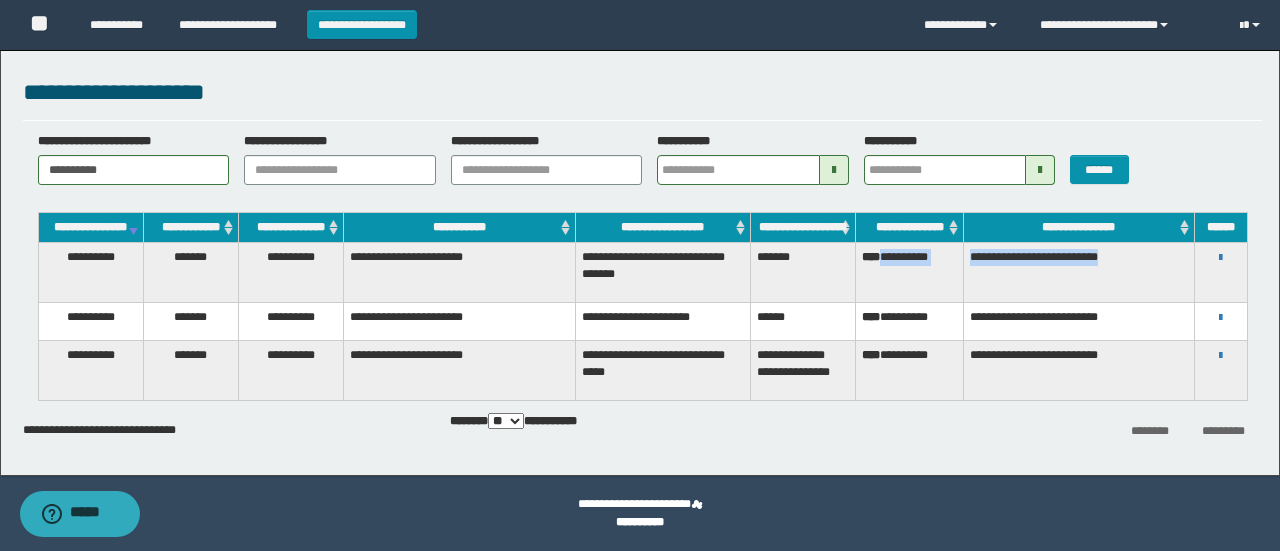 drag, startPoint x: 888, startPoint y: 273, endPoint x: 1158, endPoint y: 289, distance: 270.47366 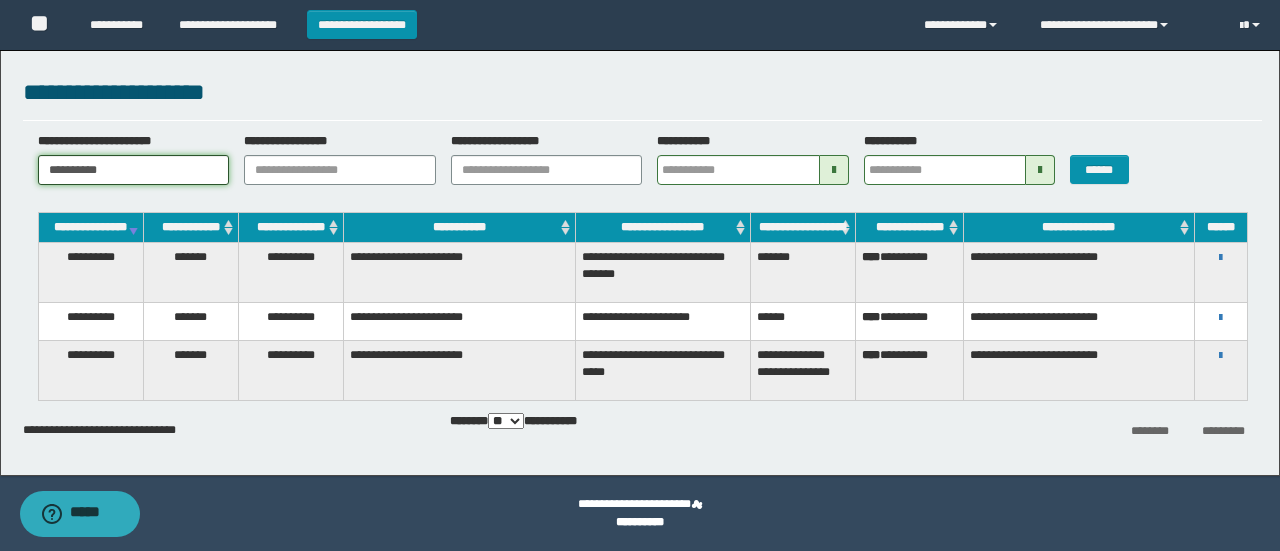 click on "**********" at bounding box center (134, 170) 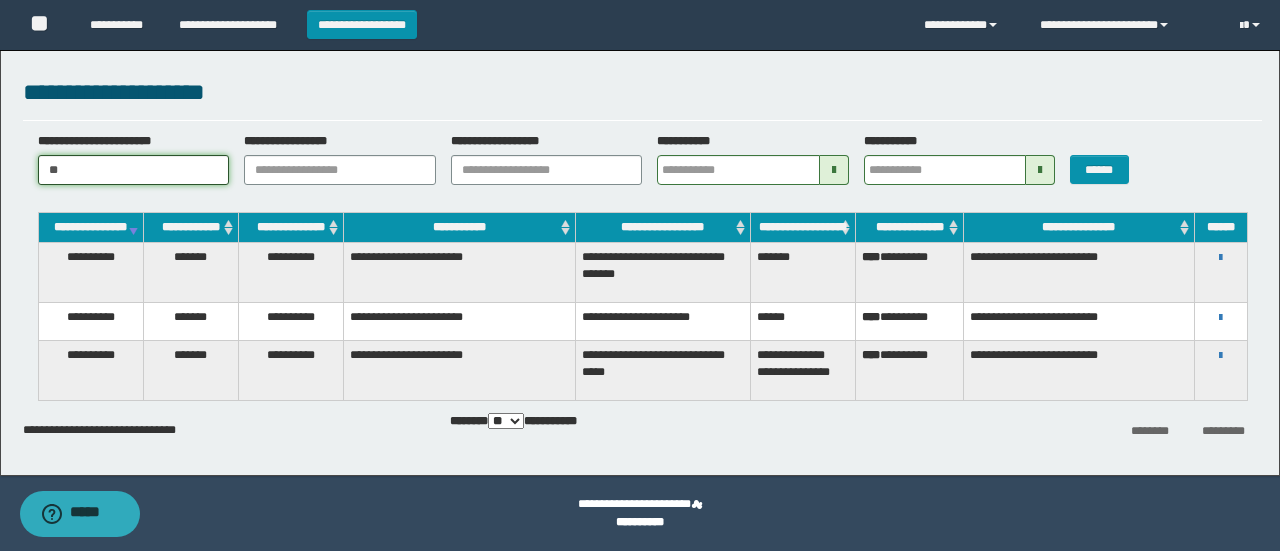 type on "*" 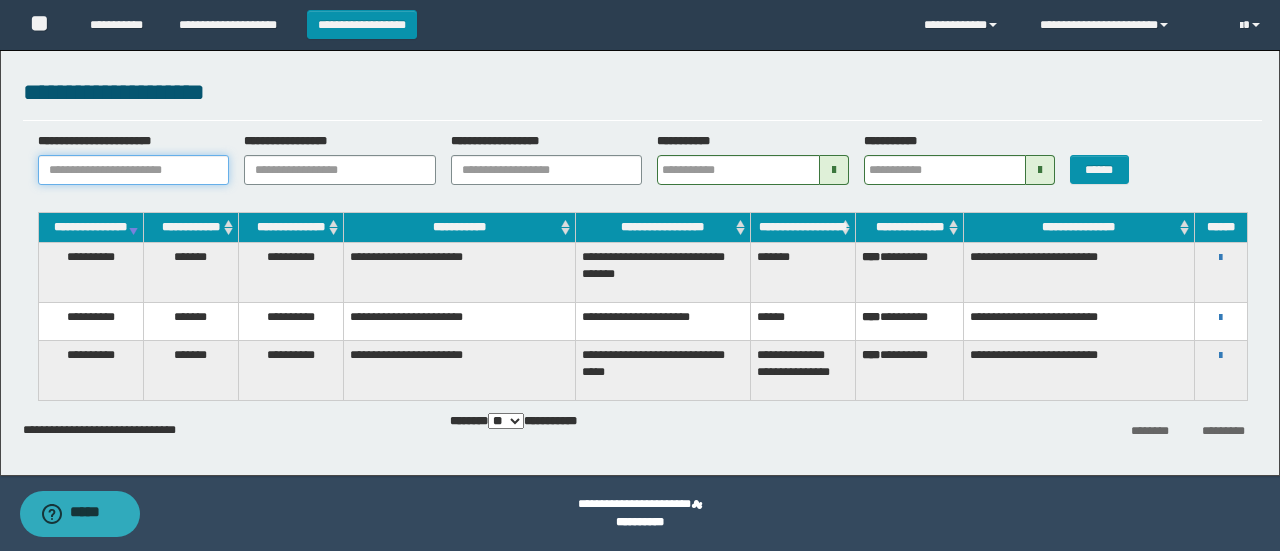 paste on "**********" 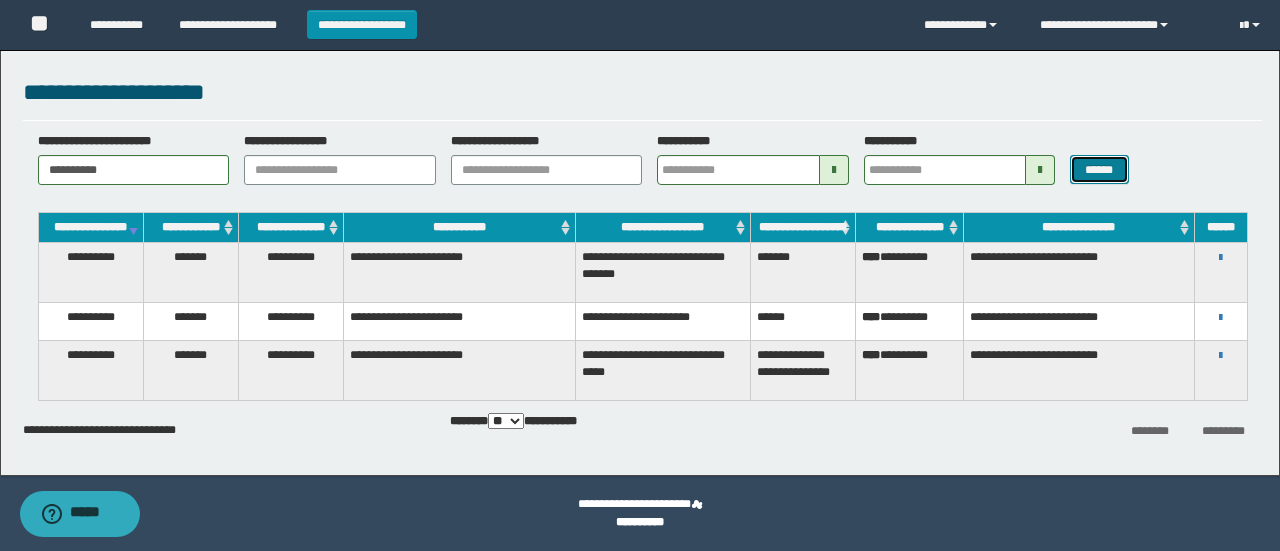 click on "******" at bounding box center (1099, 169) 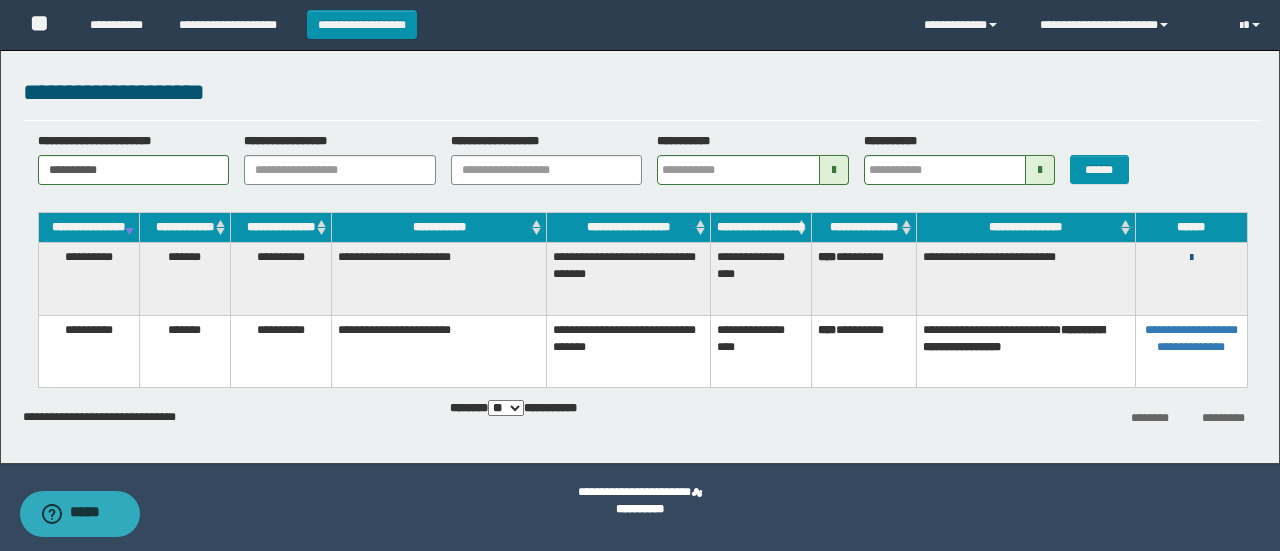 click at bounding box center [1191, 258] 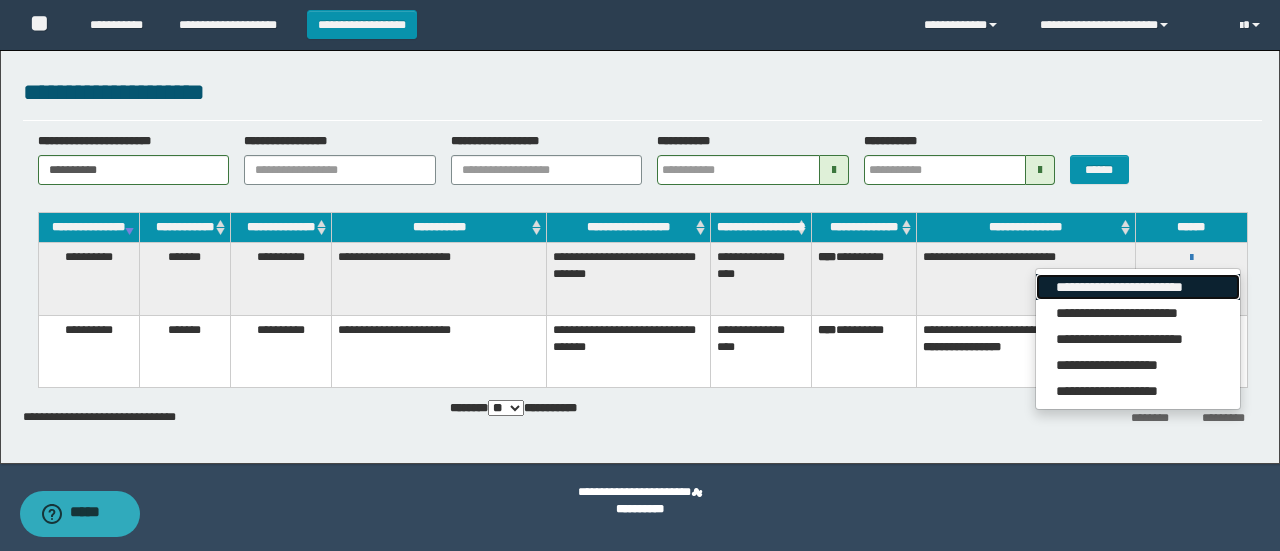 click on "**********" at bounding box center [1137, 287] 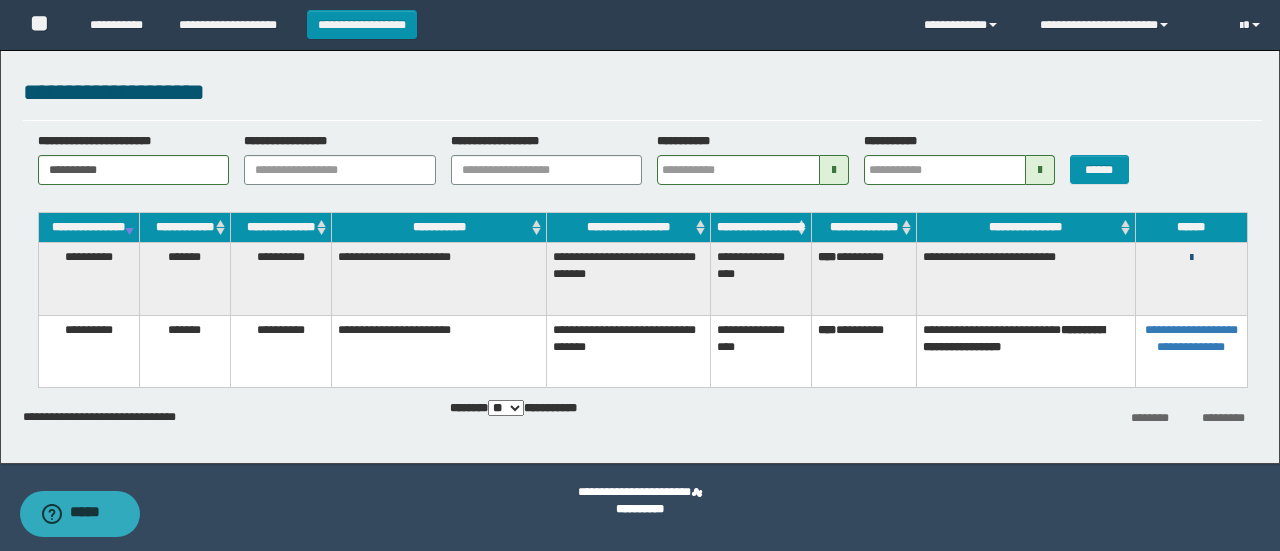 click at bounding box center [1191, 258] 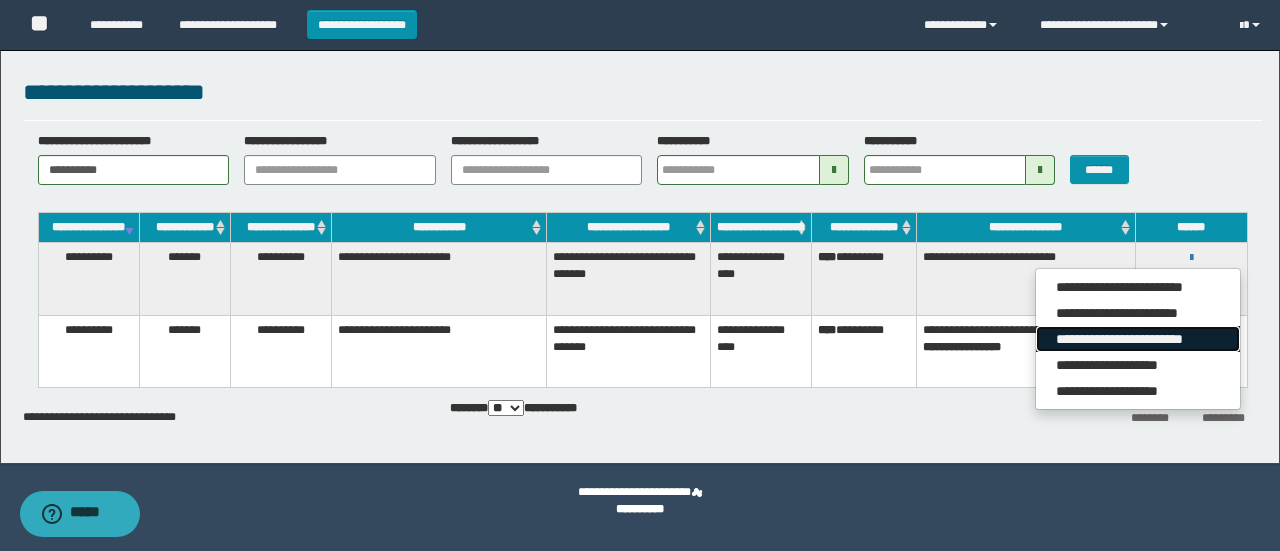 click on "**********" at bounding box center [1137, 339] 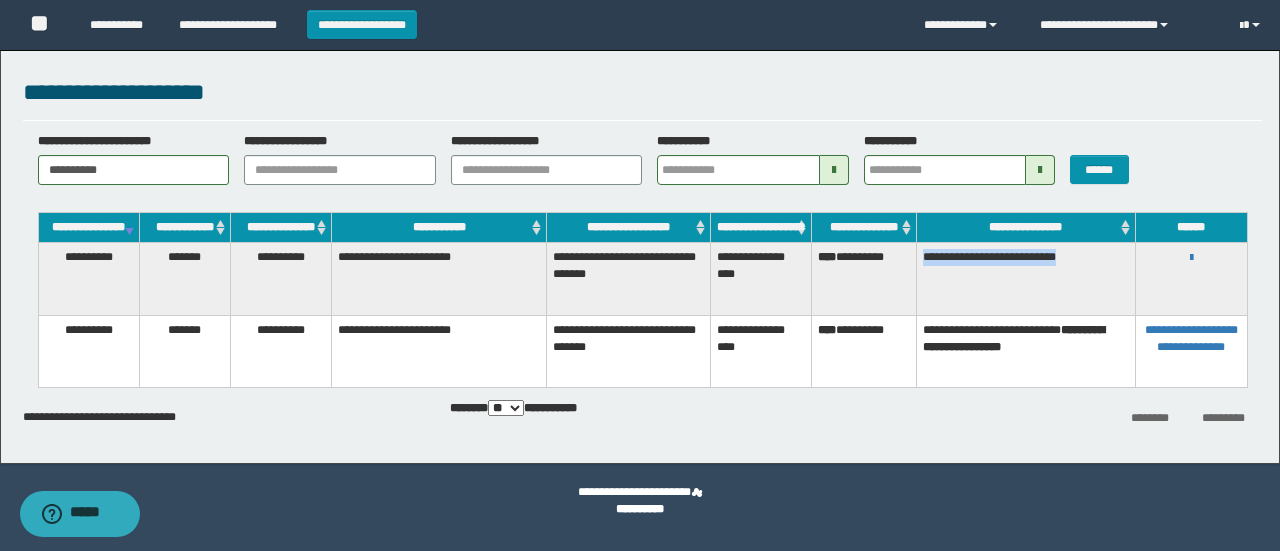 drag, startPoint x: 923, startPoint y: 275, endPoint x: 1096, endPoint y: 278, distance: 173.02602 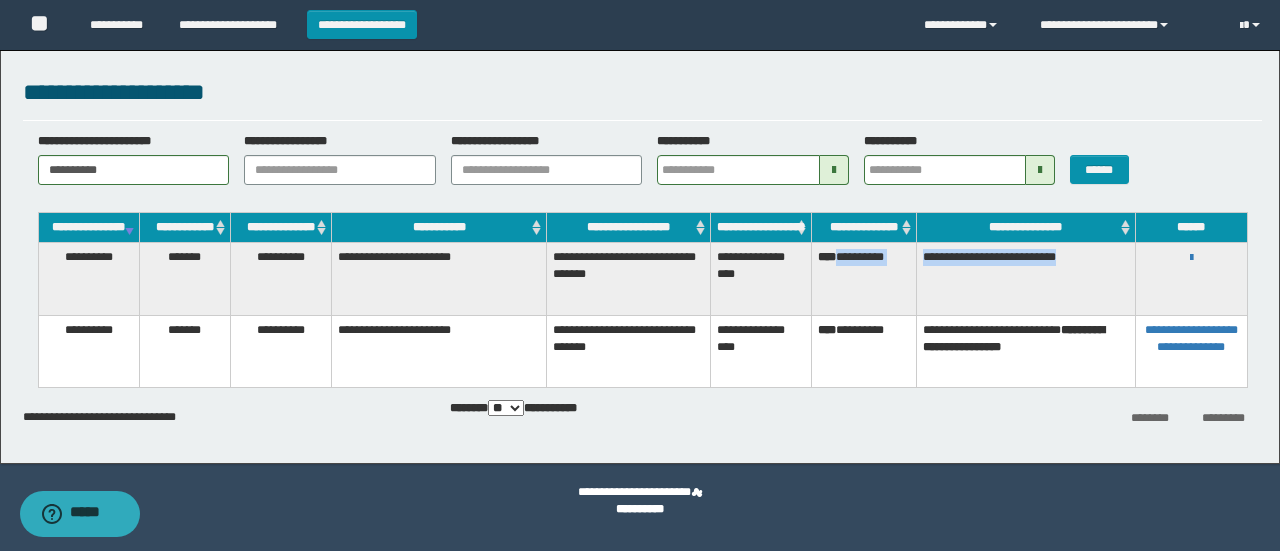 drag, startPoint x: 842, startPoint y: 273, endPoint x: 1079, endPoint y: 266, distance: 237.10335 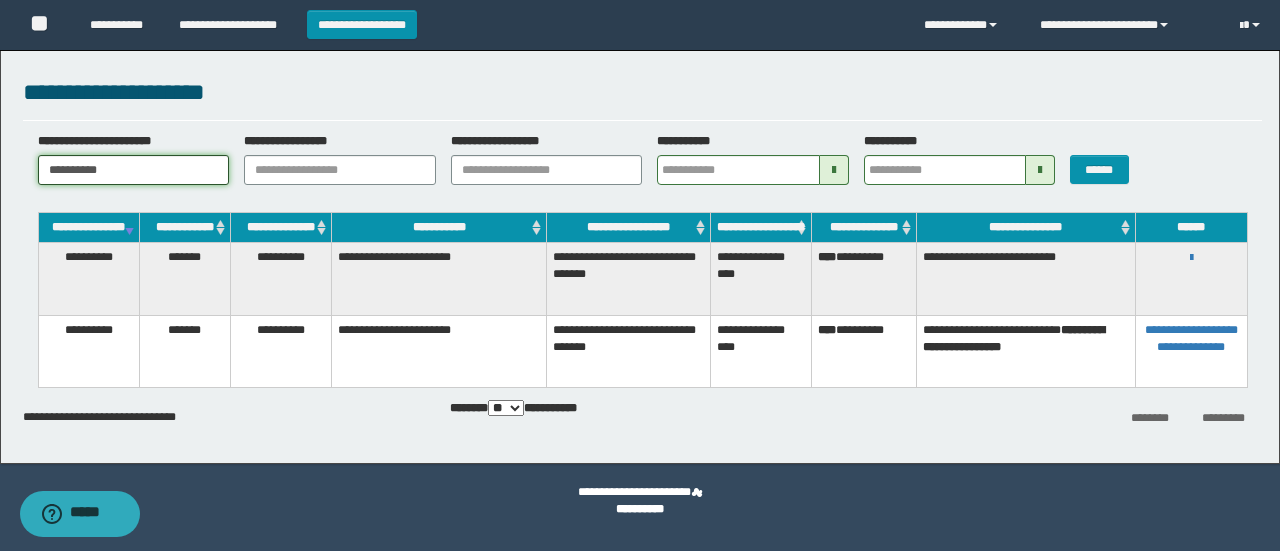 click on "**********" at bounding box center (134, 170) 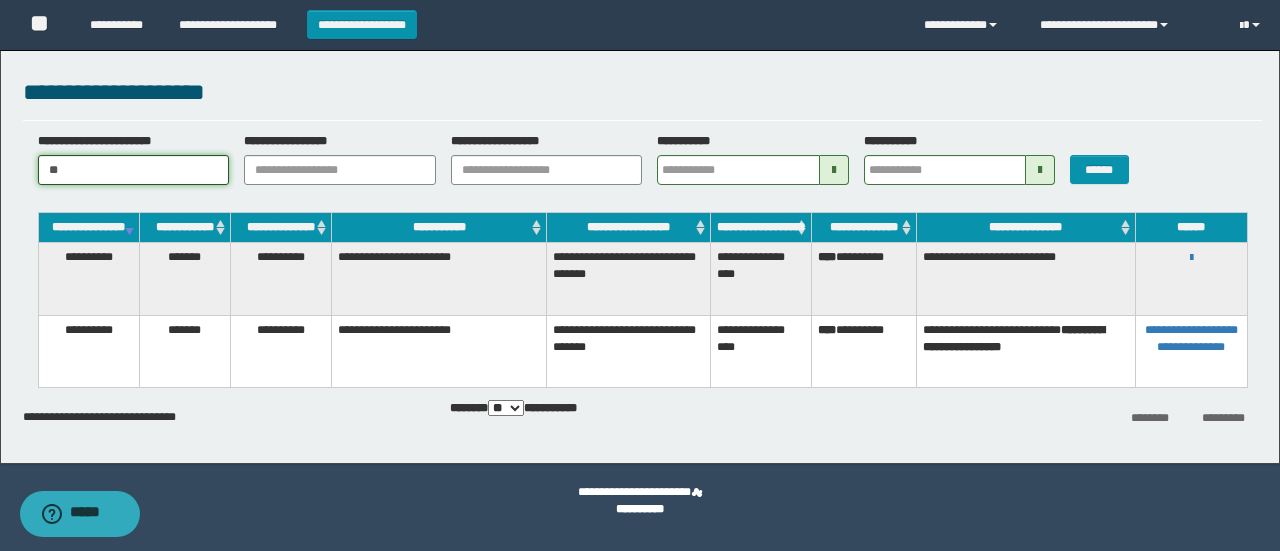 type on "*" 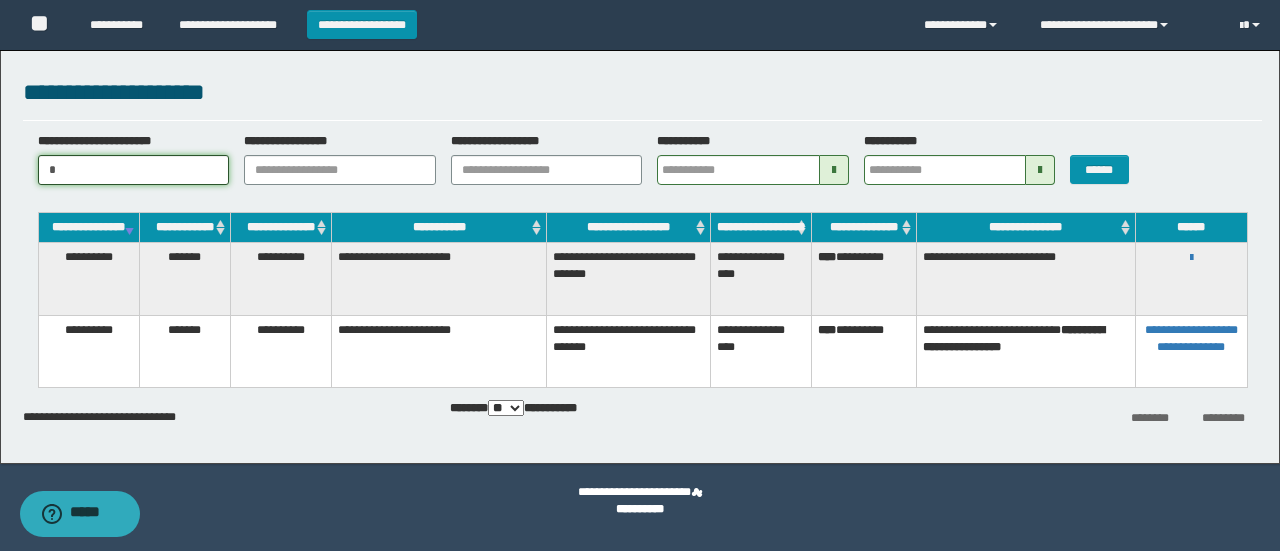 drag, startPoint x: 135, startPoint y: 171, endPoint x: 102, endPoint y: 171, distance: 33 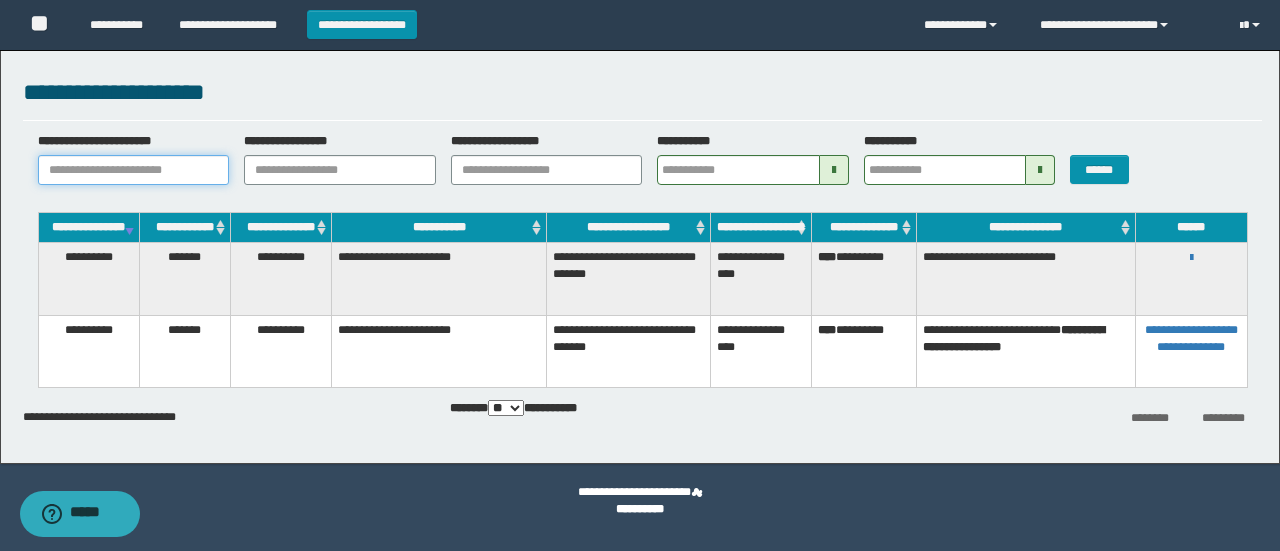 paste on "**********" 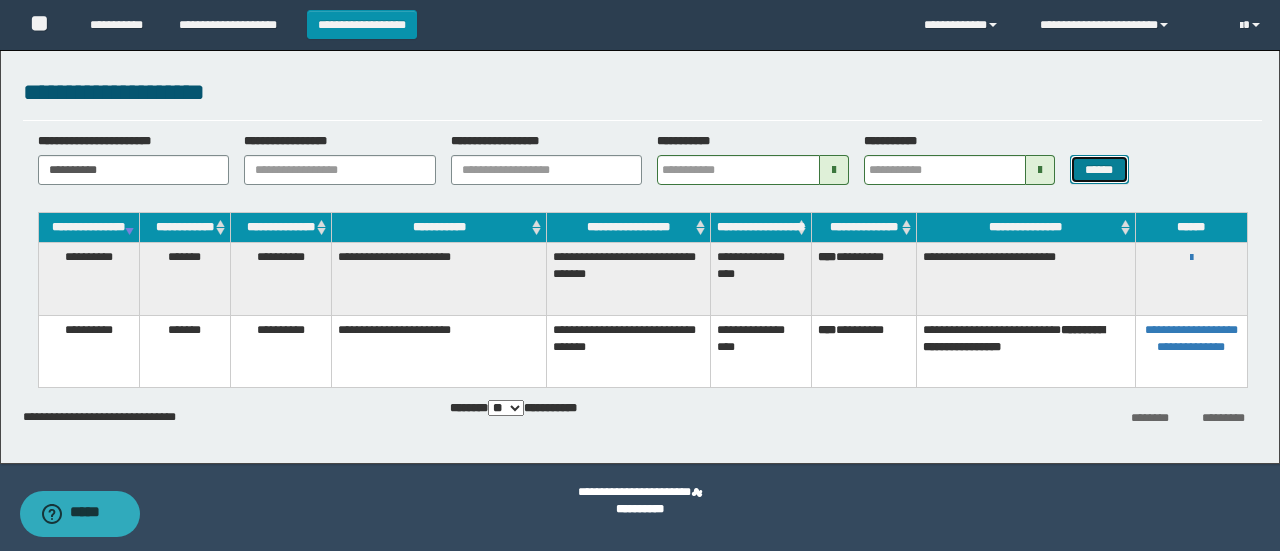click on "******" at bounding box center (1099, 169) 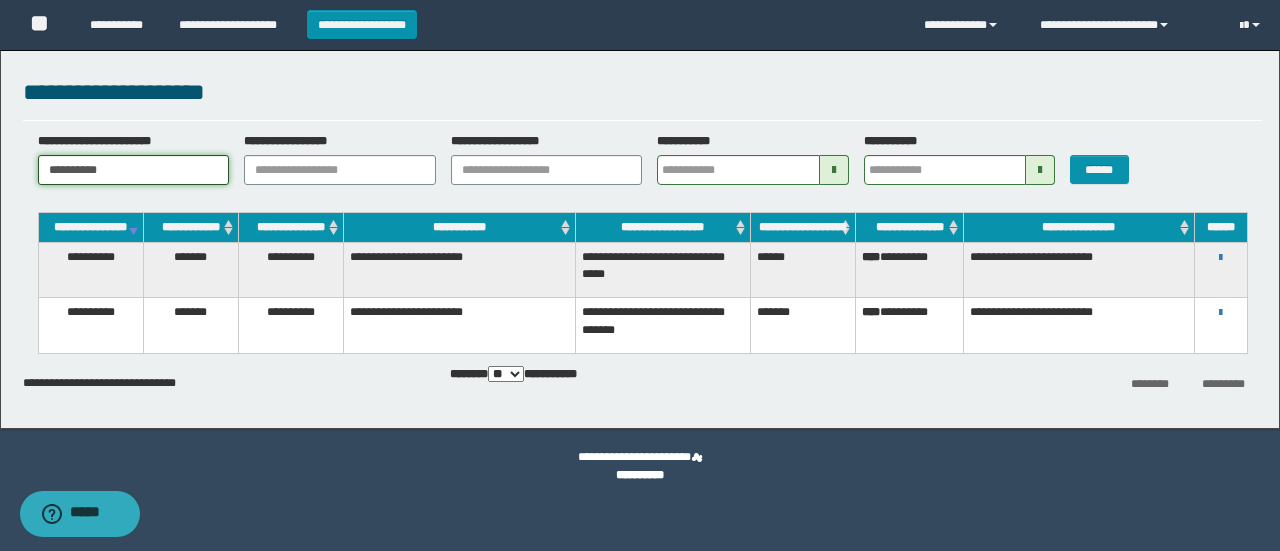 click on "**********" at bounding box center (134, 170) 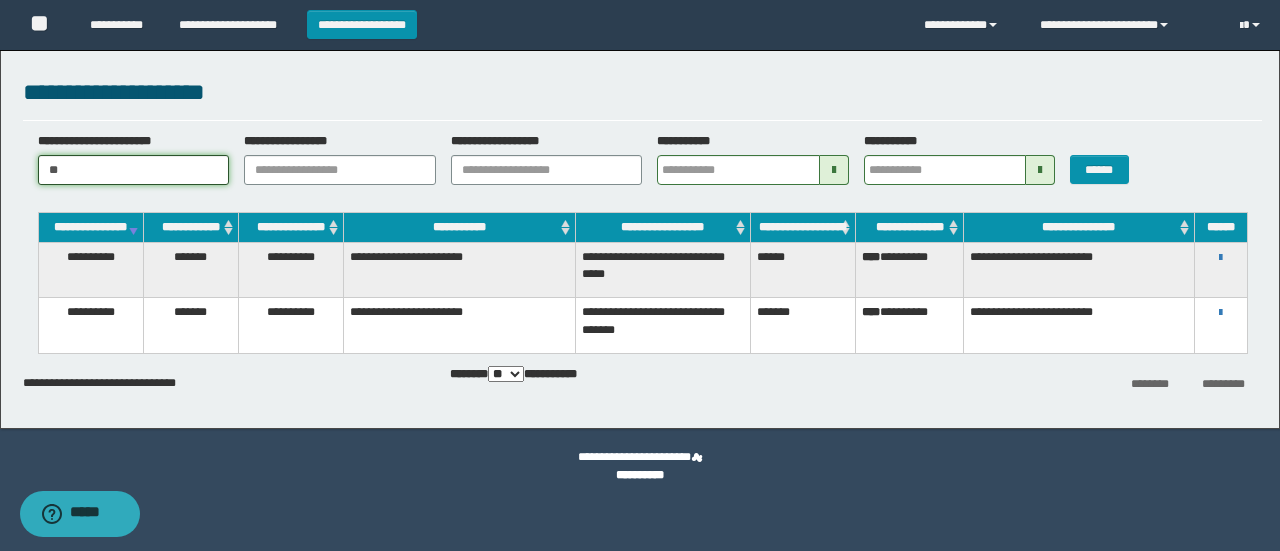 type on "*" 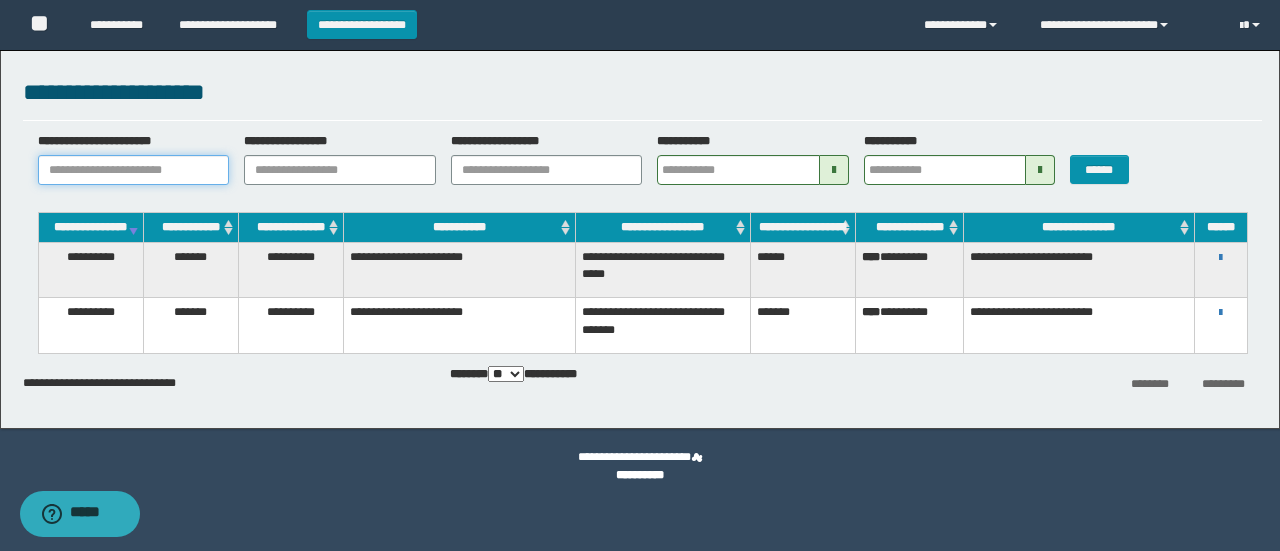 paste on "**********" 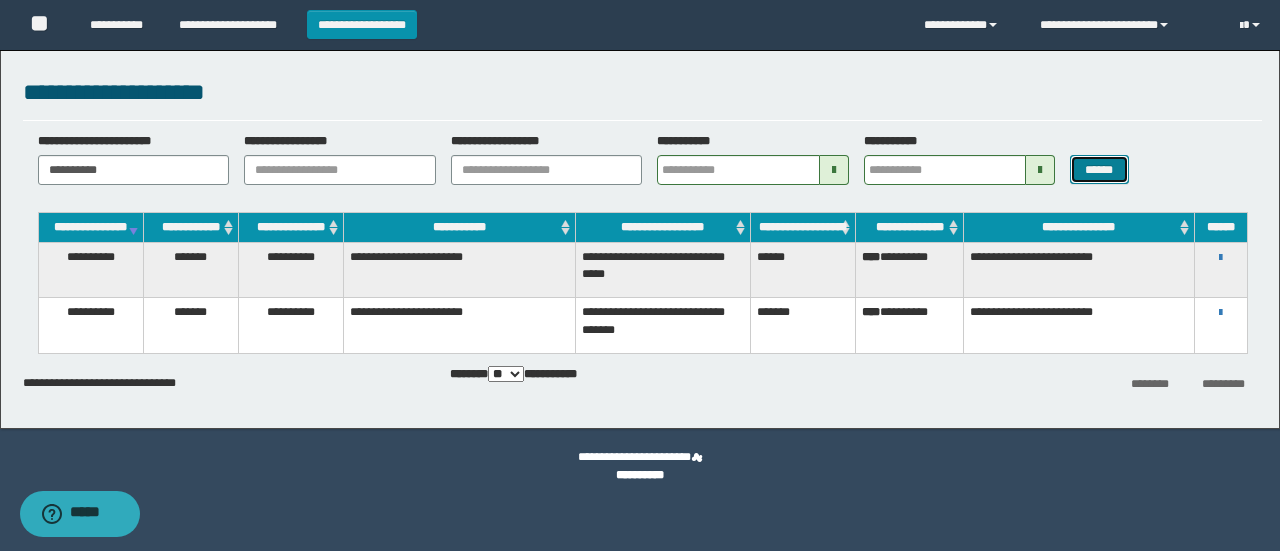 click on "******" at bounding box center [1099, 169] 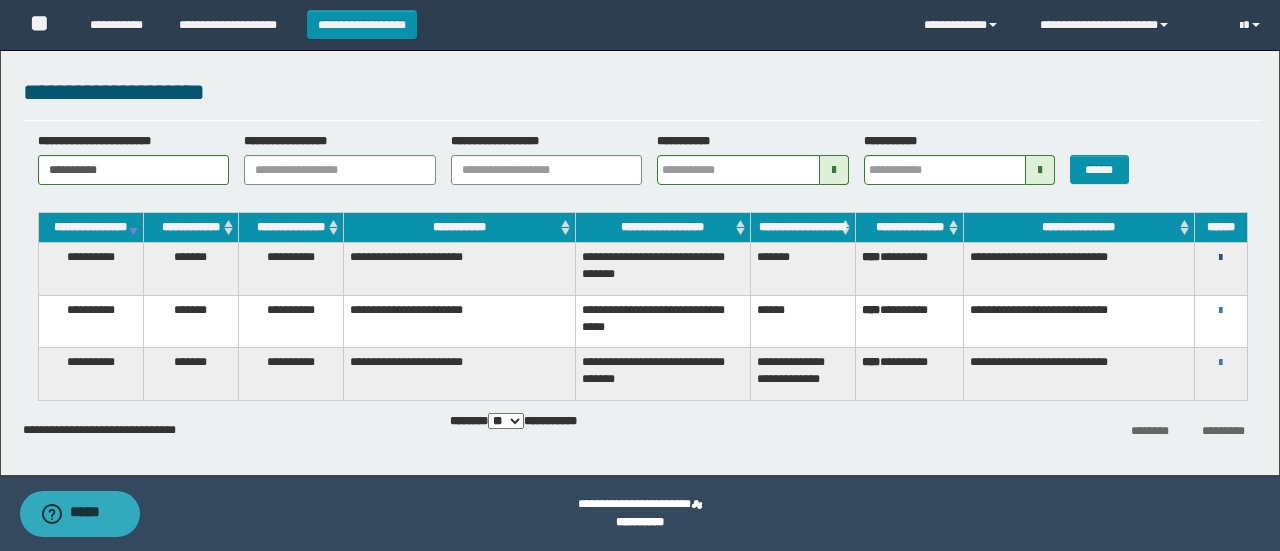 click at bounding box center [1220, 258] 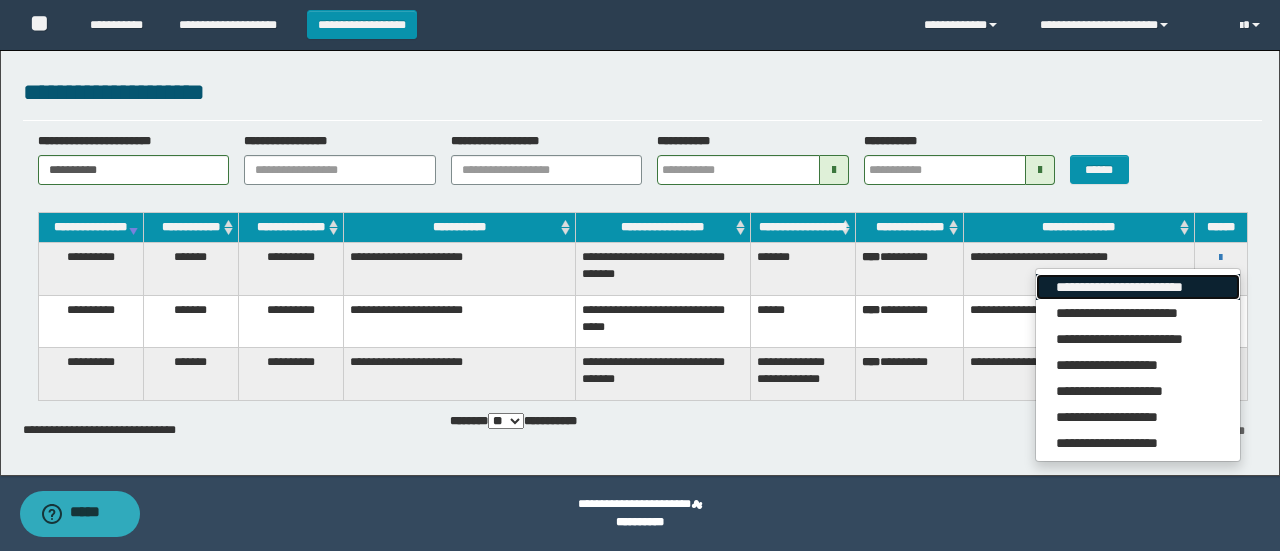 click on "**********" at bounding box center [1137, 287] 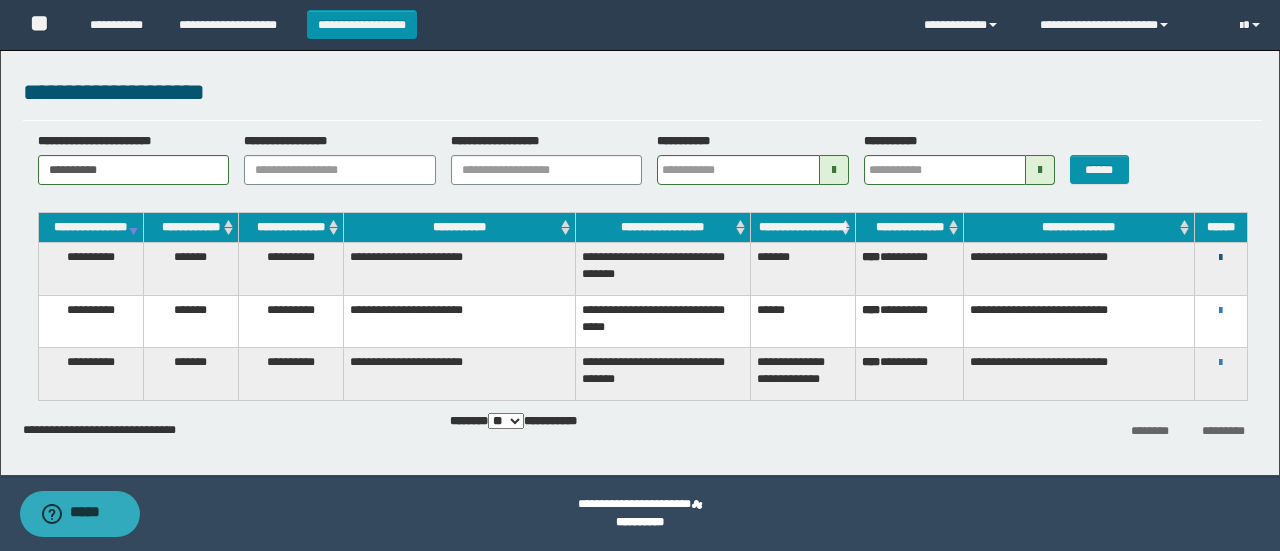 click at bounding box center [1220, 258] 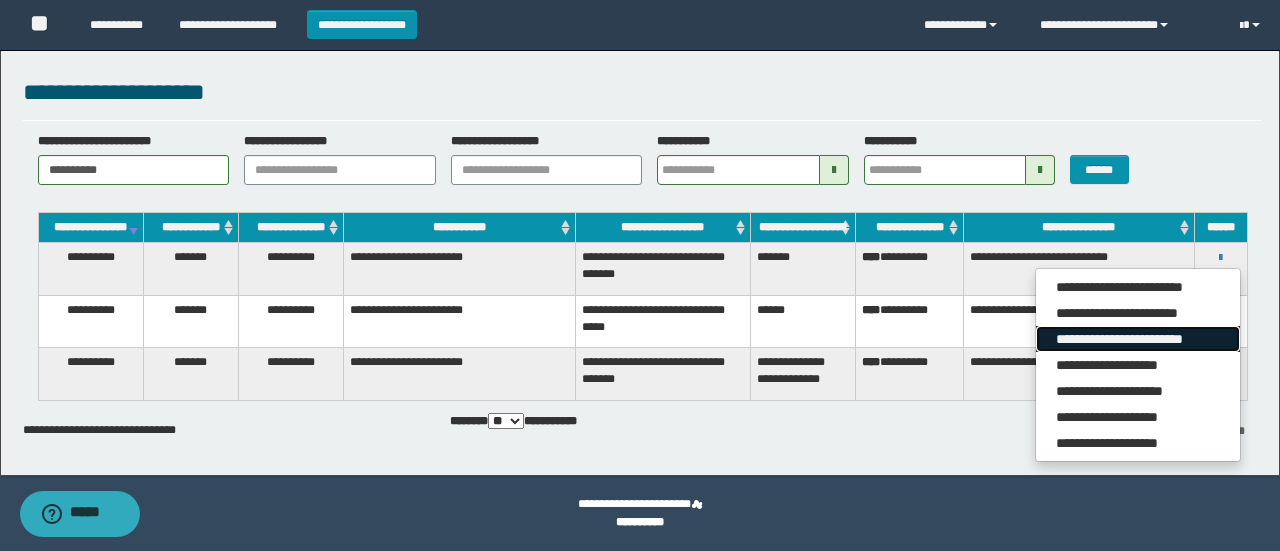 click on "**********" at bounding box center (1137, 339) 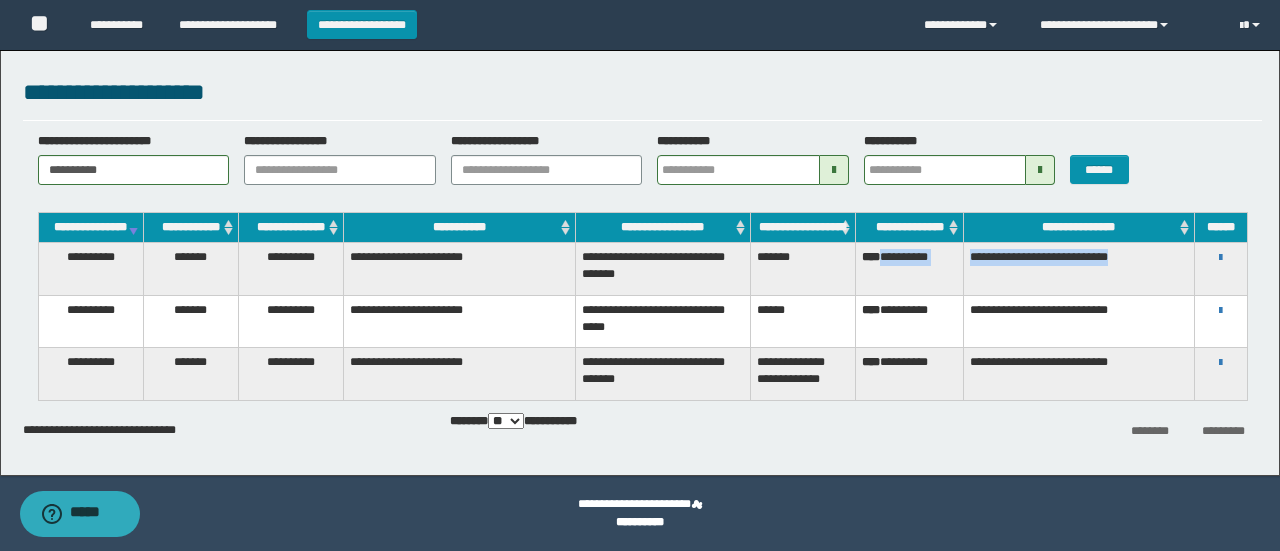 drag, startPoint x: 889, startPoint y: 275, endPoint x: 1177, endPoint y: 271, distance: 288.02777 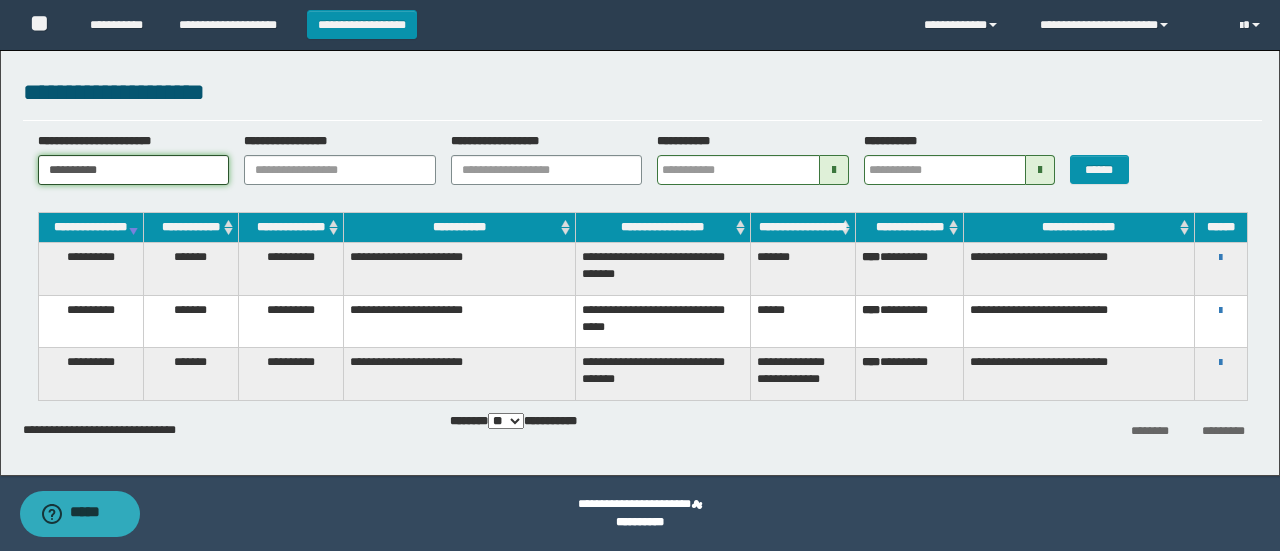 click on "**********" at bounding box center [134, 170] 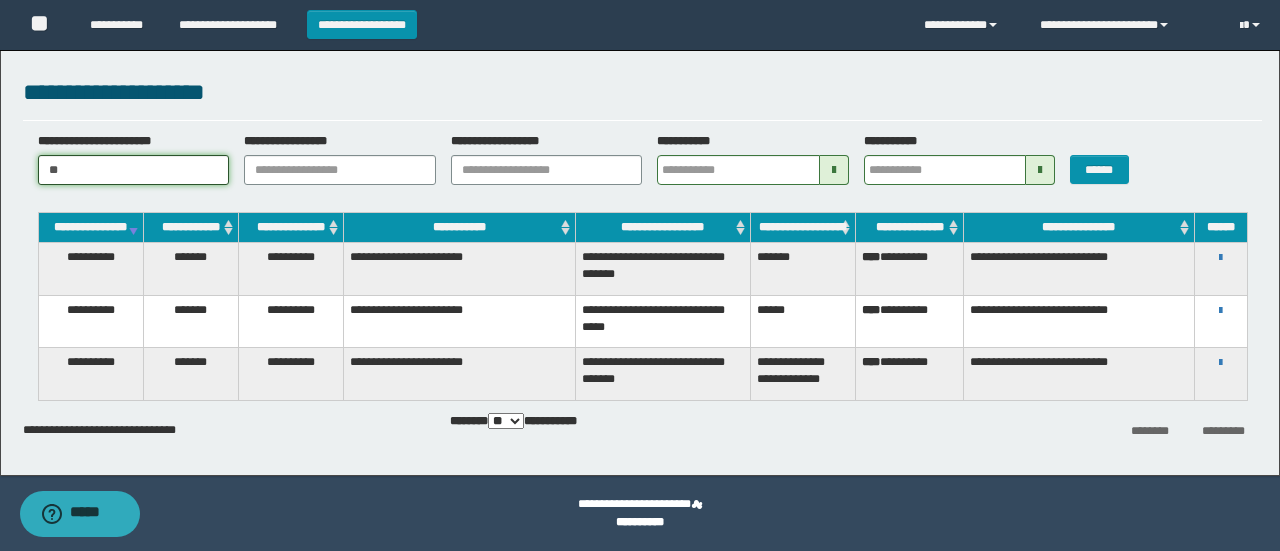 type on "*" 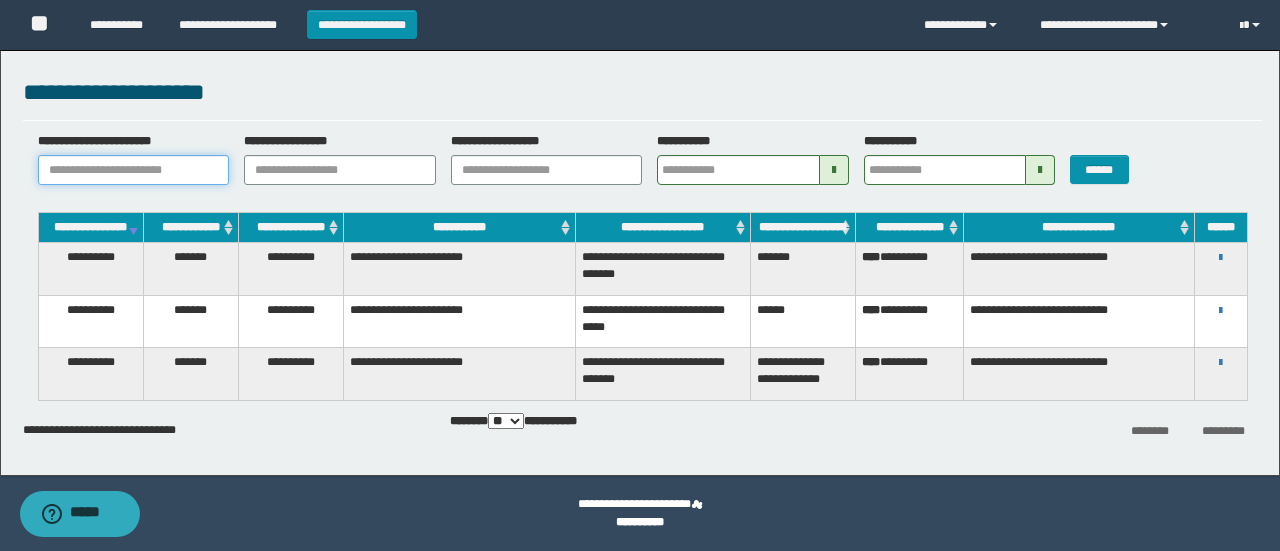 paste on "********" 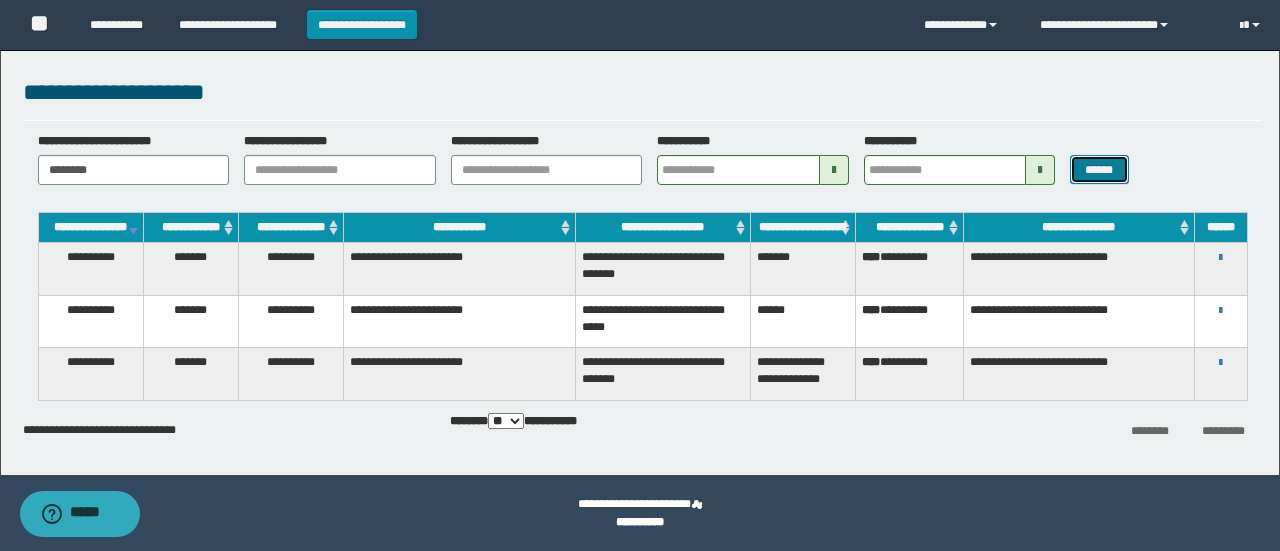click on "******" at bounding box center (1099, 169) 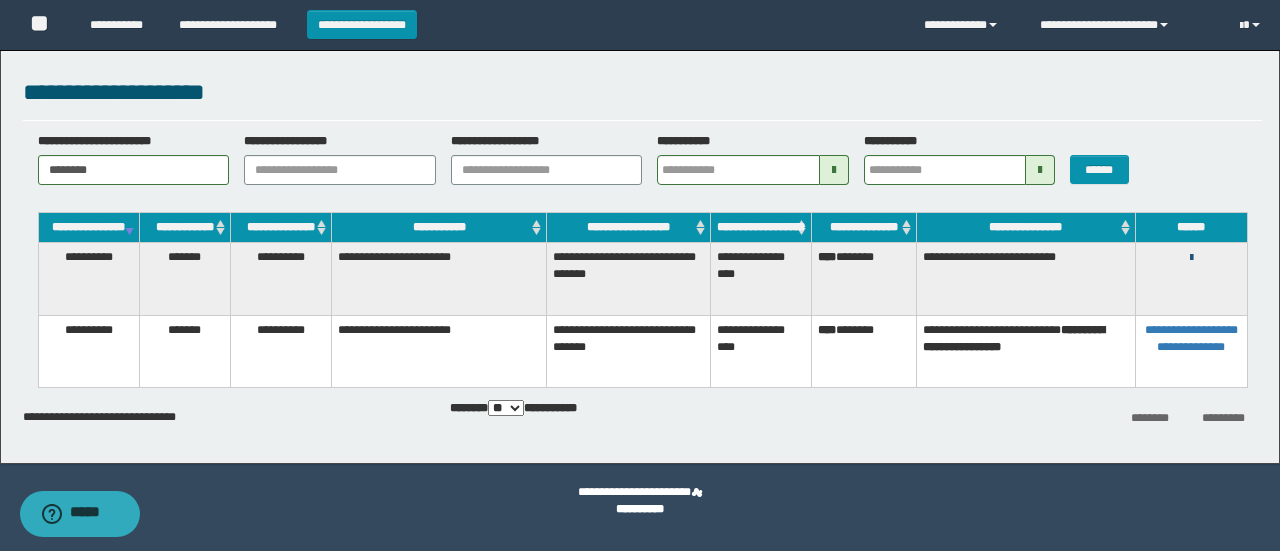 click at bounding box center [1191, 258] 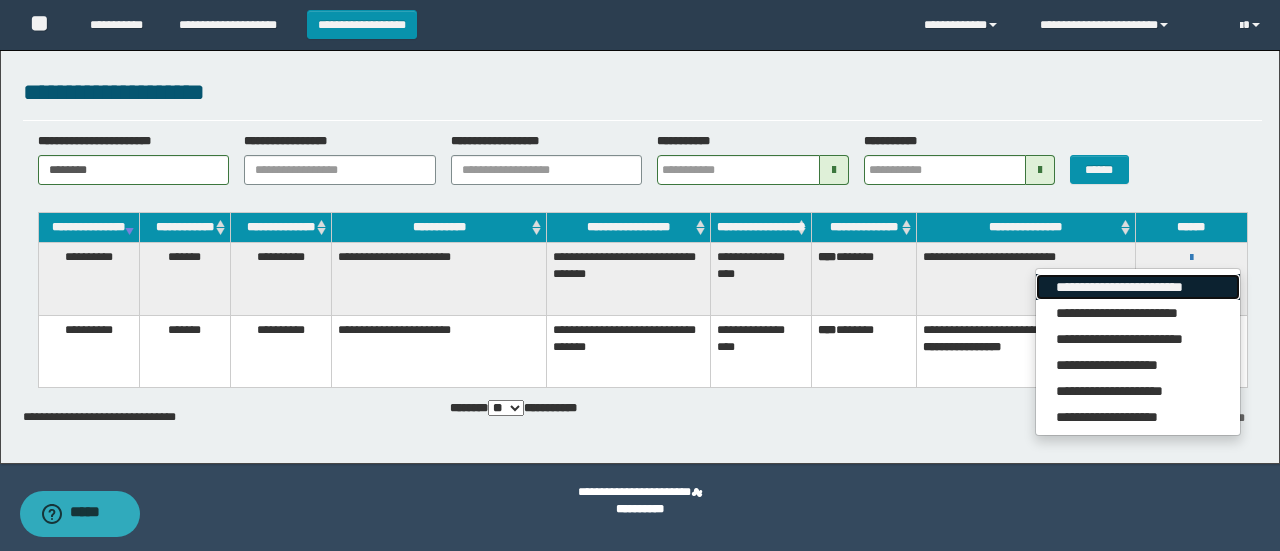 click on "**********" at bounding box center [1137, 287] 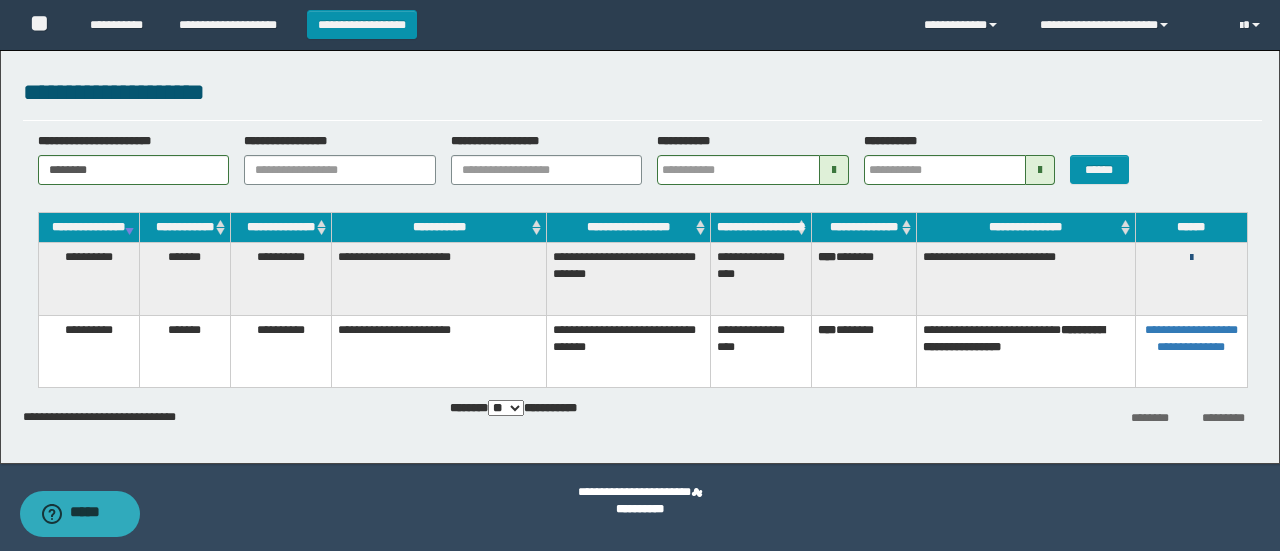 click at bounding box center [1191, 258] 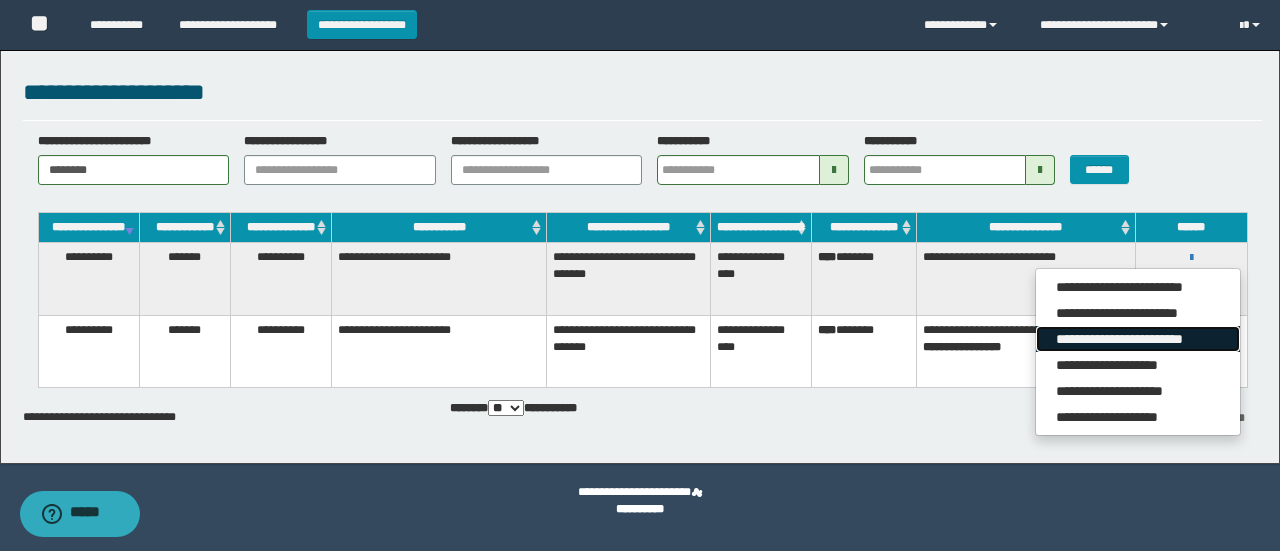 click on "**********" at bounding box center (1137, 339) 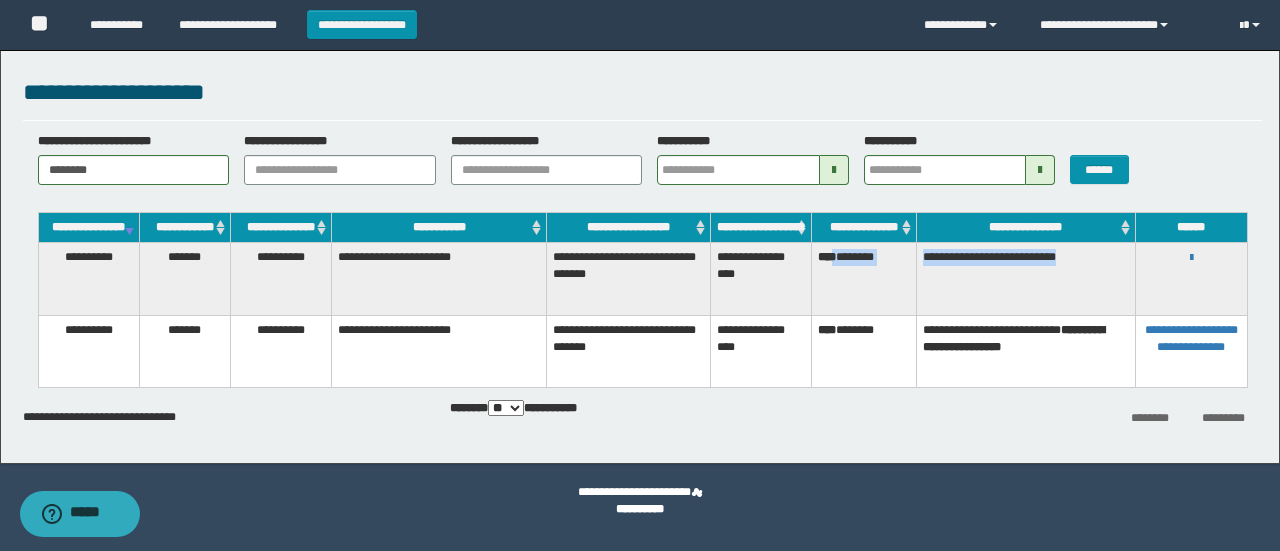 drag, startPoint x: 838, startPoint y: 273, endPoint x: 1077, endPoint y: 276, distance: 239.01883 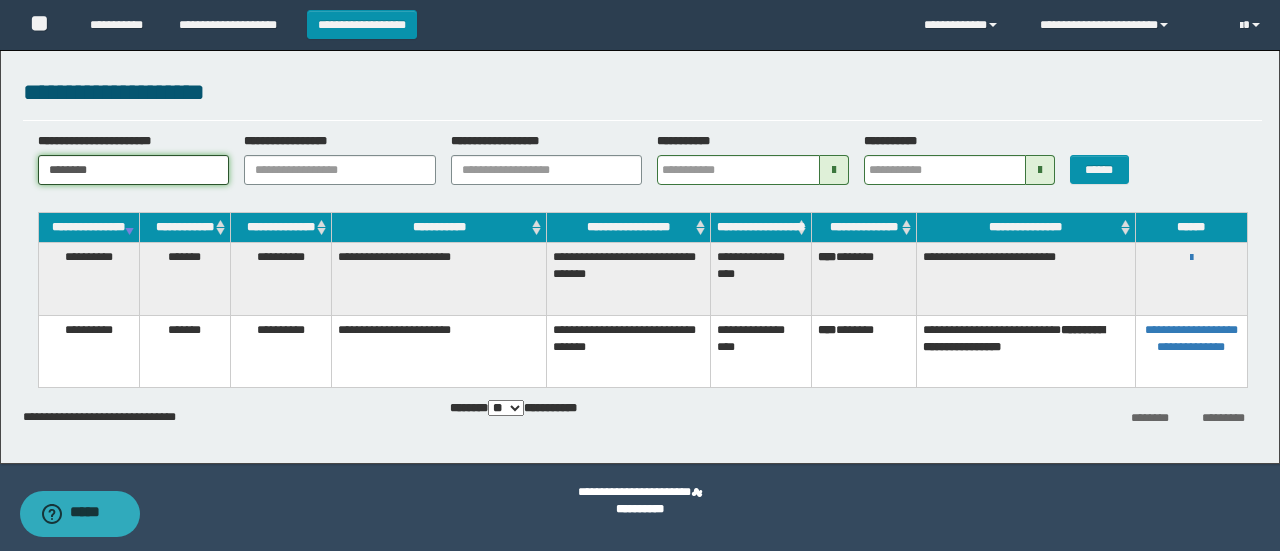 click on "********" at bounding box center (134, 170) 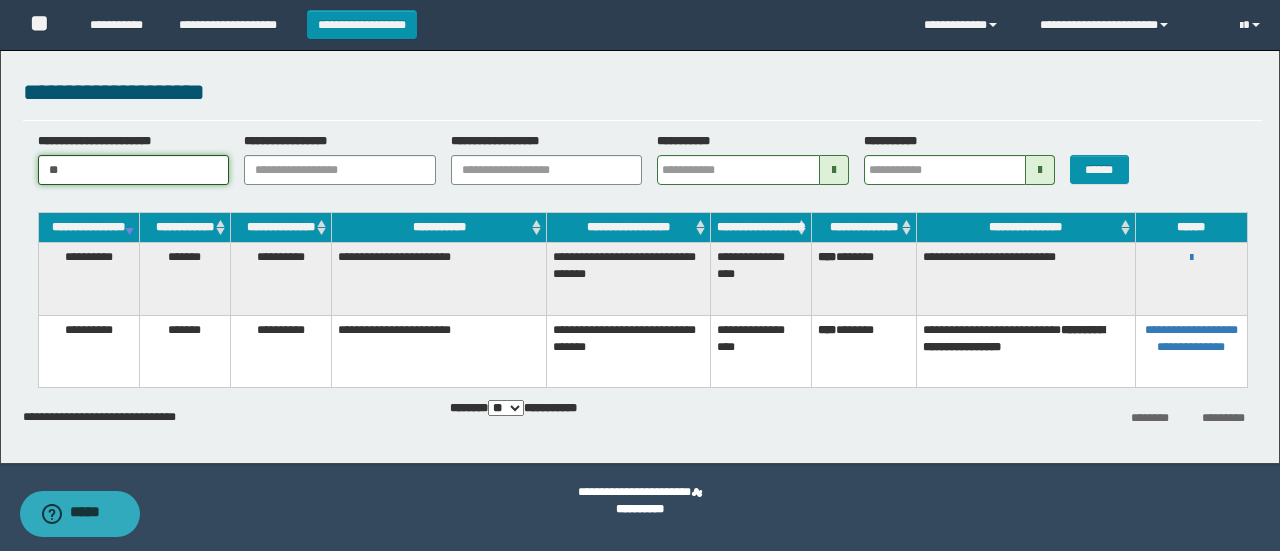 type on "*" 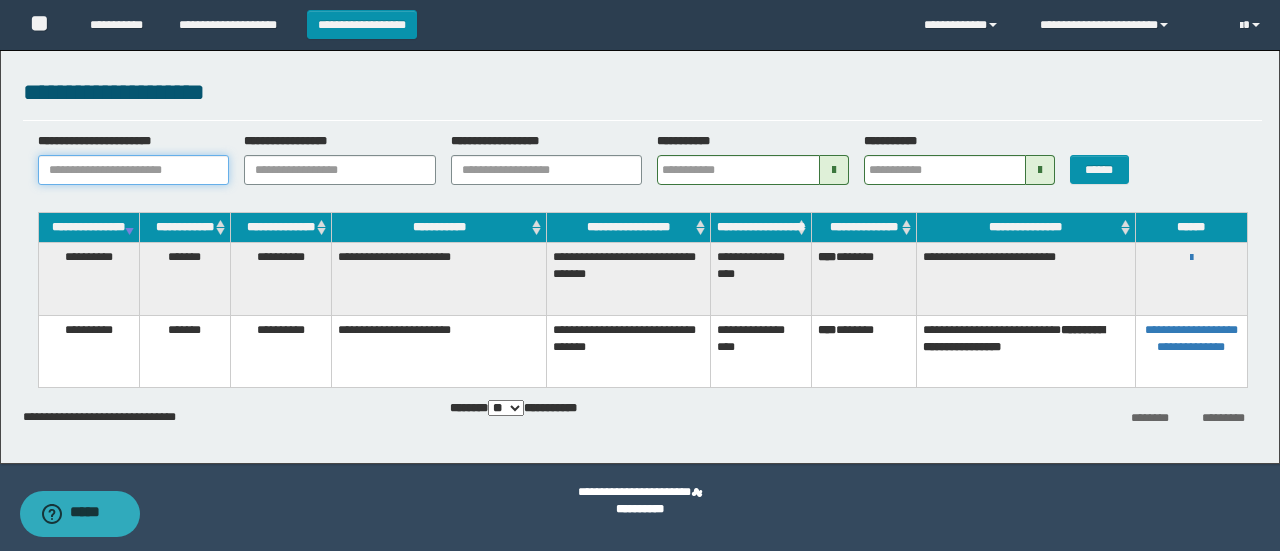 paste on "**********" 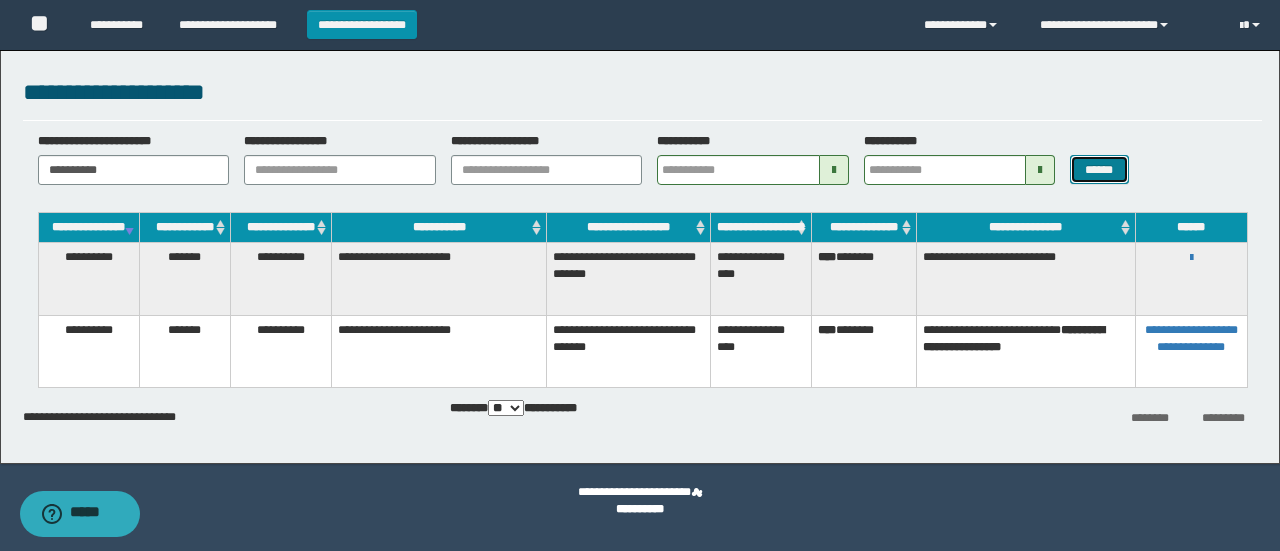 click on "******" at bounding box center (1099, 169) 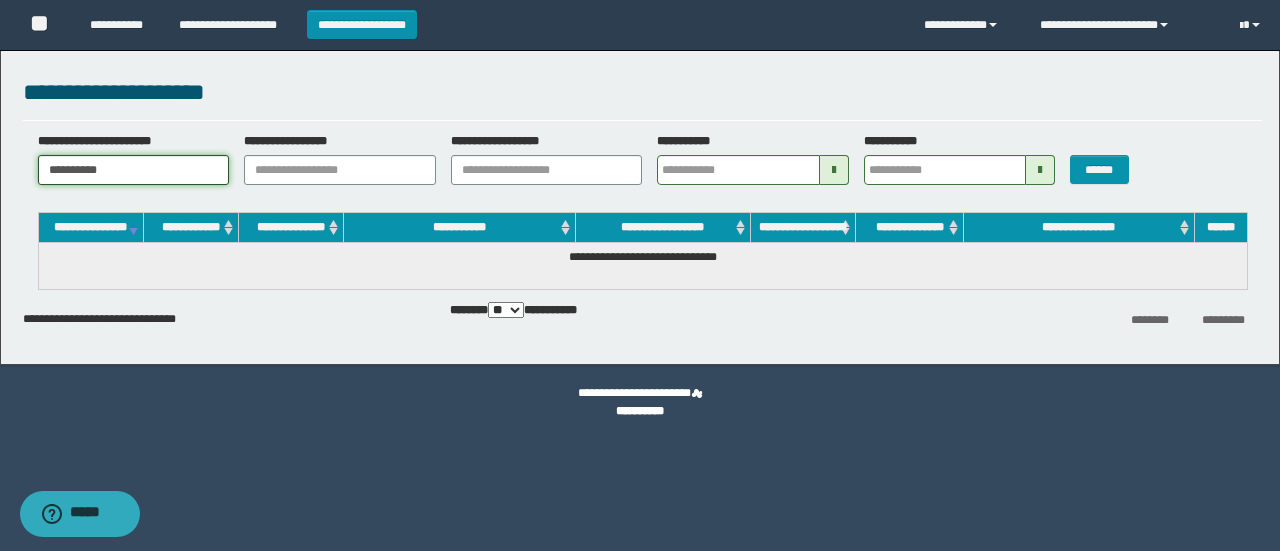 click on "**********" at bounding box center [134, 170] 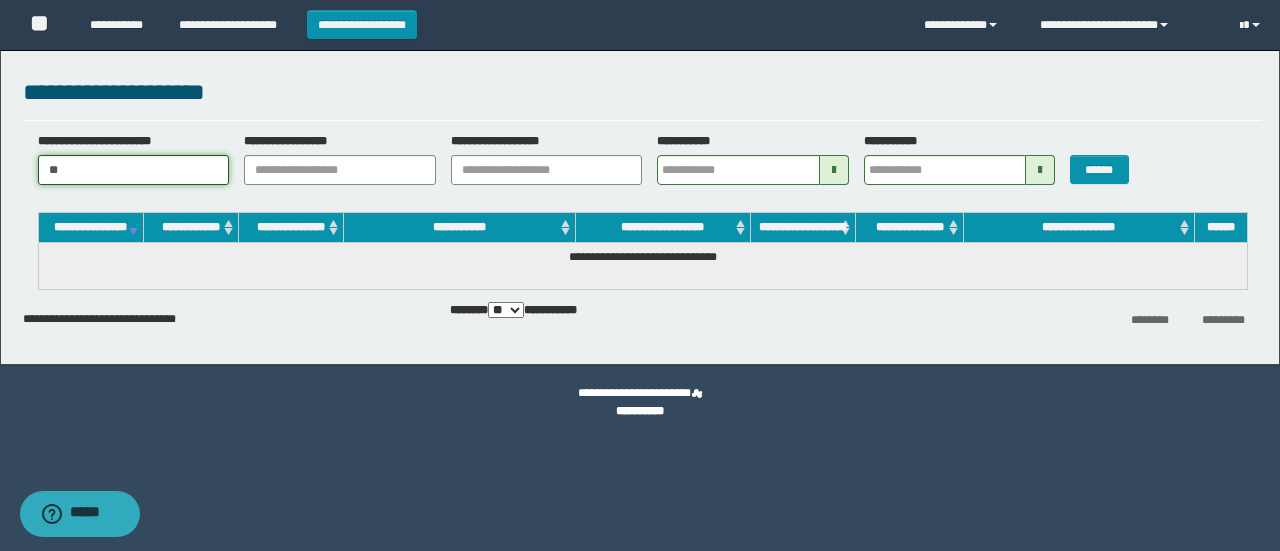 type on "*" 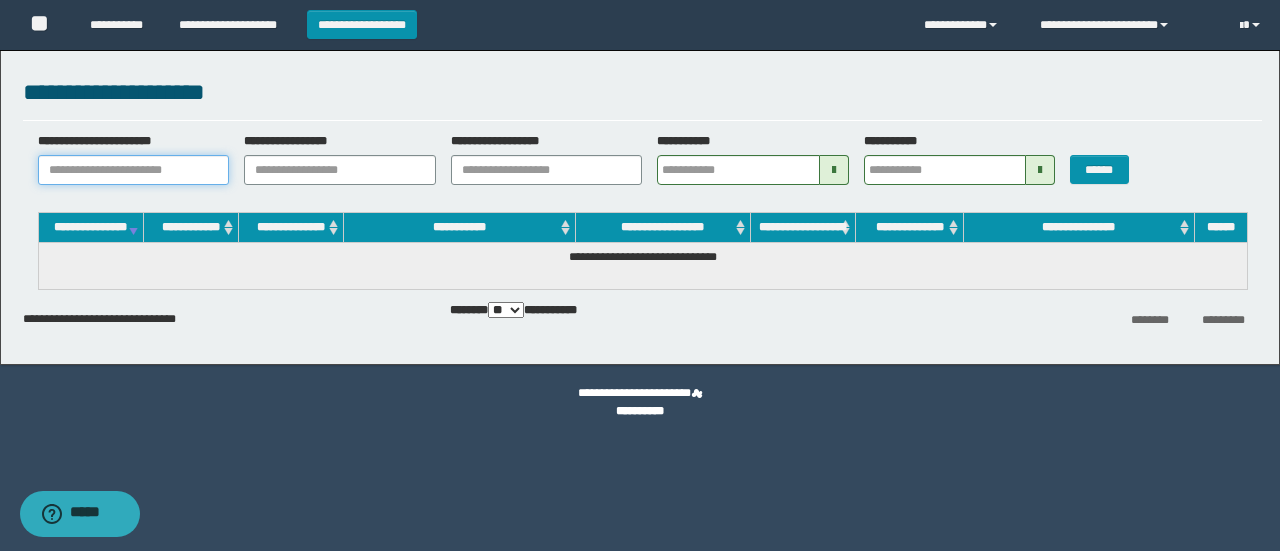 paste on "**********" 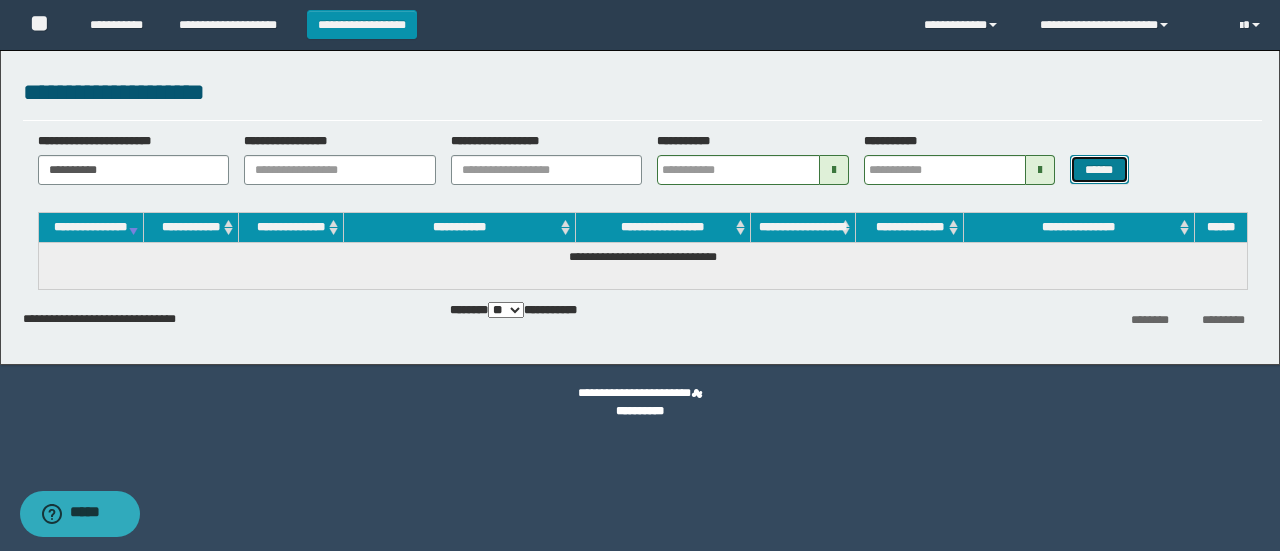 click on "******" at bounding box center [1099, 169] 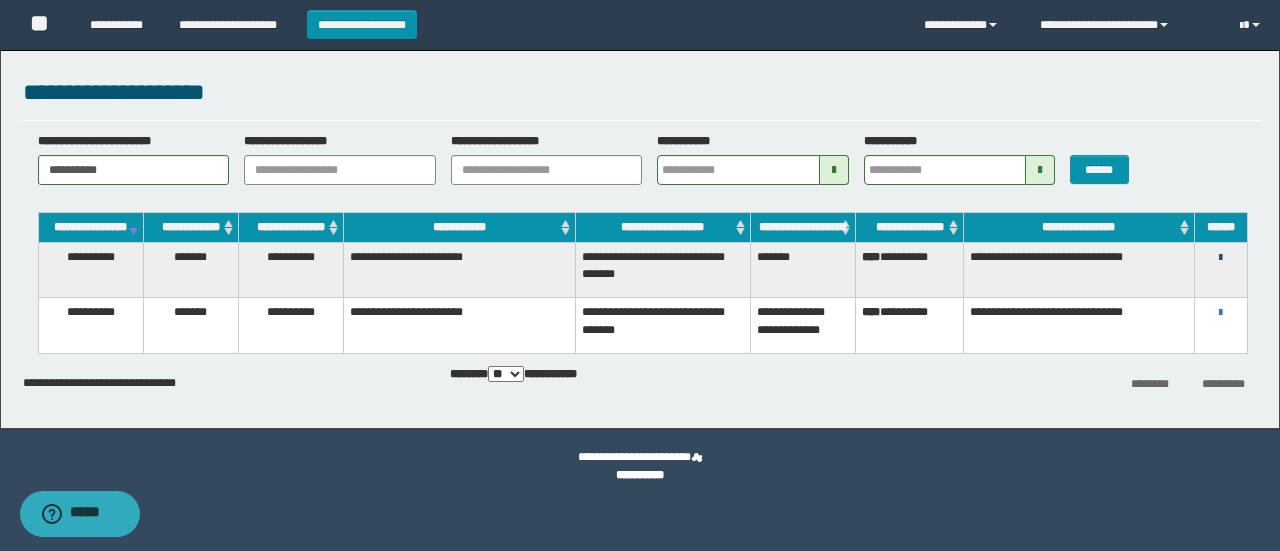 click at bounding box center [1220, 258] 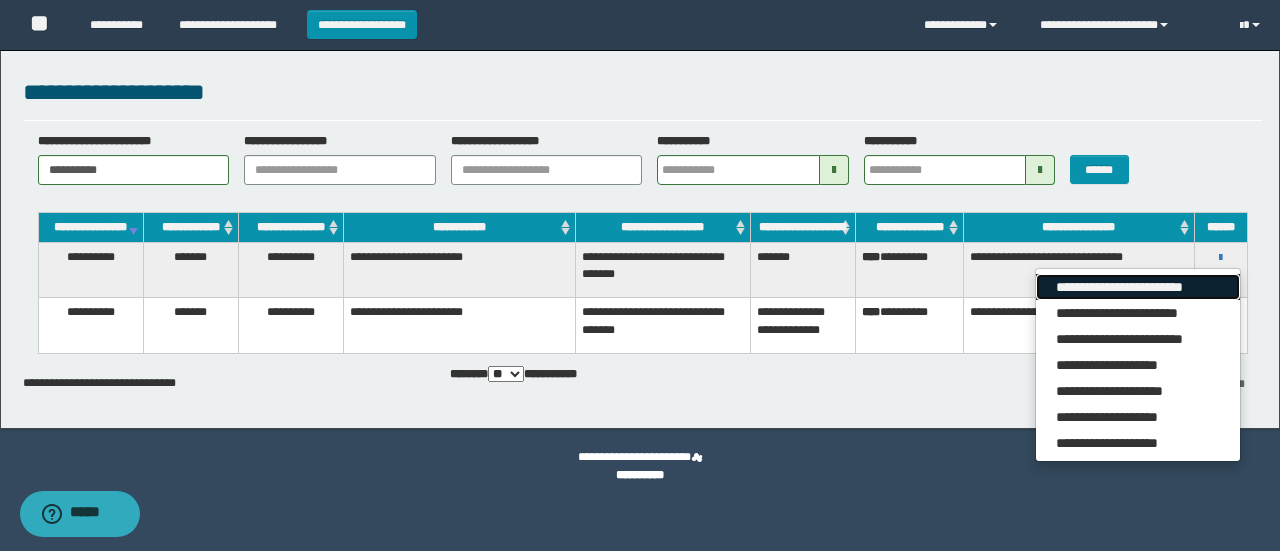 click on "**********" at bounding box center [1137, 287] 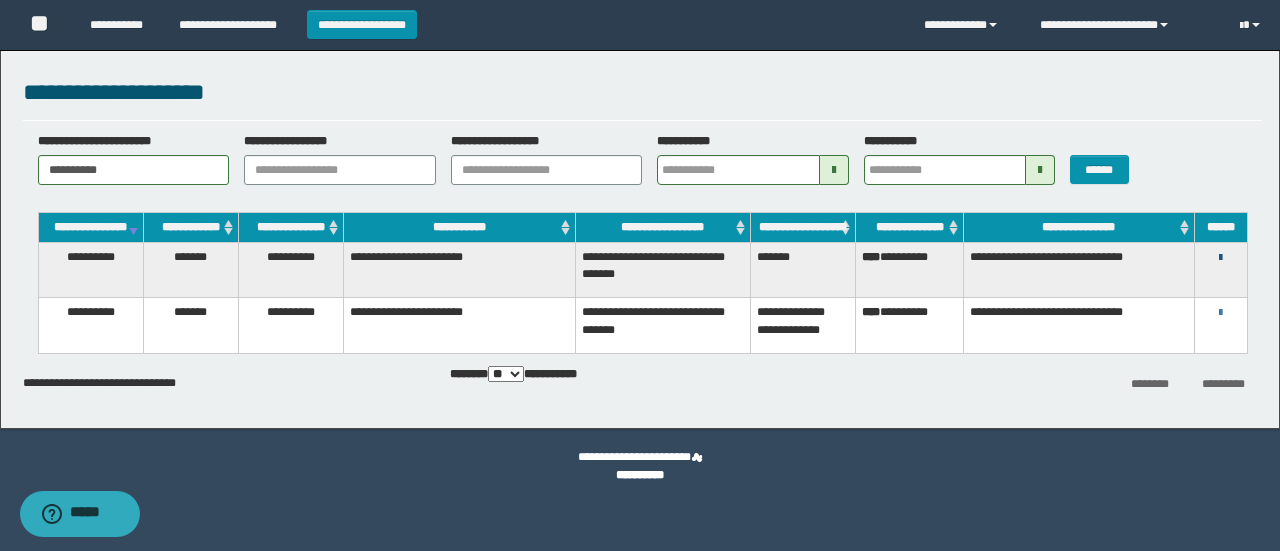 click at bounding box center (1220, 258) 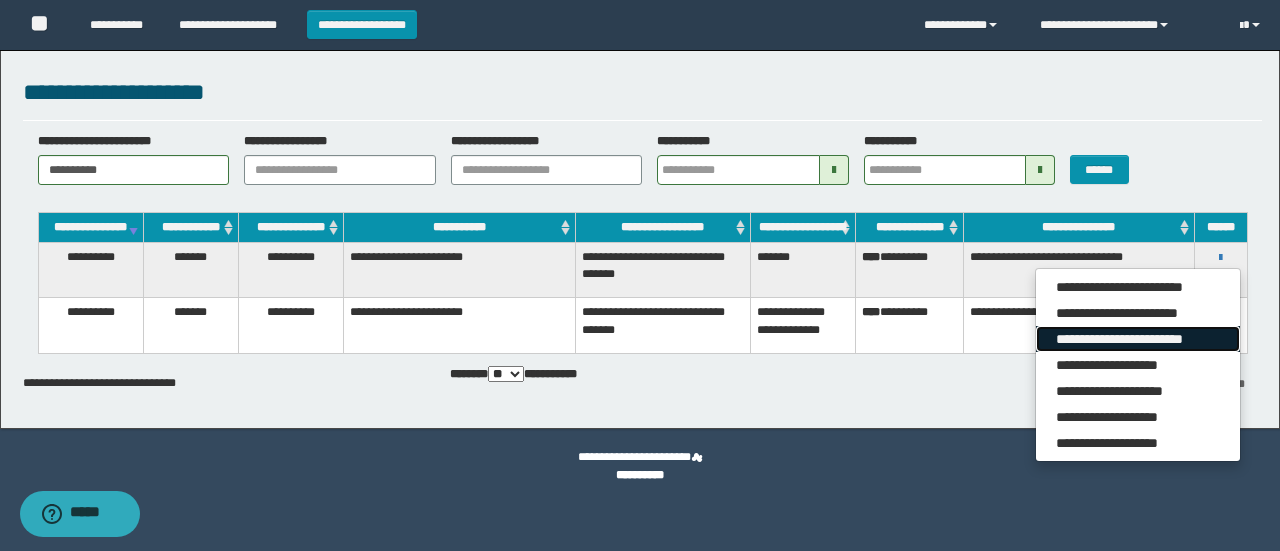 click on "**********" at bounding box center [1137, 339] 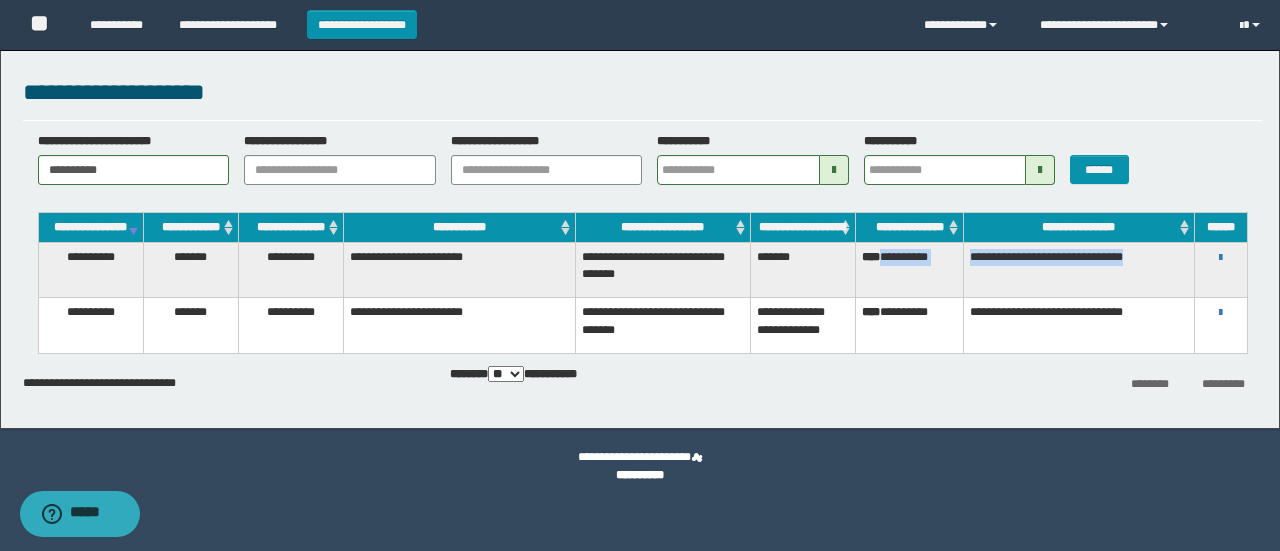 drag, startPoint x: 887, startPoint y: 274, endPoint x: 1025, endPoint y: 291, distance: 139.04315 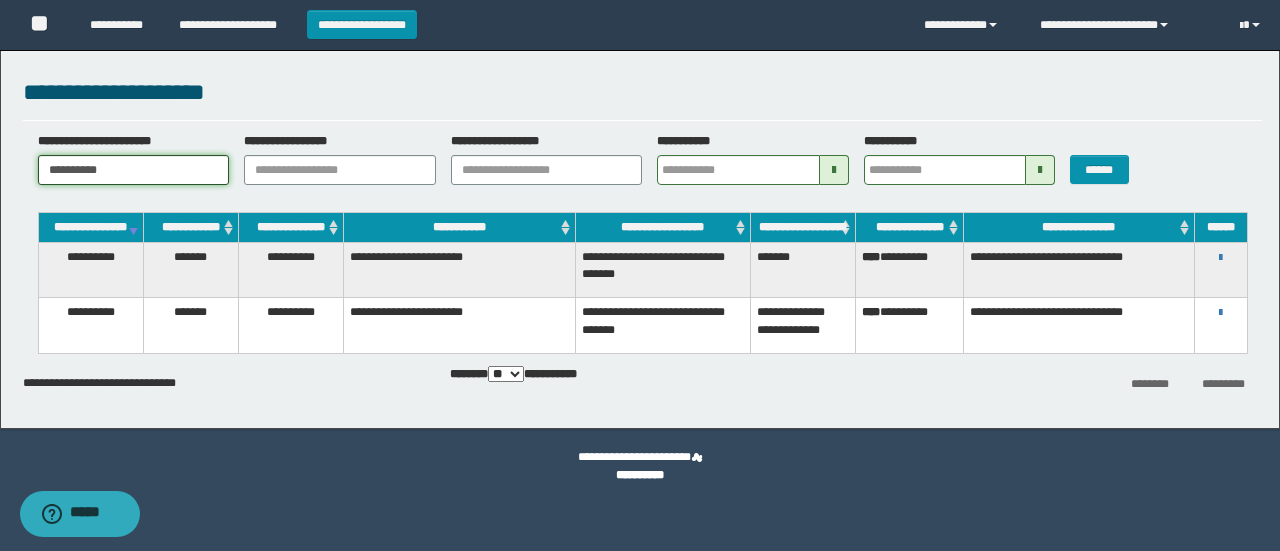 click on "**********" at bounding box center [134, 170] 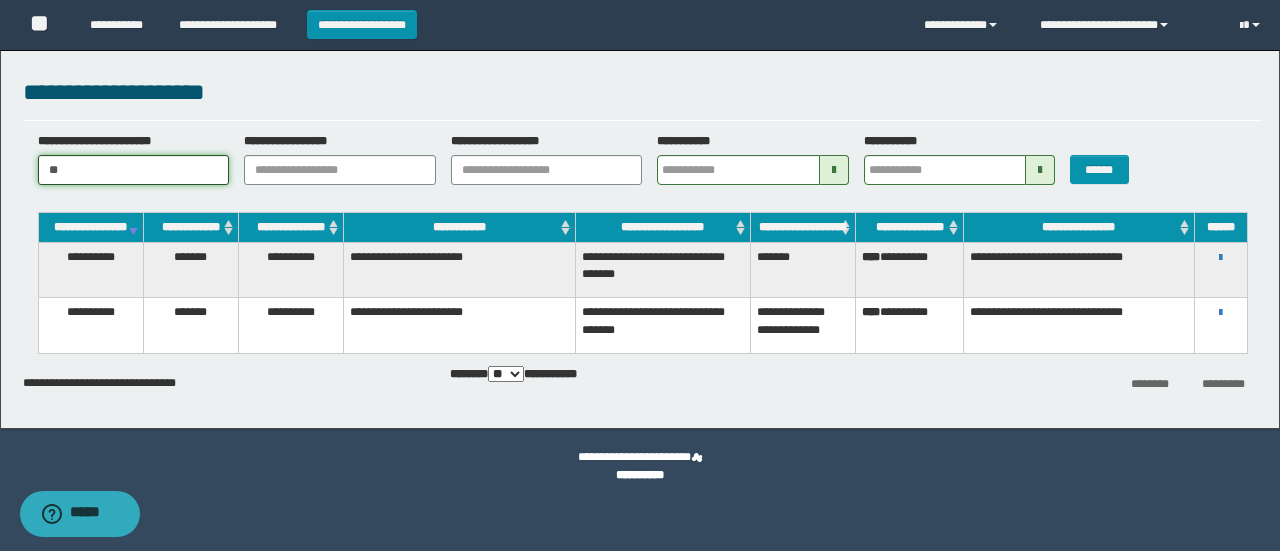 type on "*" 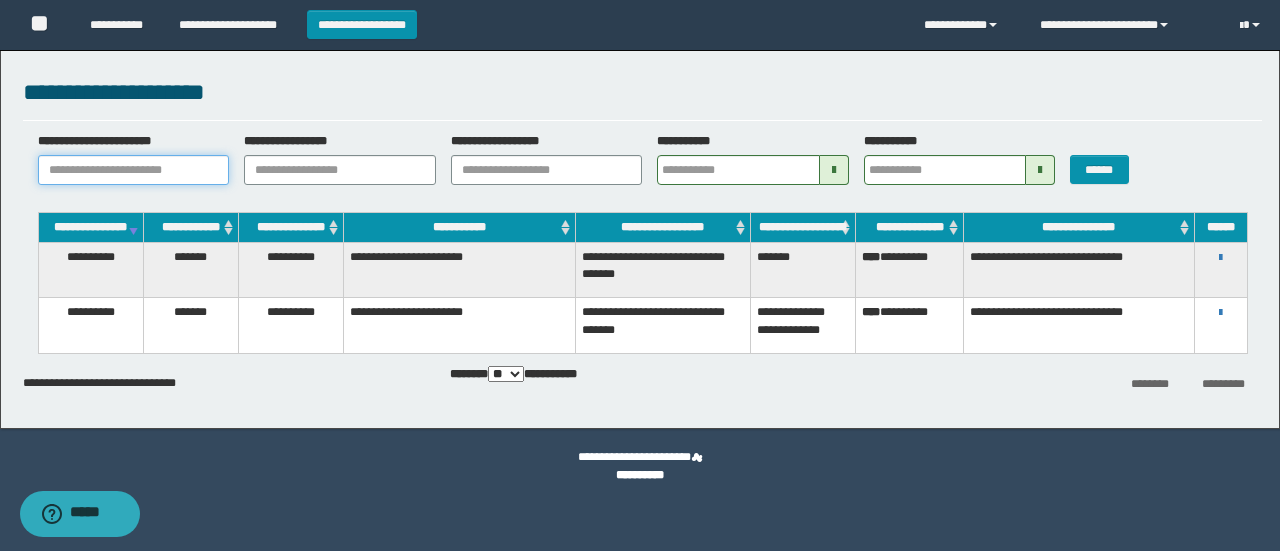 paste on "**********" 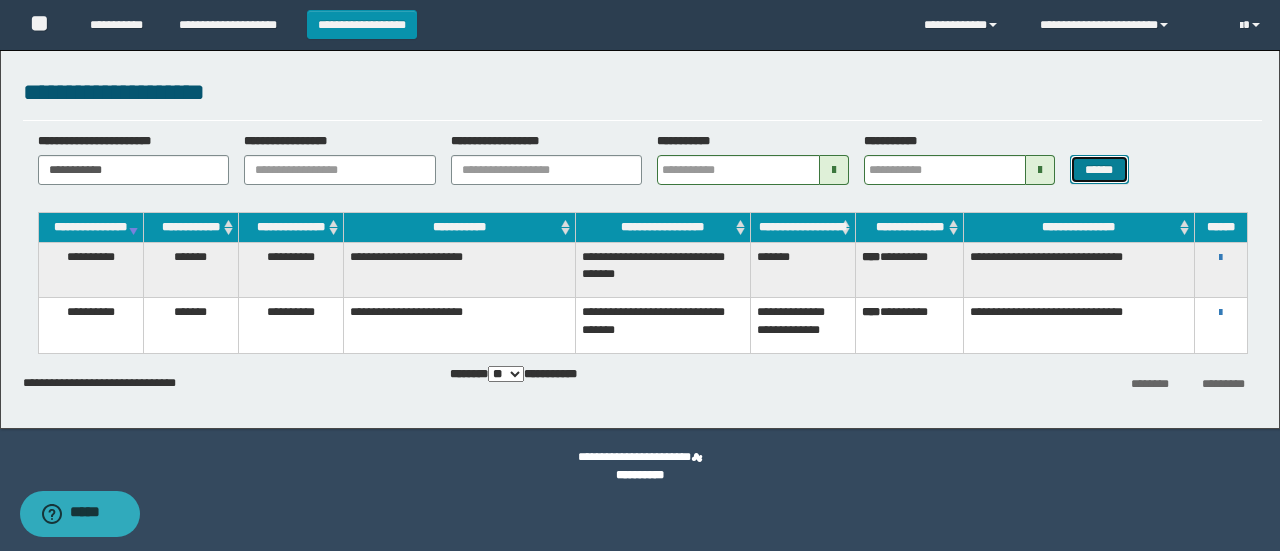 click on "******" at bounding box center (1099, 169) 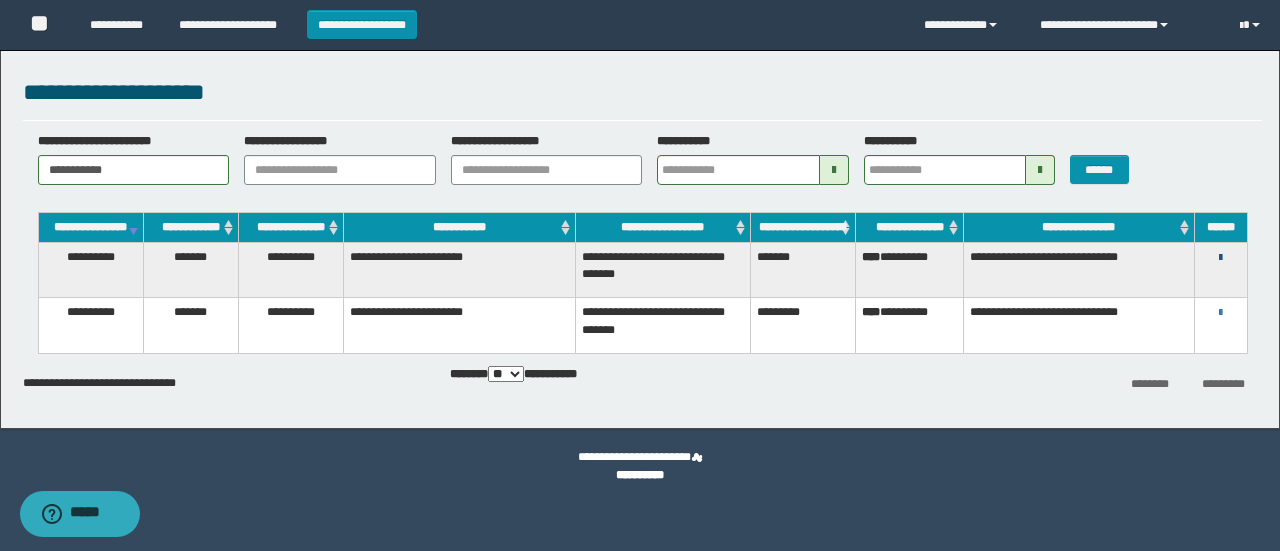 click at bounding box center [1220, 258] 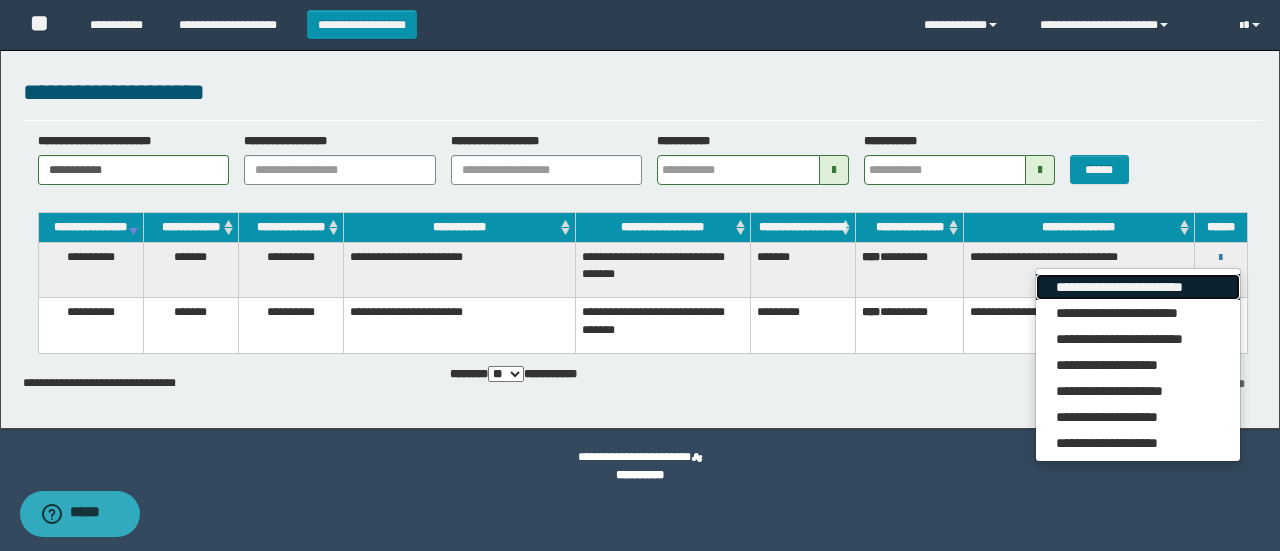 click on "**********" at bounding box center (1137, 287) 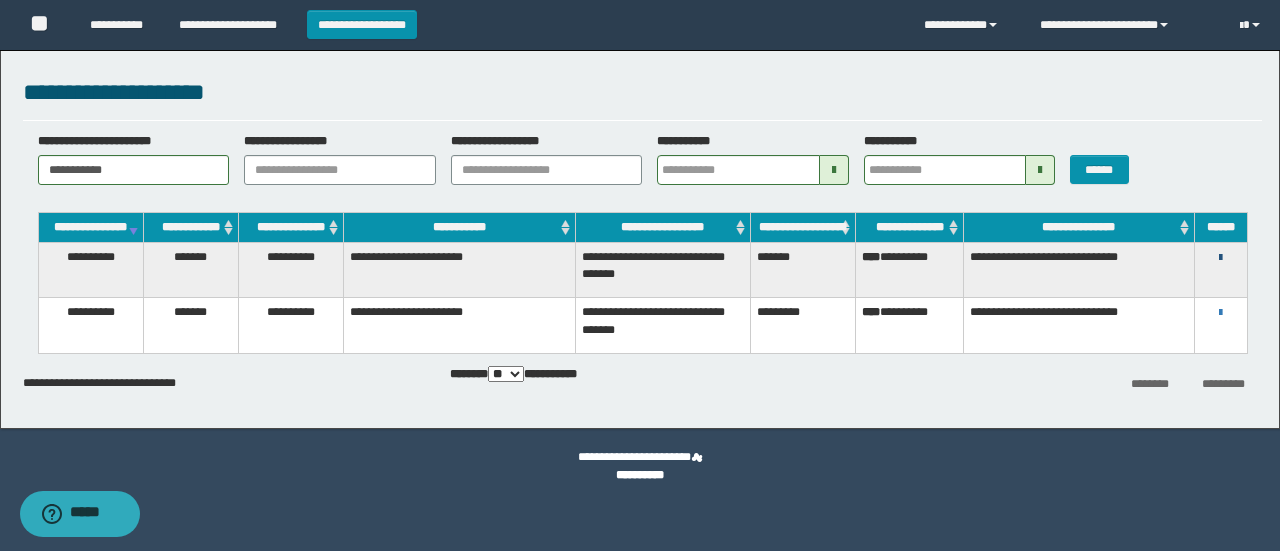 click at bounding box center (1220, 258) 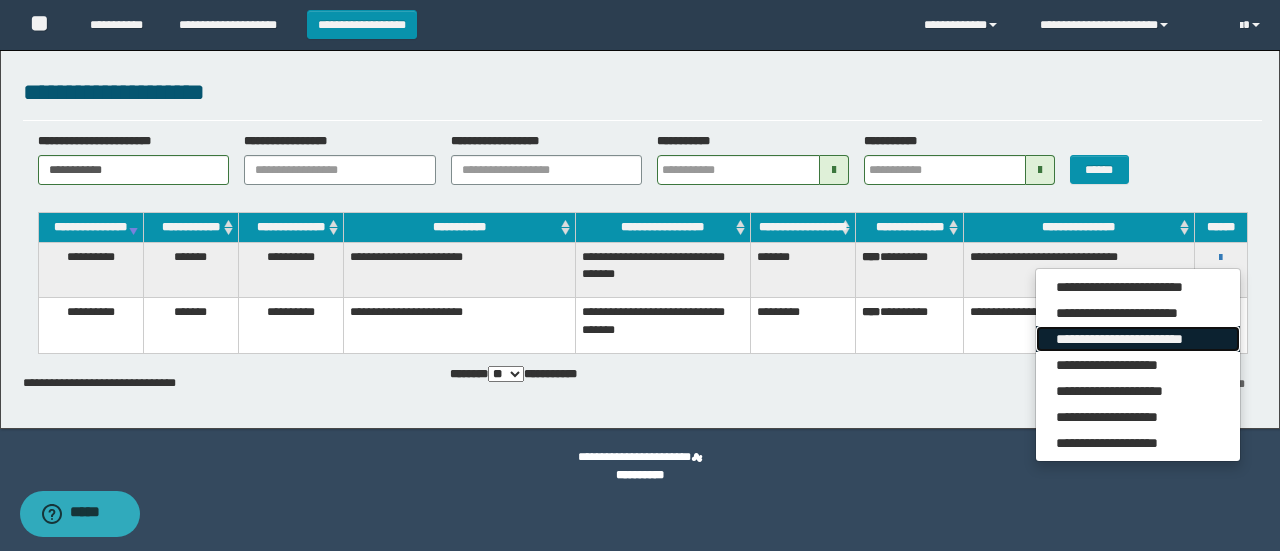 click on "**********" at bounding box center (1137, 339) 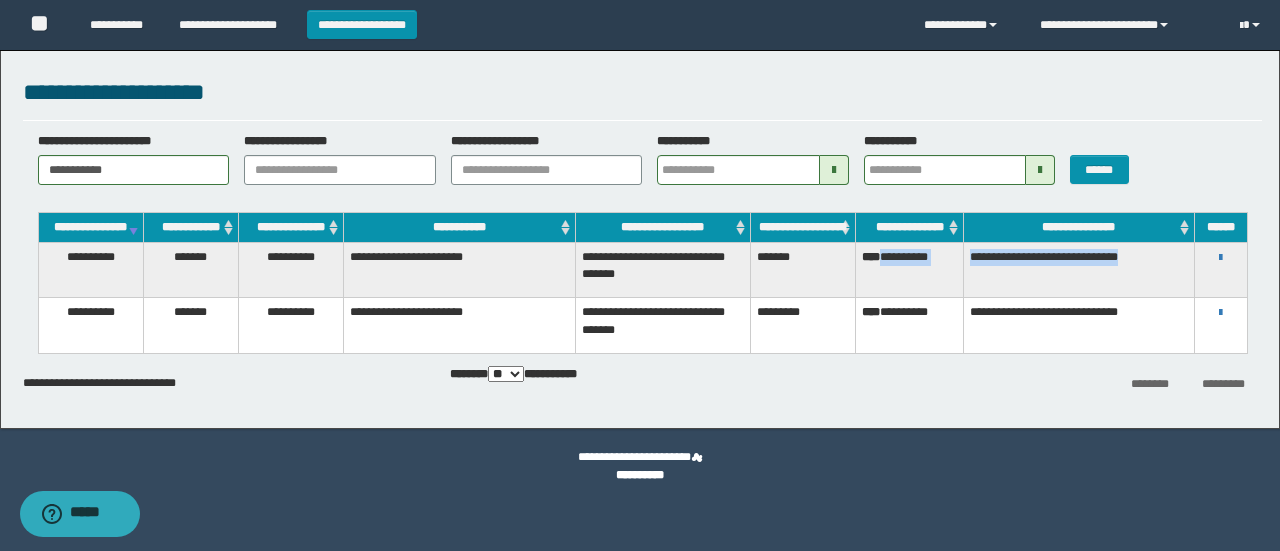 drag, startPoint x: 886, startPoint y: 272, endPoint x: 1028, endPoint y: 308, distance: 146.49232 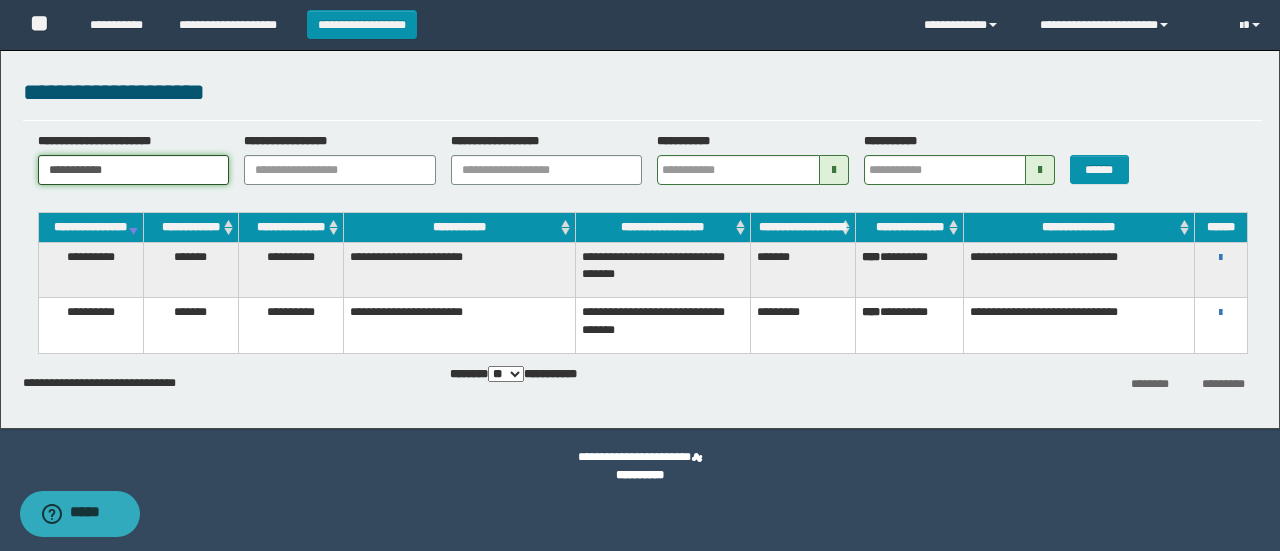 click on "**********" at bounding box center (134, 170) 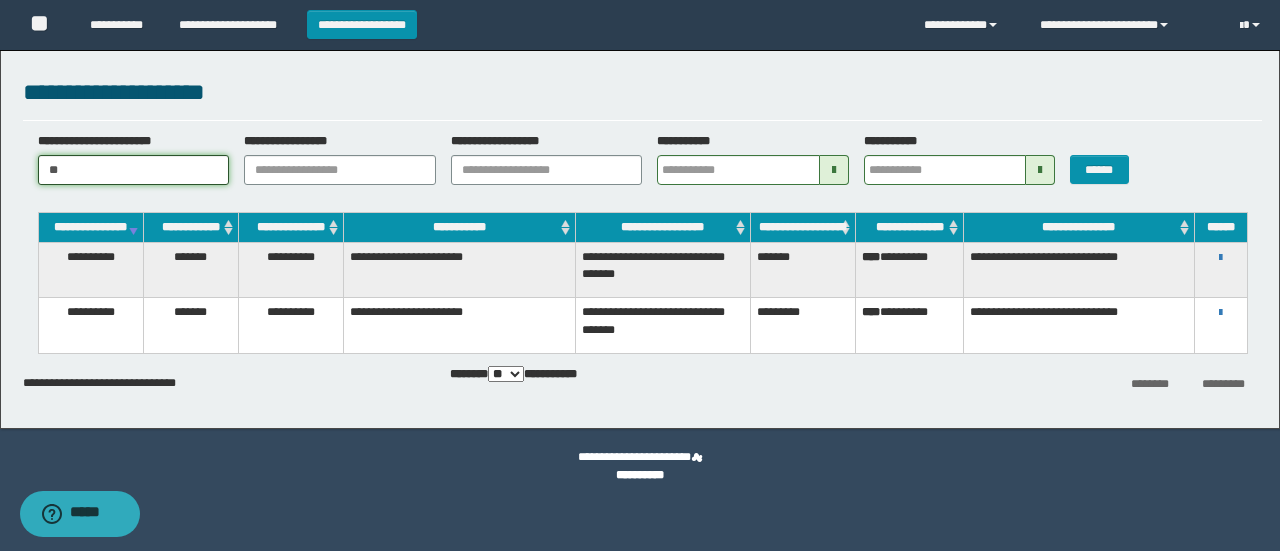 type on "*" 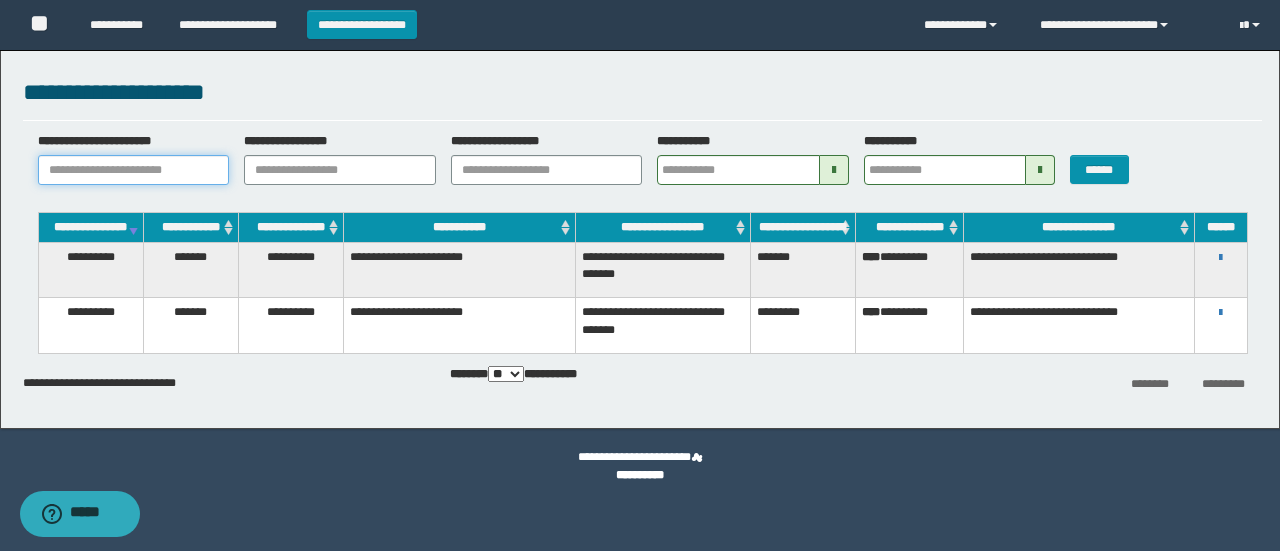 paste on "**********" 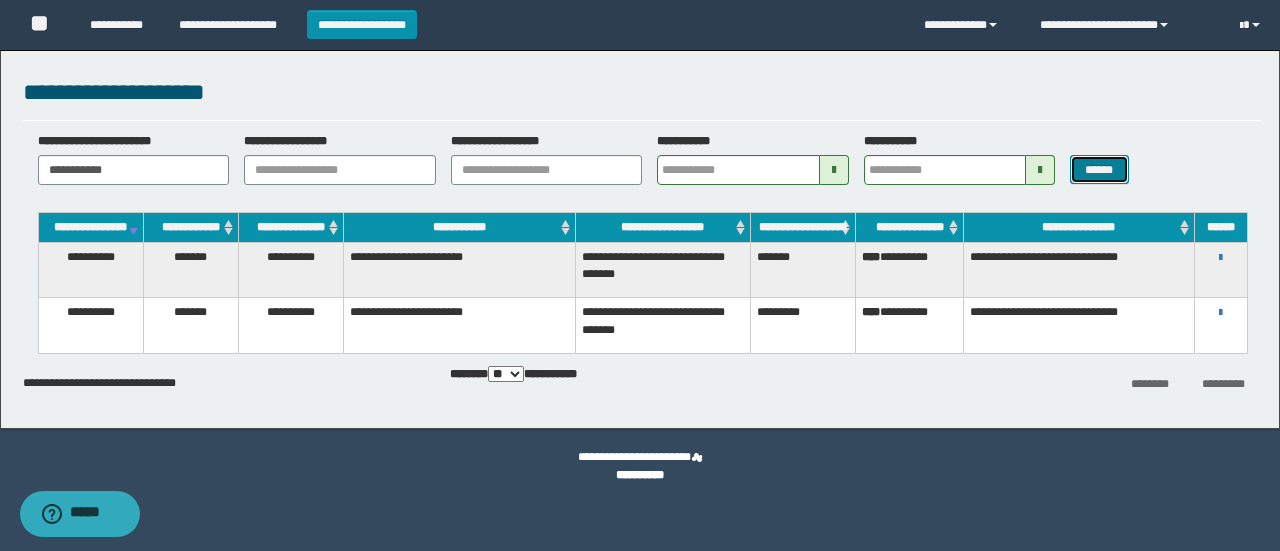 click on "******" at bounding box center [1099, 169] 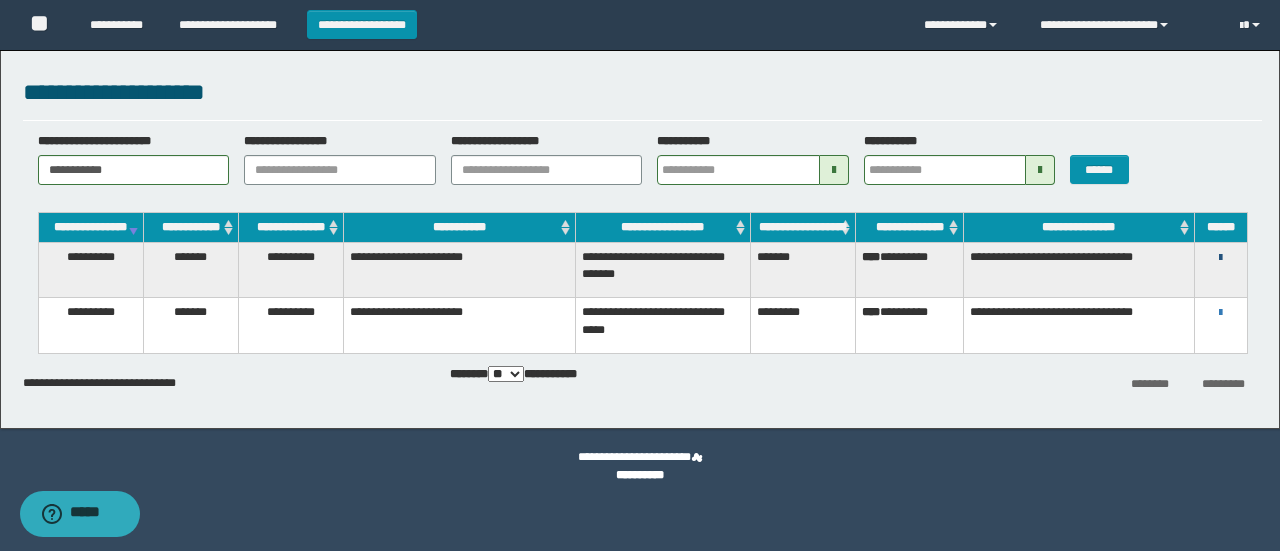 click at bounding box center (1220, 258) 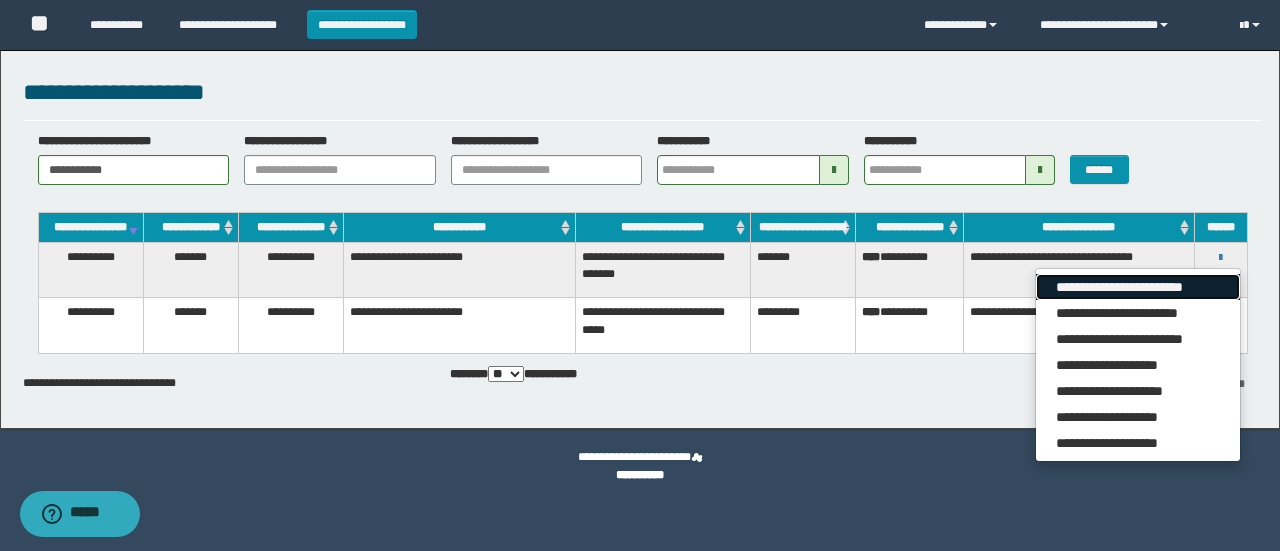 click on "**********" at bounding box center (1137, 287) 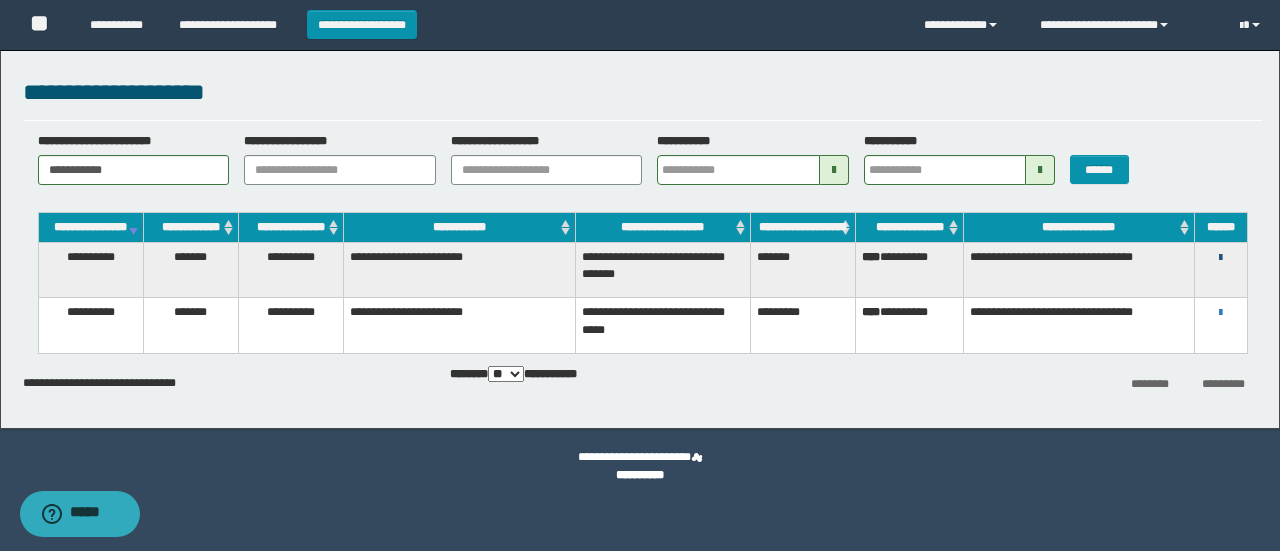 click at bounding box center [1220, 258] 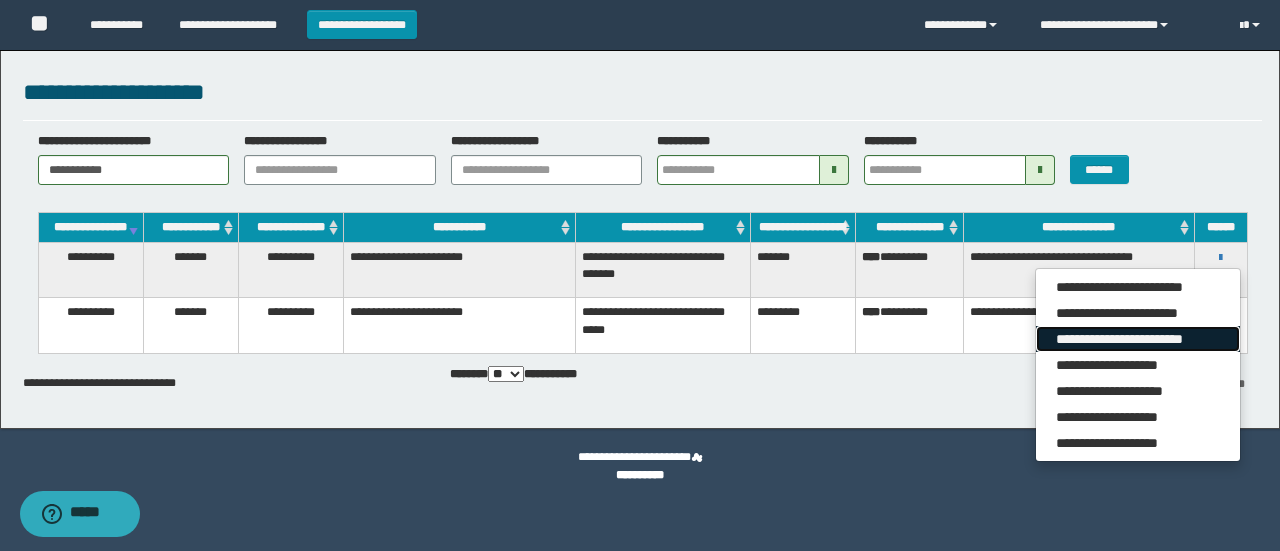 click on "**********" at bounding box center (1137, 339) 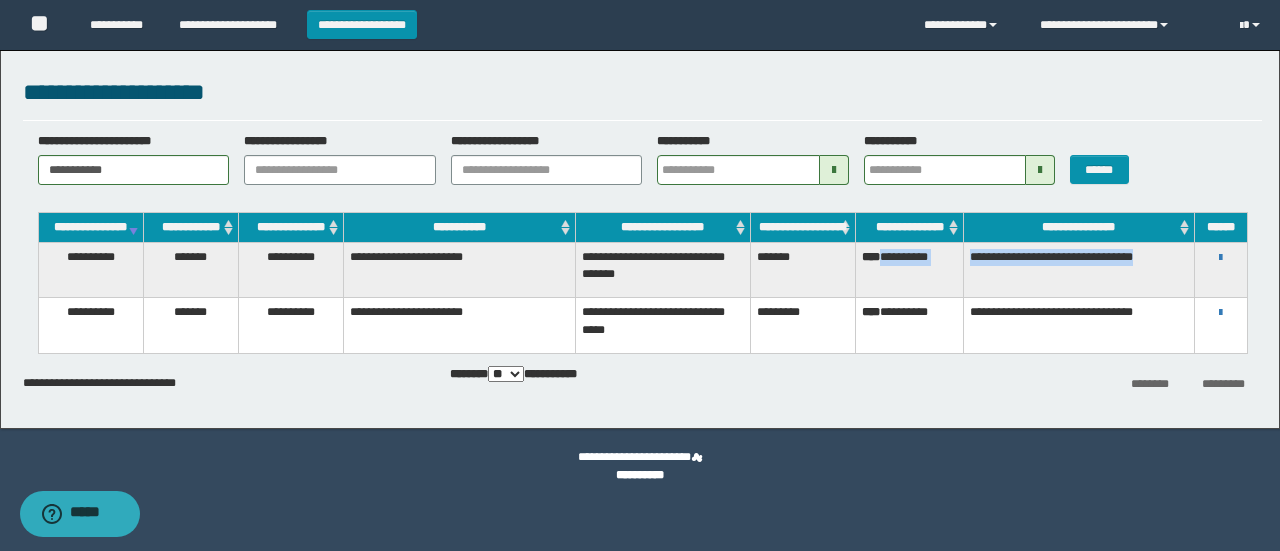 drag, startPoint x: 888, startPoint y: 267, endPoint x: 1067, endPoint y: 291, distance: 180.60178 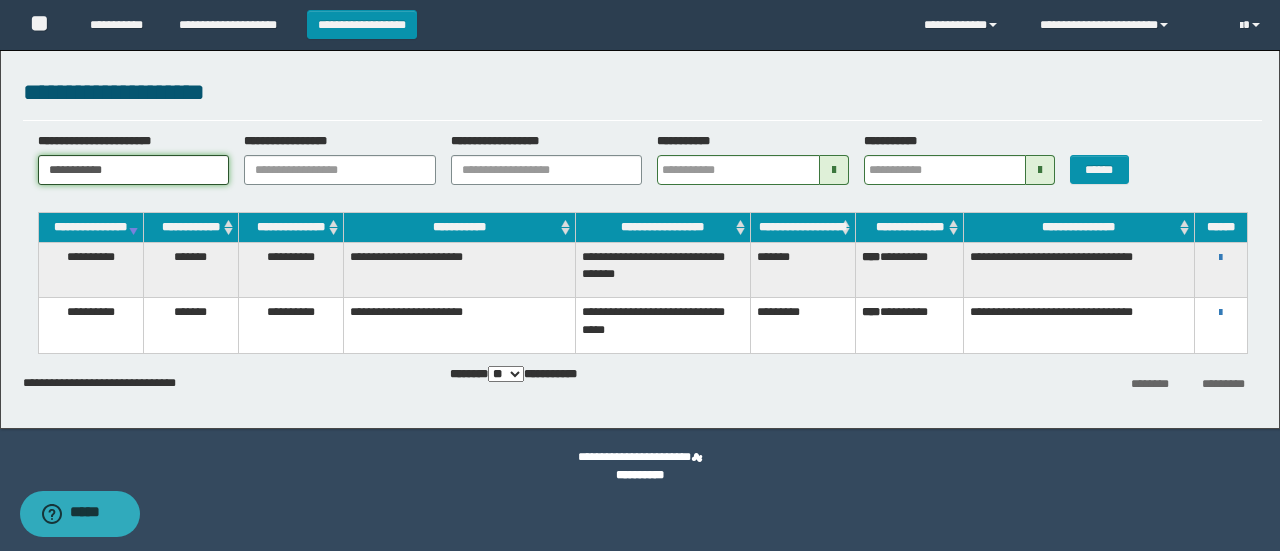 click on "**********" at bounding box center [134, 170] 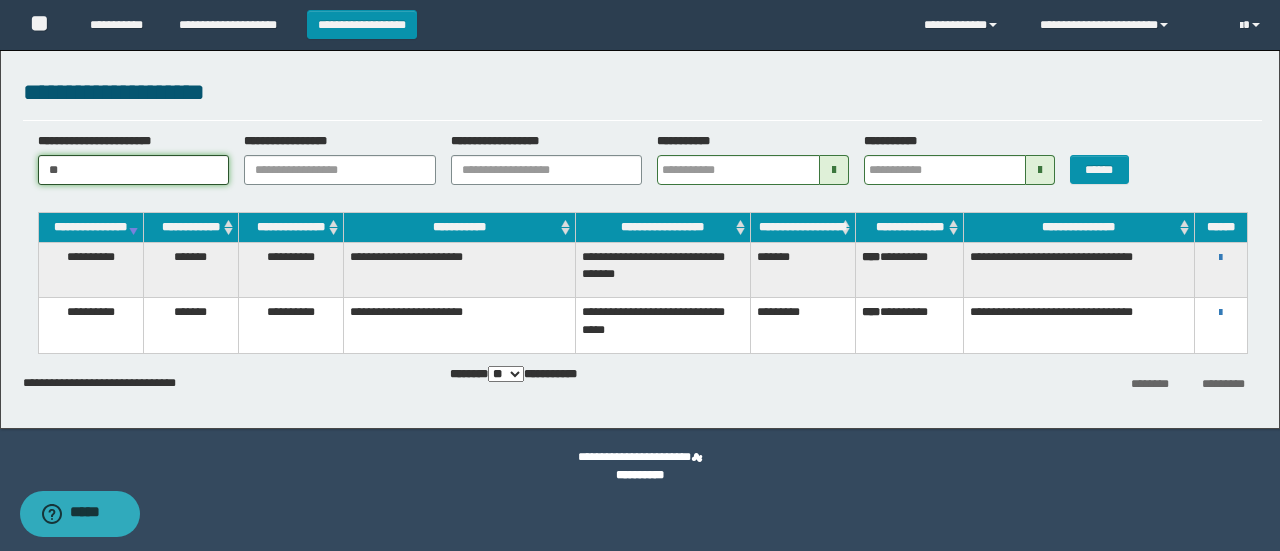 type on "*" 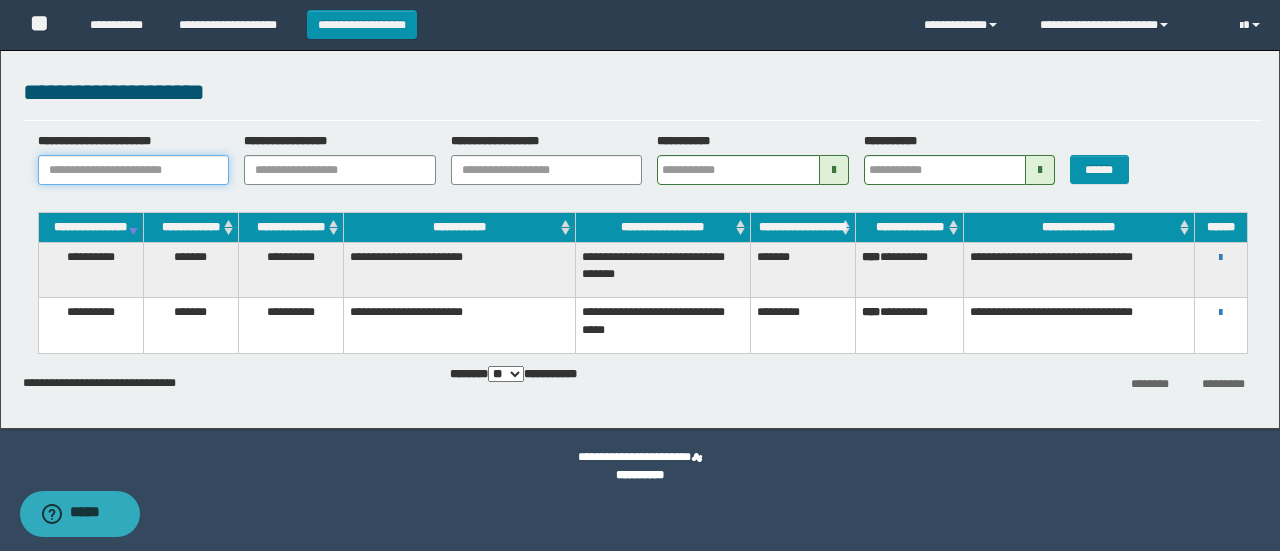 paste on "**********" 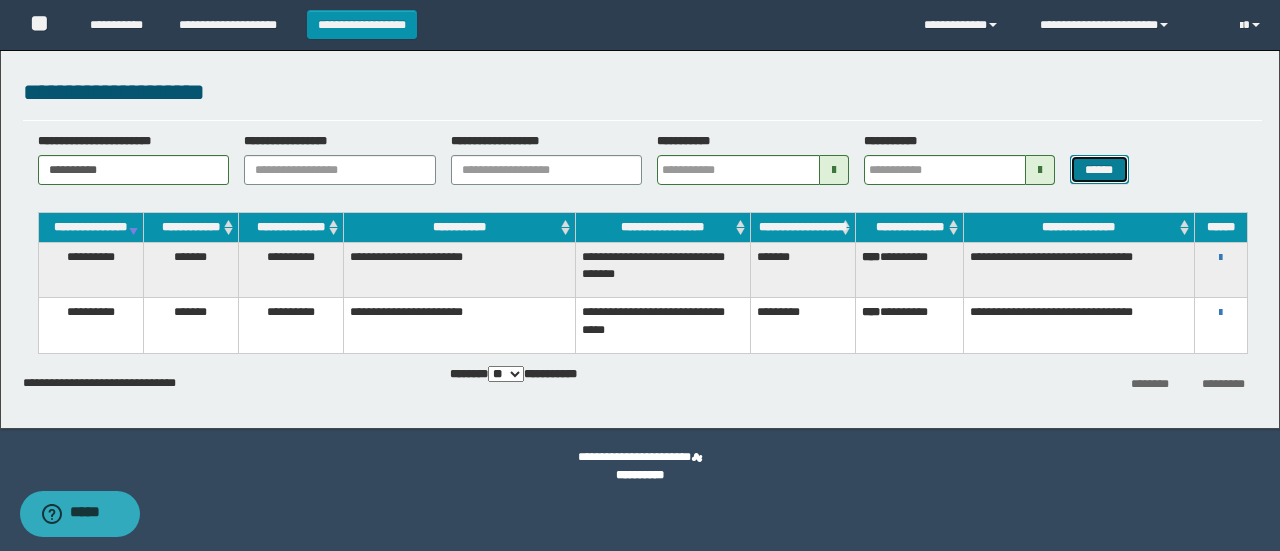 click on "******" at bounding box center (1099, 169) 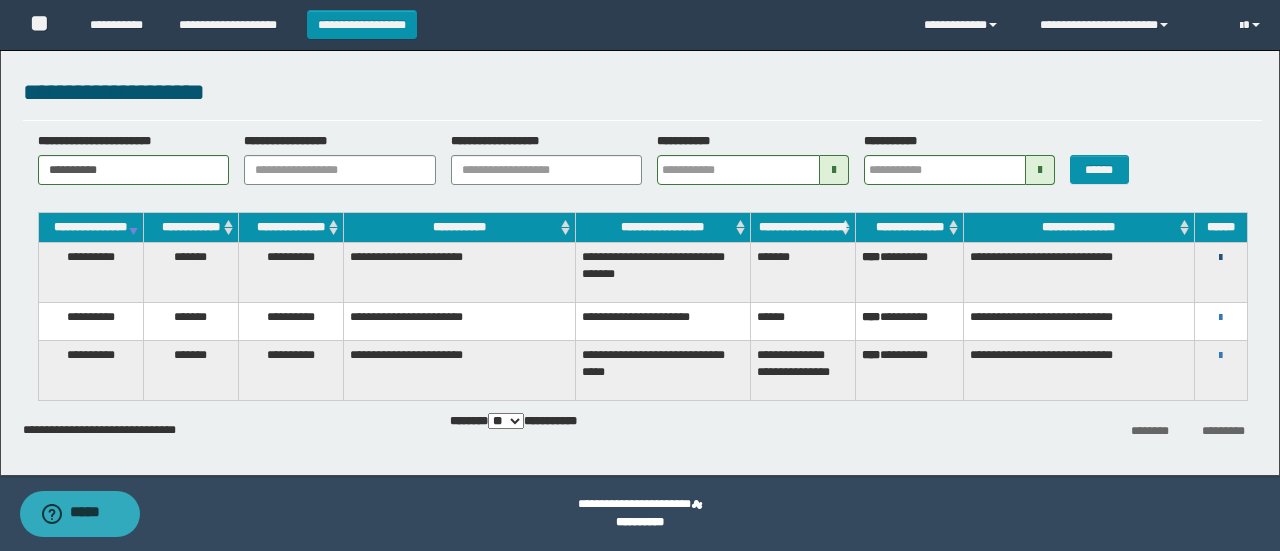 click at bounding box center [1220, 258] 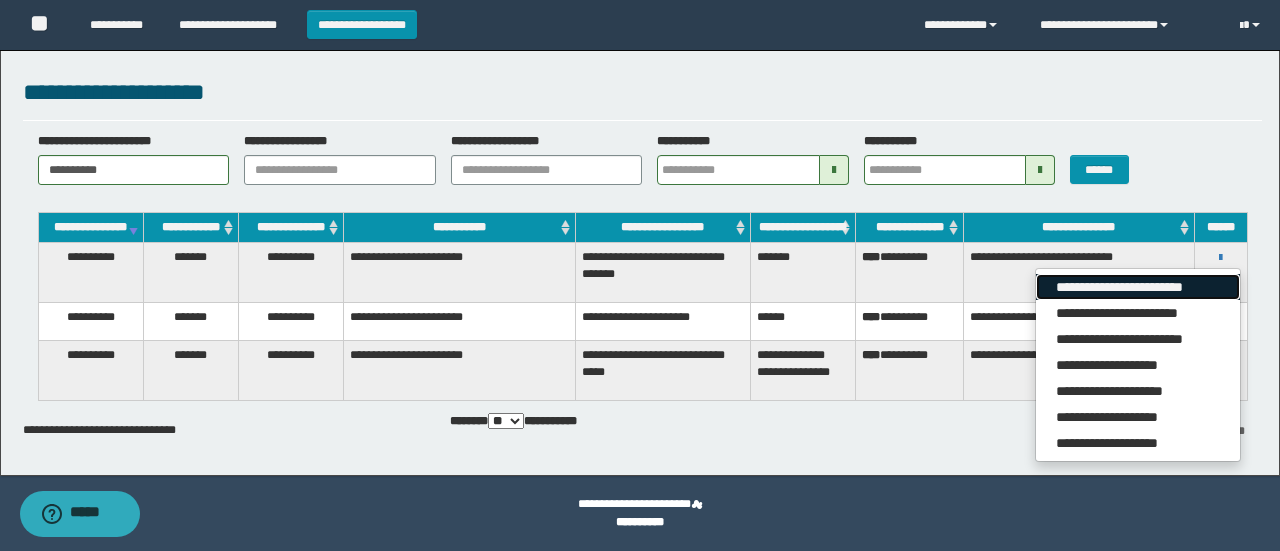 click on "**********" at bounding box center [1137, 287] 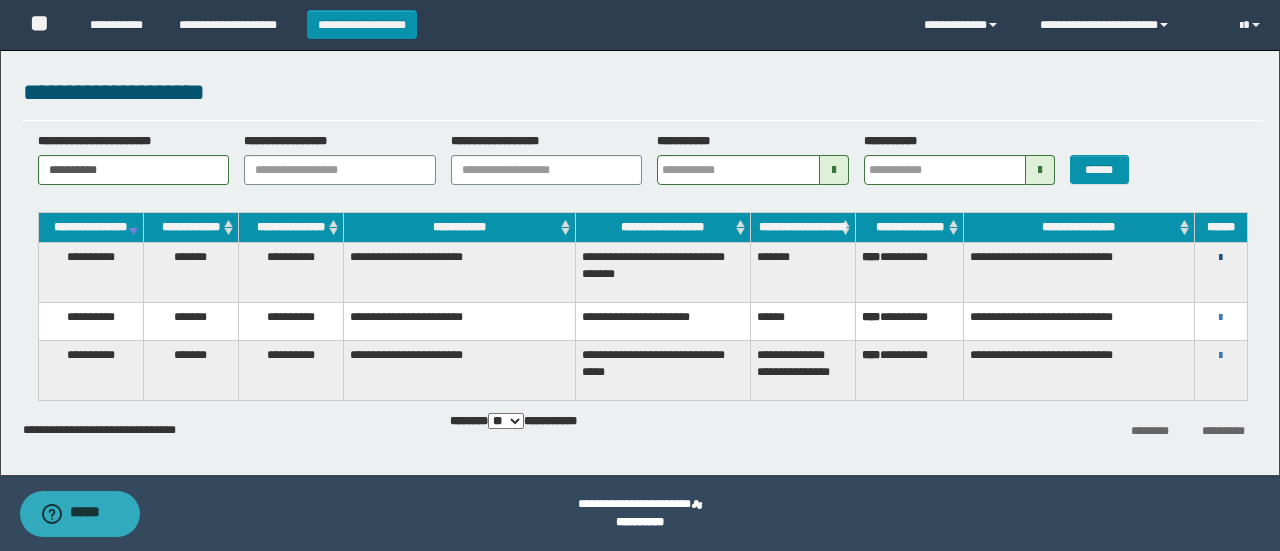 click at bounding box center (1220, 258) 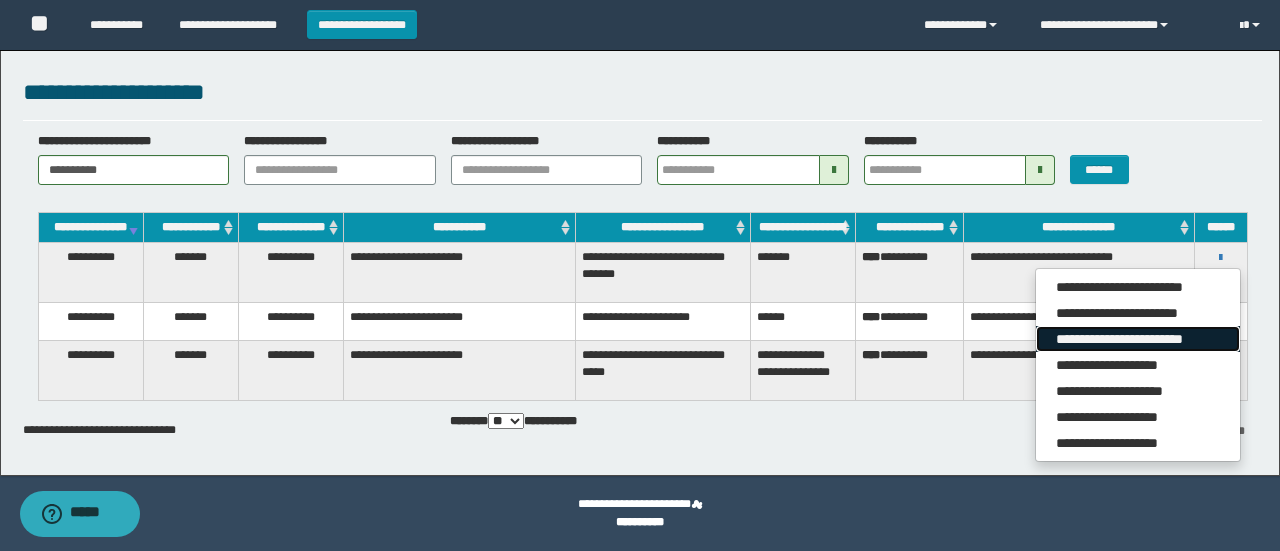 click on "**********" at bounding box center (1137, 339) 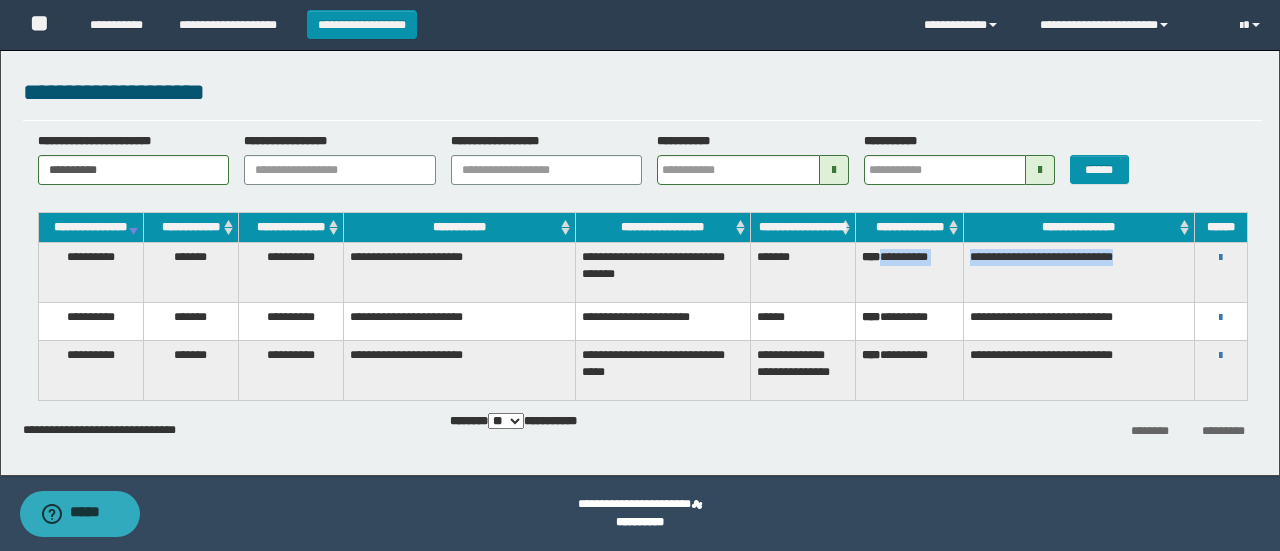 drag, startPoint x: 888, startPoint y: 273, endPoint x: 1169, endPoint y: 274, distance: 281.00177 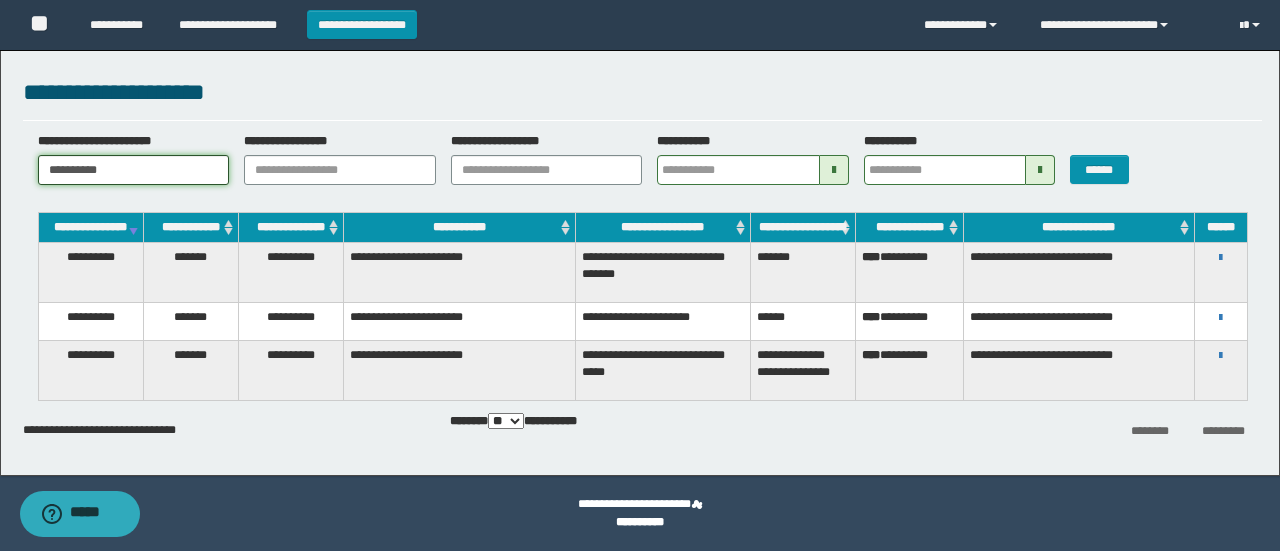 click on "**********" at bounding box center [134, 170] 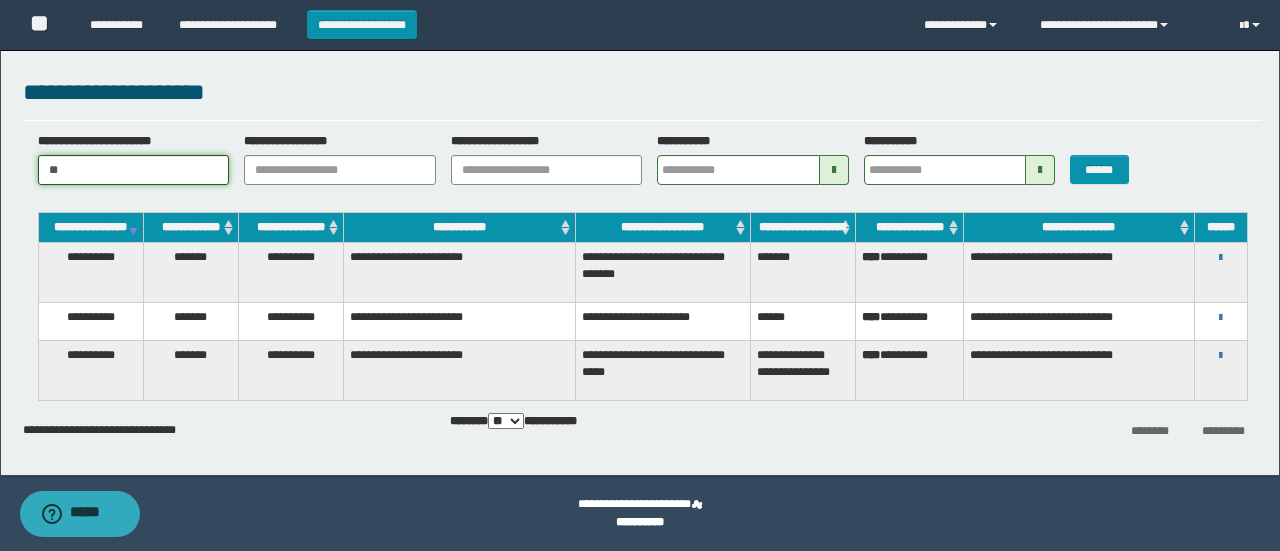 type on "*" 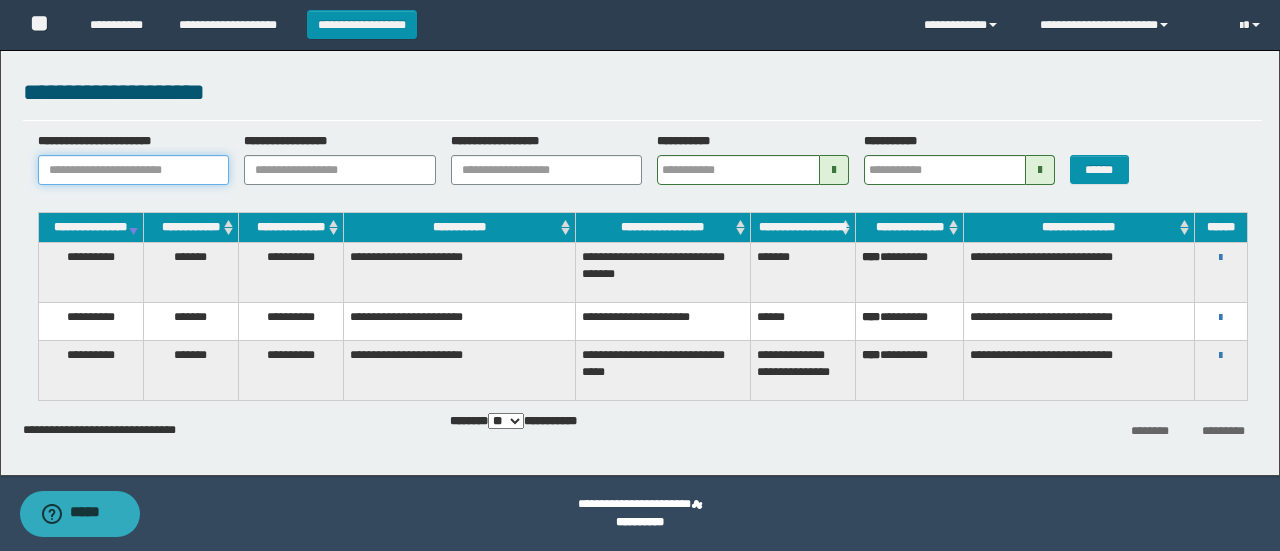 paste on "**********" 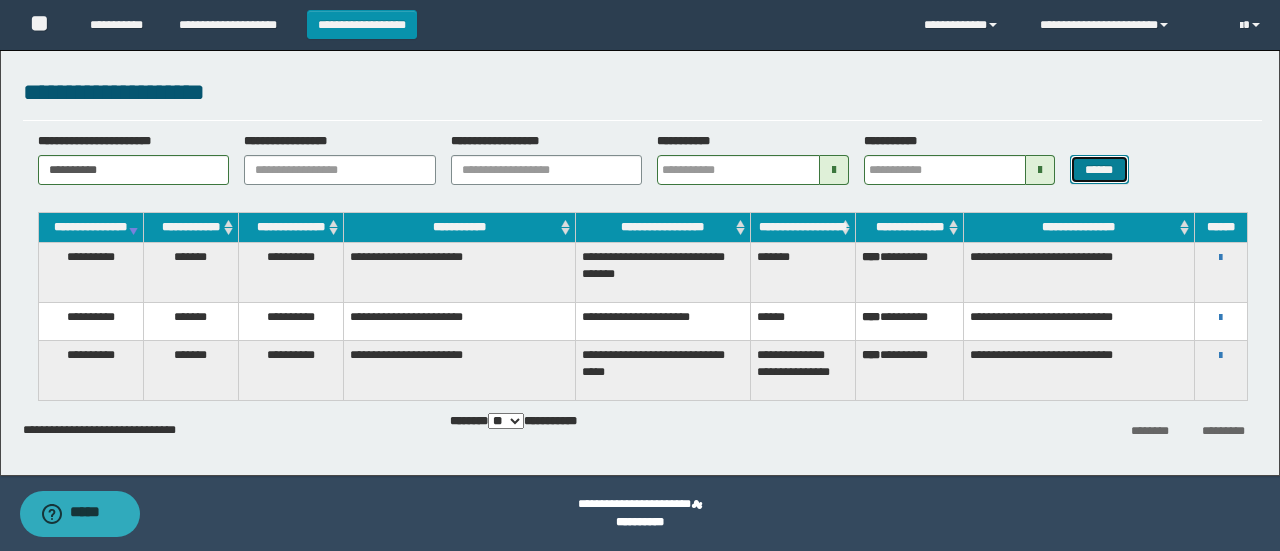 click on "******" at bounding box center (1099, 169) 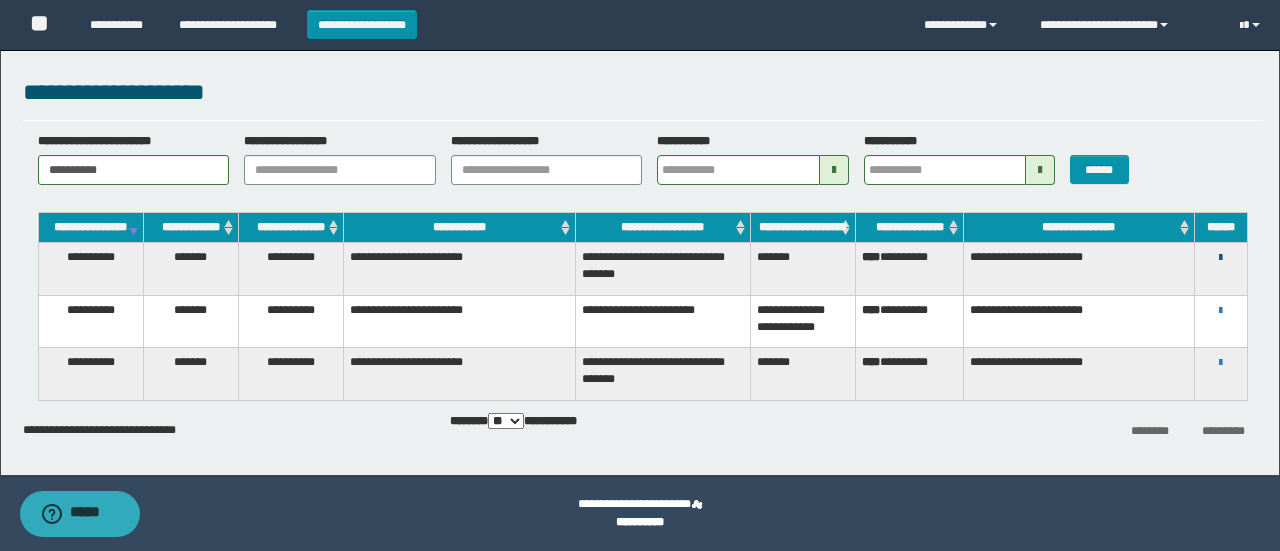 click at bounding box center [1220, 258] 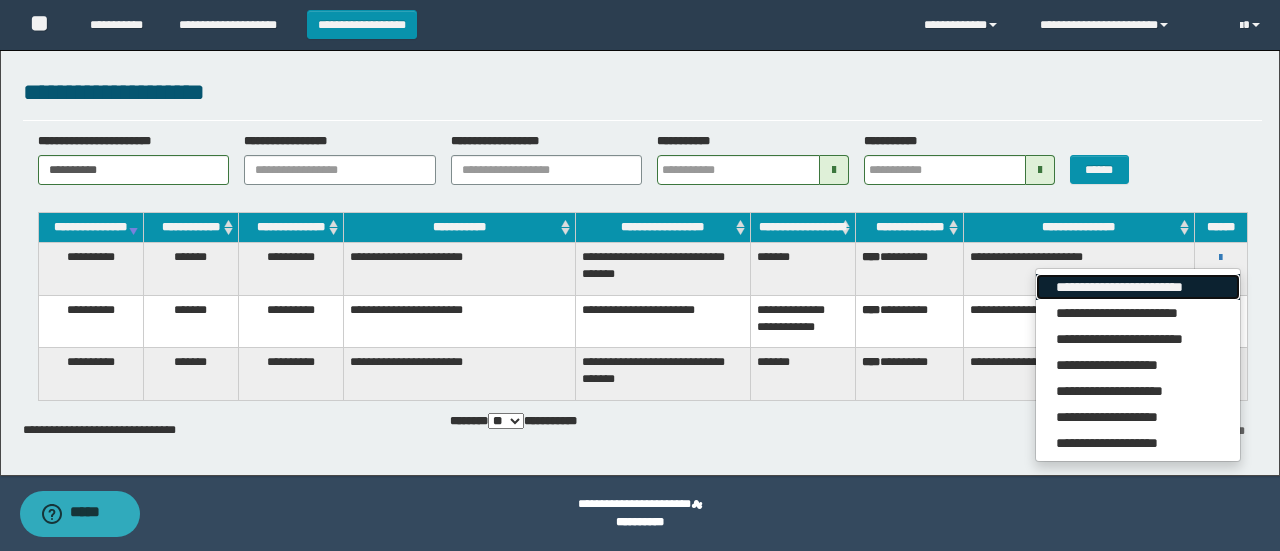 click on "**********" at bounding box center (1137, 287) 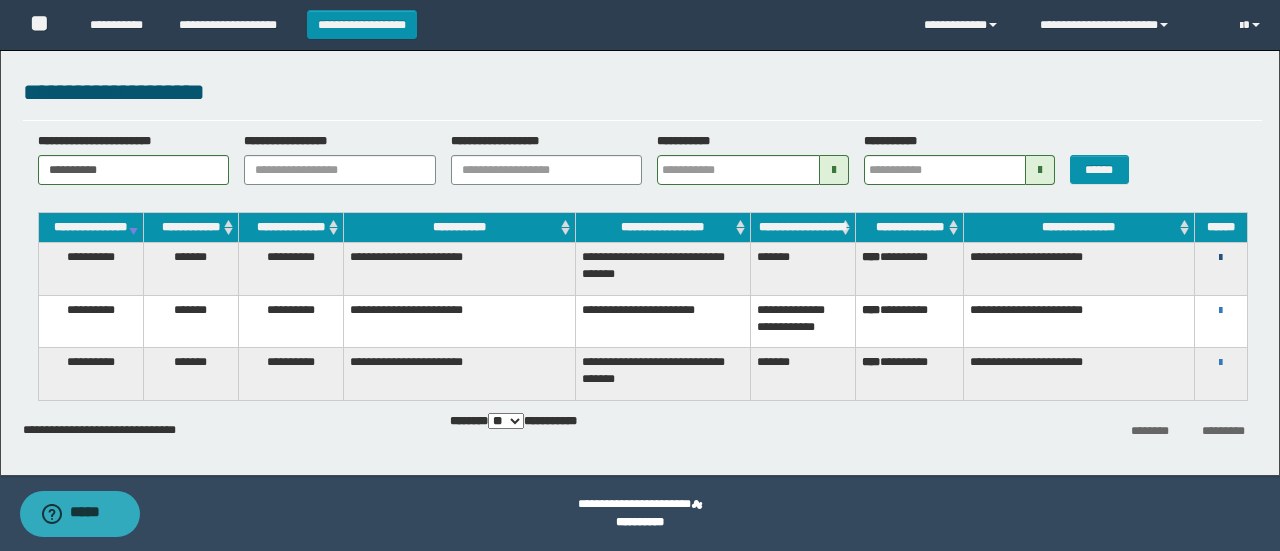 click at bounding box center [1220, 258] 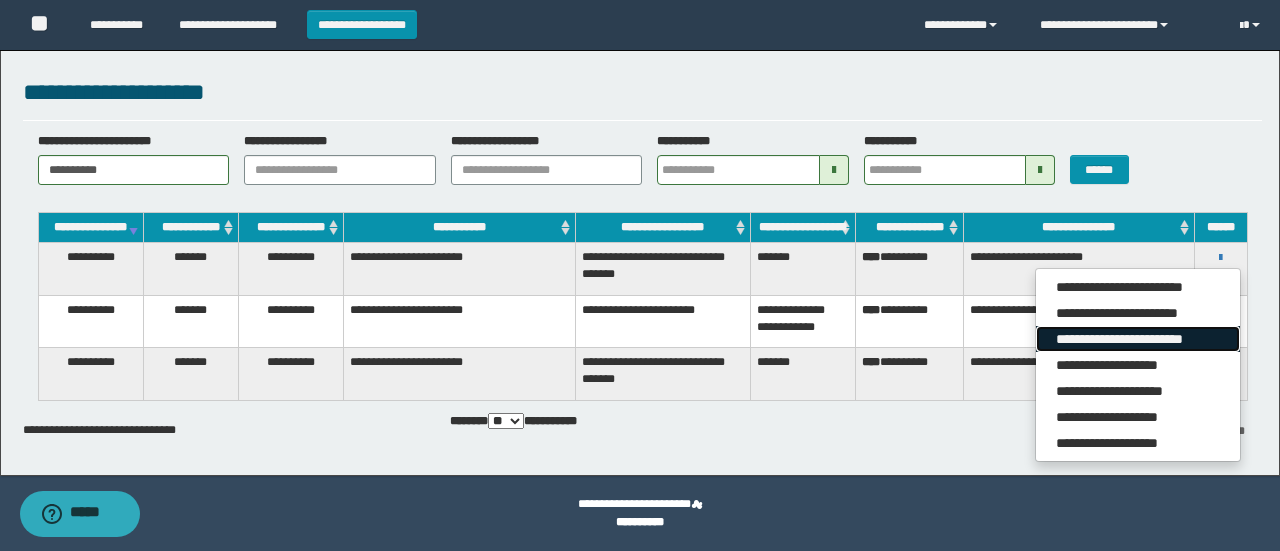 click on "**********" at bounding box center [1137, 339] 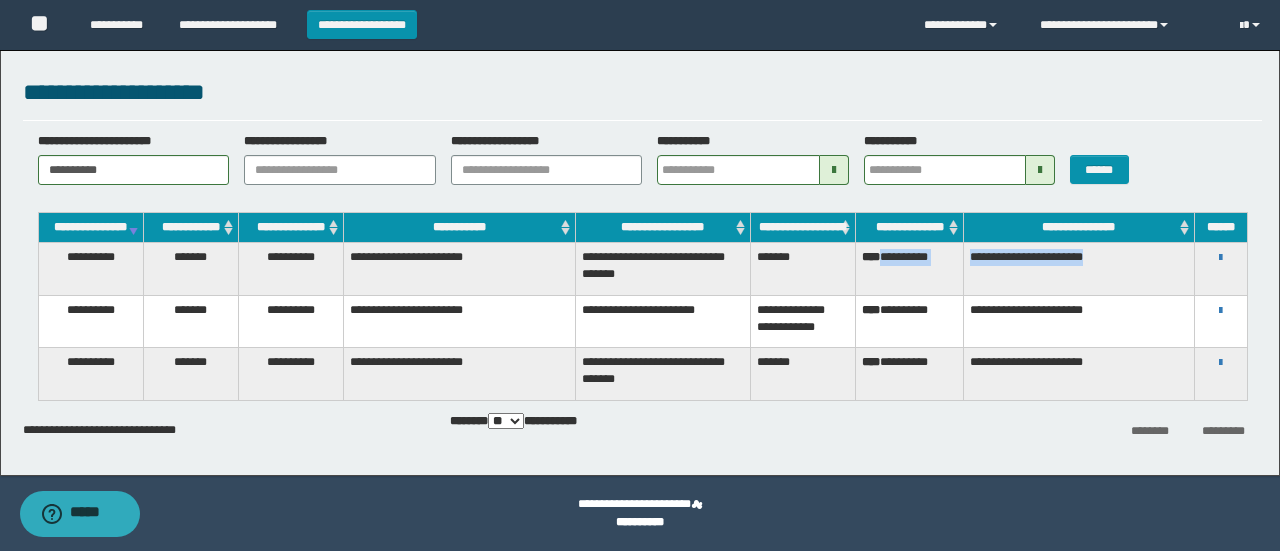drag, startPoint x: 888, startPoint y: 273, endPoint x: 1140, endPoint y: 269, distance: 252.03174 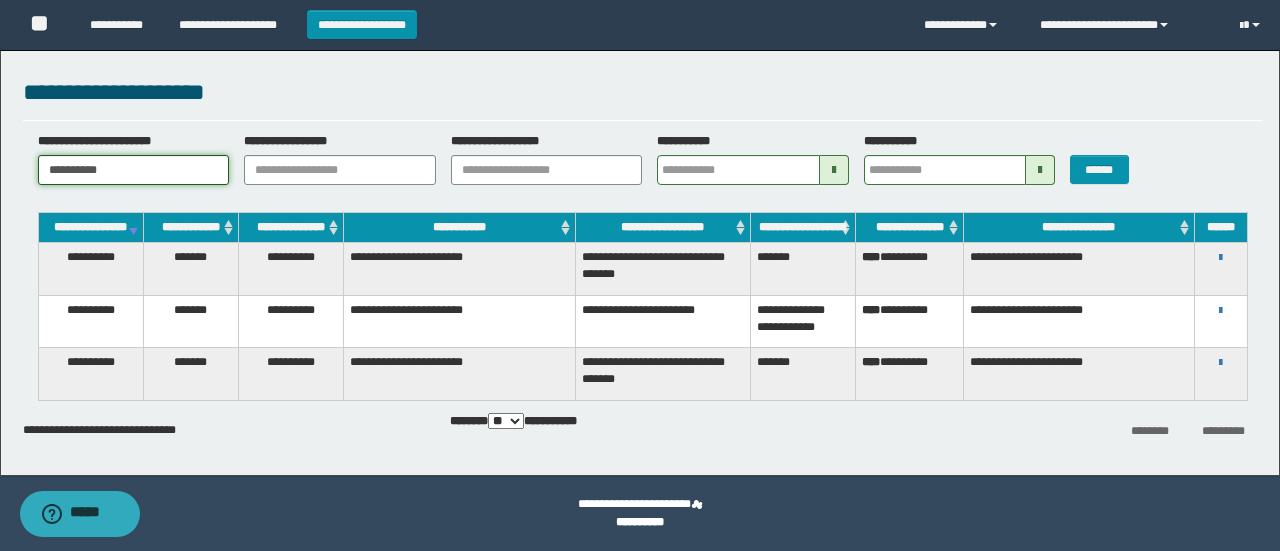 click on "**********" at bounding box center (134, 170) 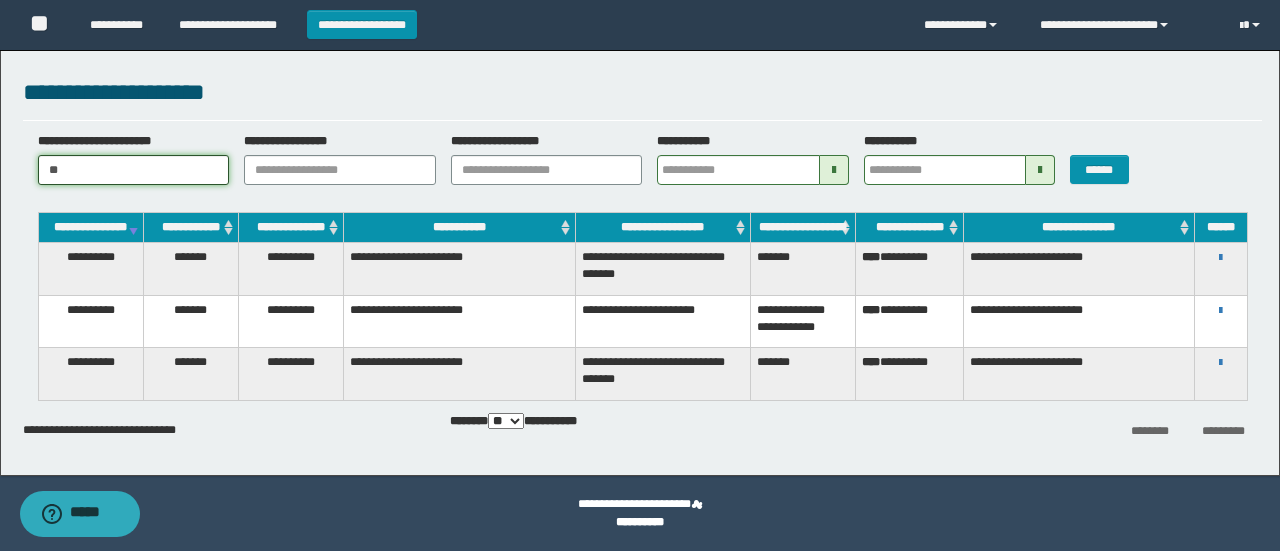 type on "*" 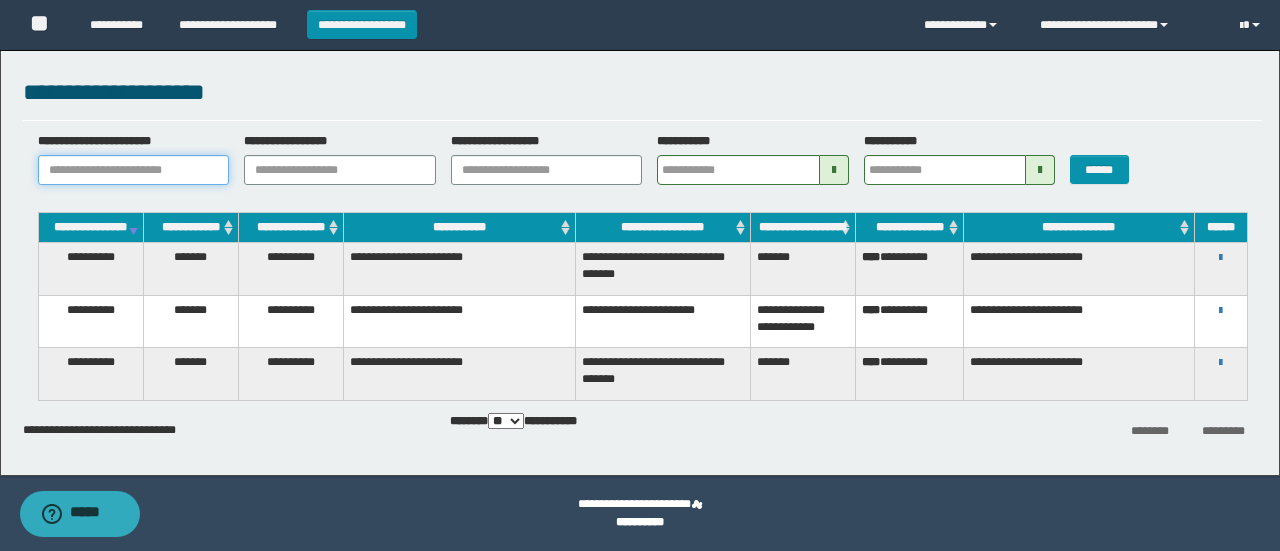 paste on "**********" 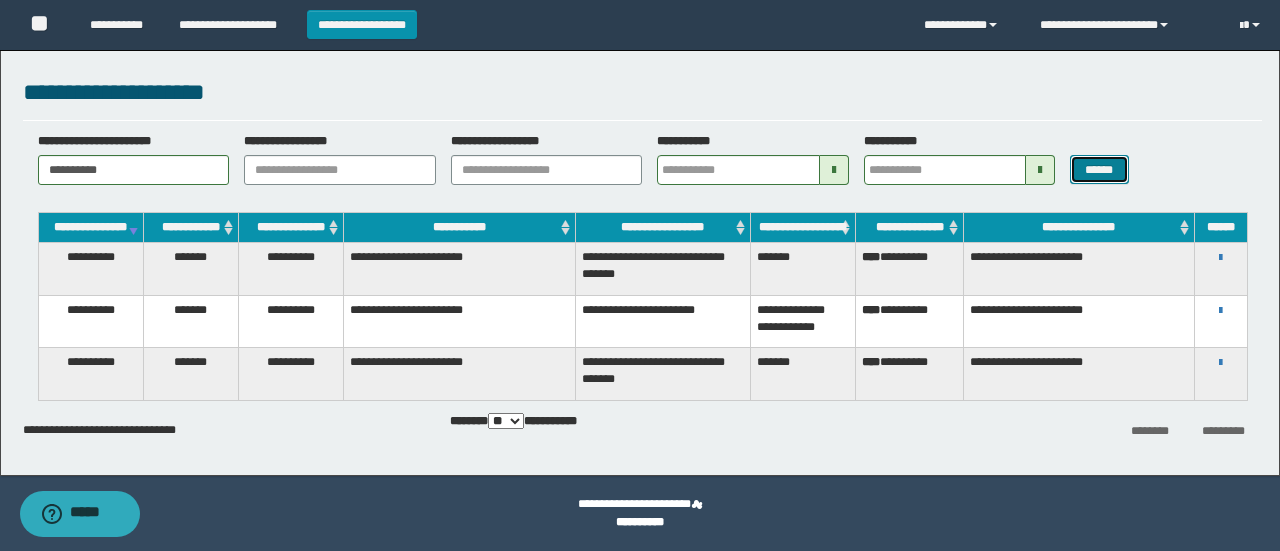 click on "******" at bounding box center [1099, 169] 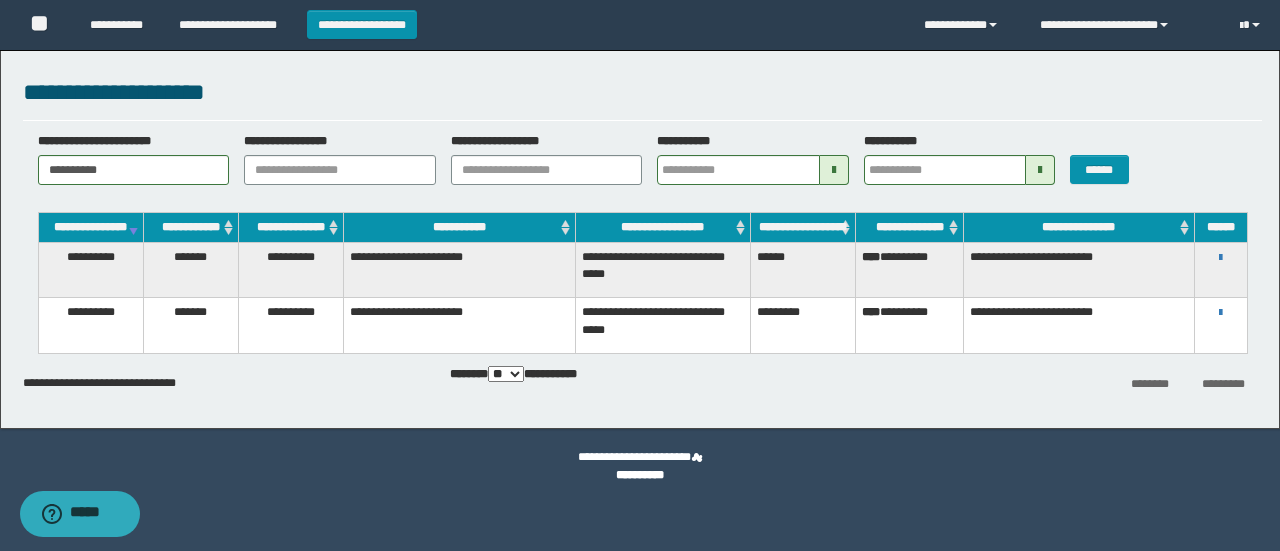 click on "**********" at bounding box center [1220, 270] 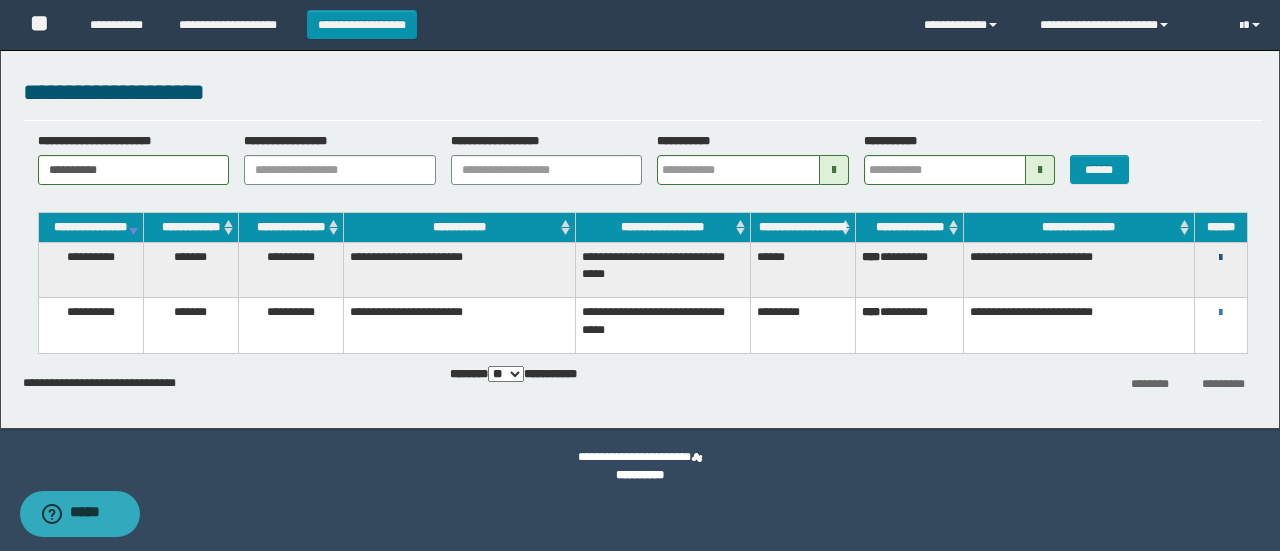 click at bounding box center (1220, 258) 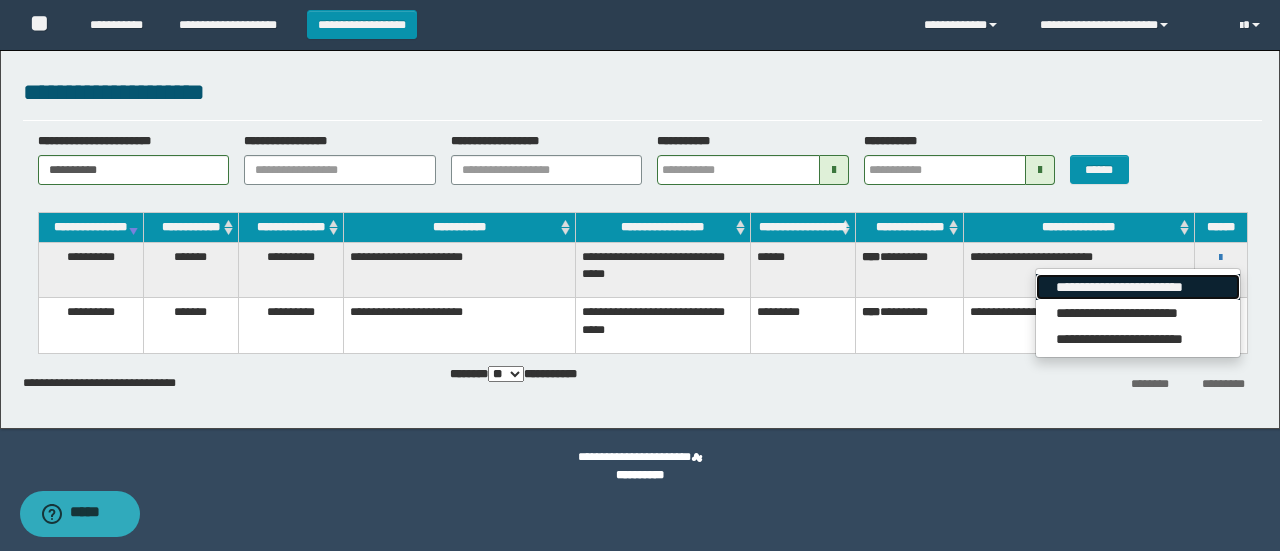 click on "**********" at bounding box center [1137, 287] 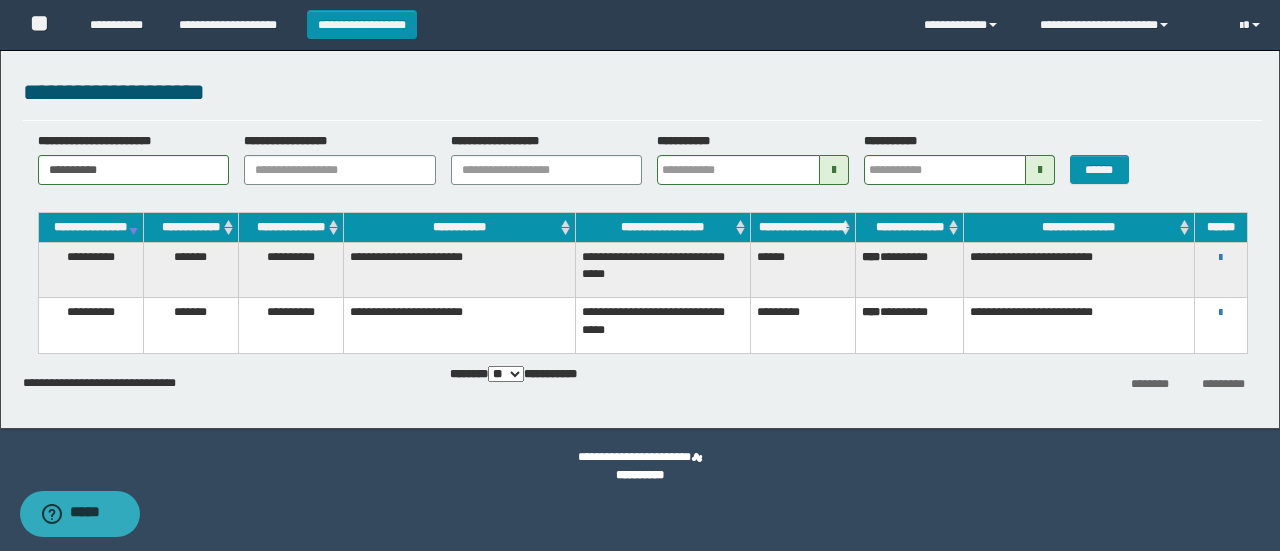 click on "**********" at bounding box center (642, 92) 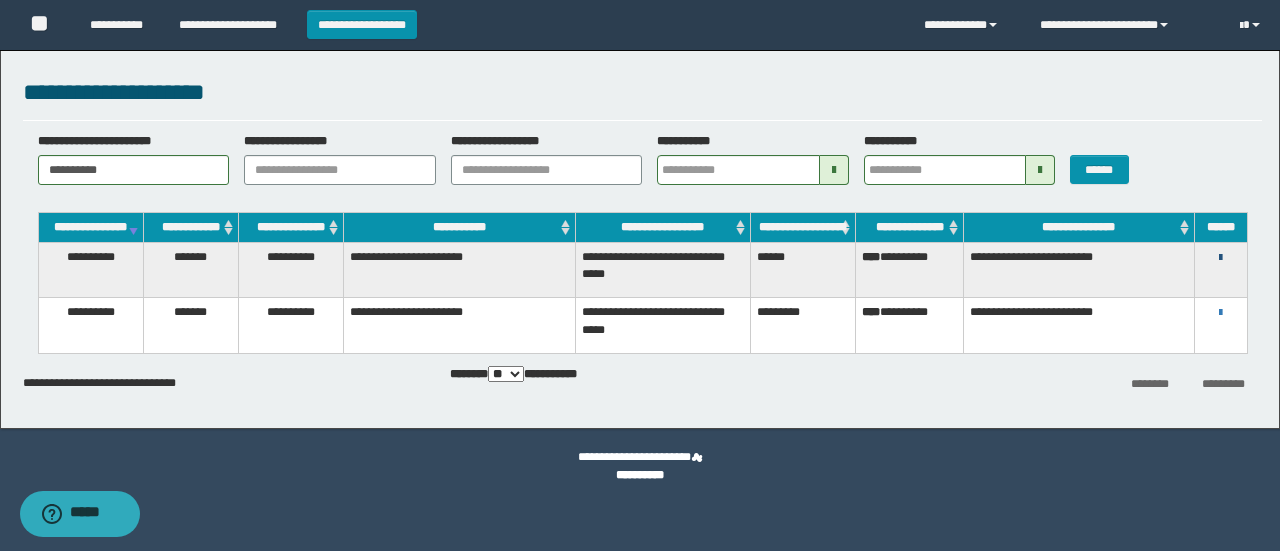 click at bounding box center (1220, 258) 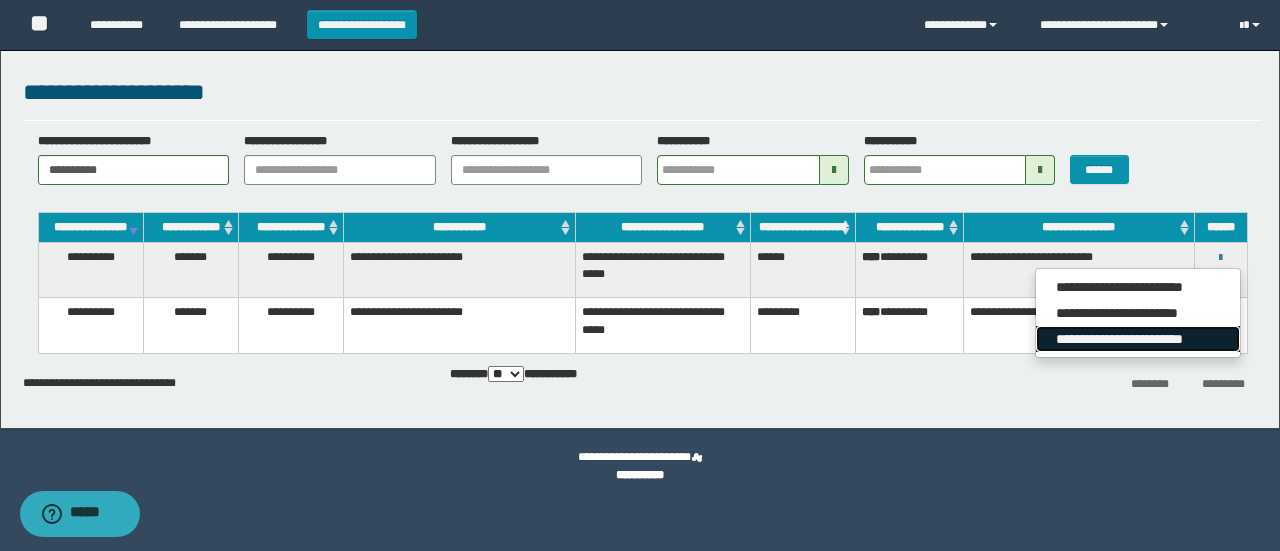 click on "**********" at bounding box center [1137, 339] 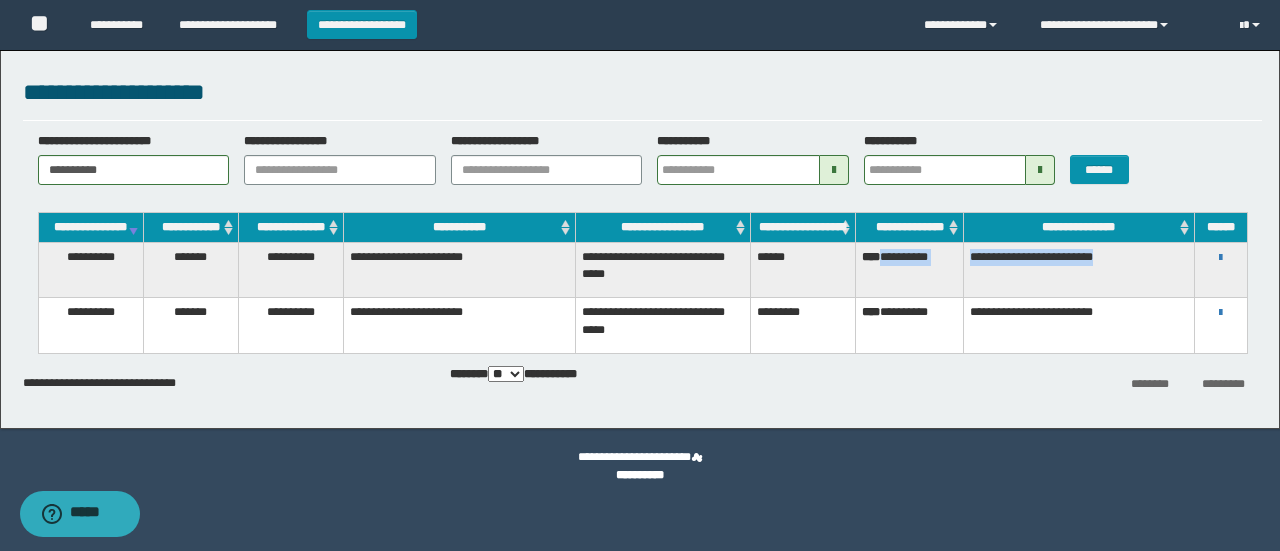 drag, startPoint x: 914, startPoint y: 274, endPoint x: 1154, endPoint y: 281, distance: 240.10207 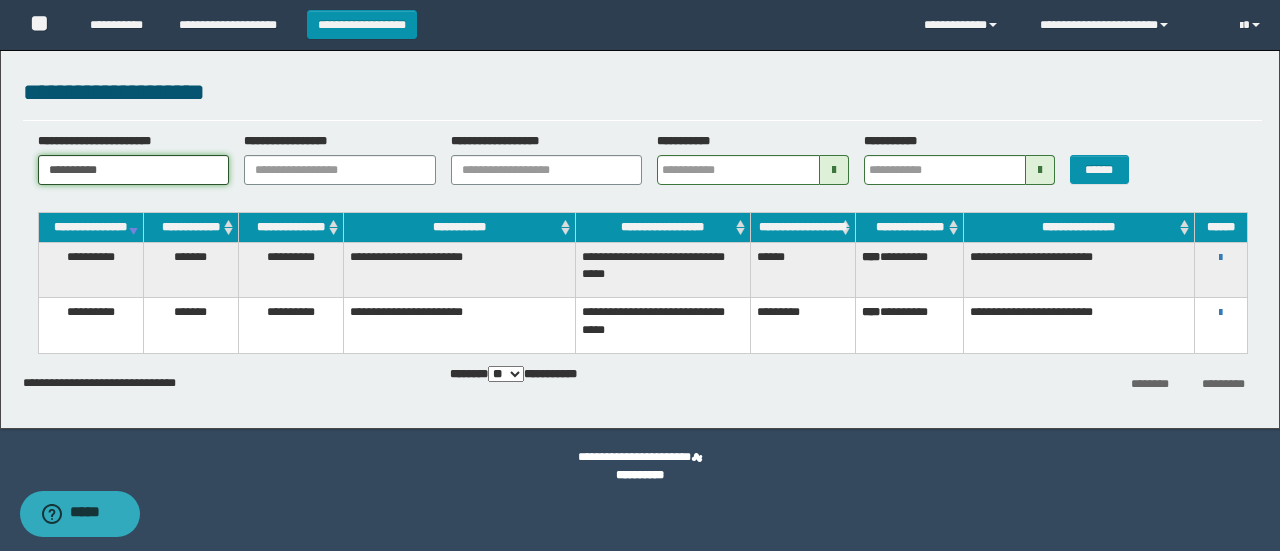 click on "**********" at bounding box center (134, 170) 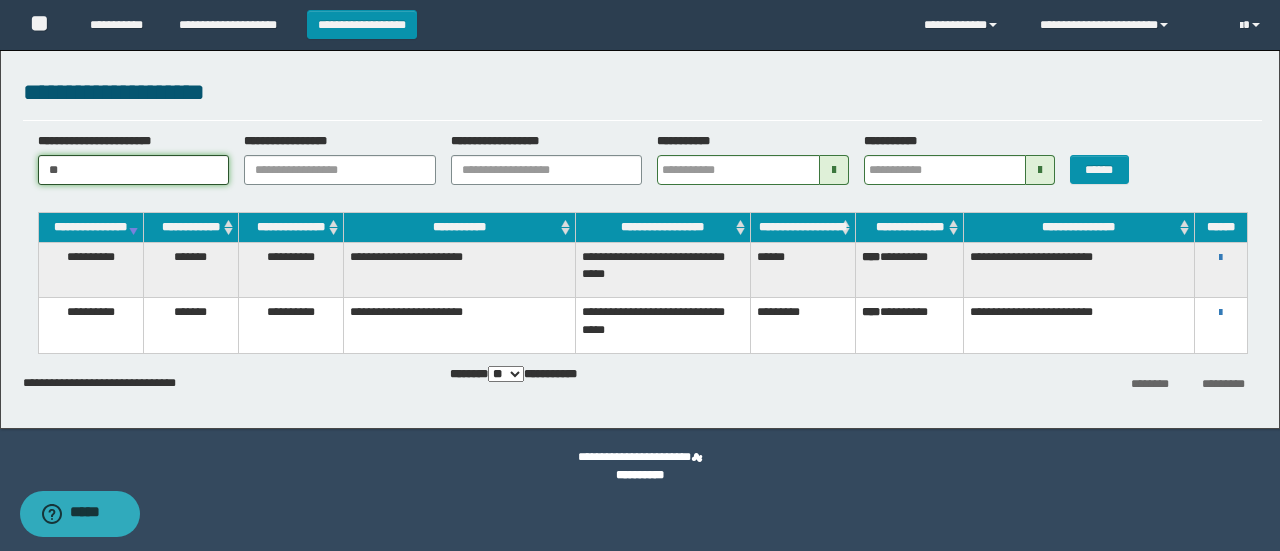 type on "*" 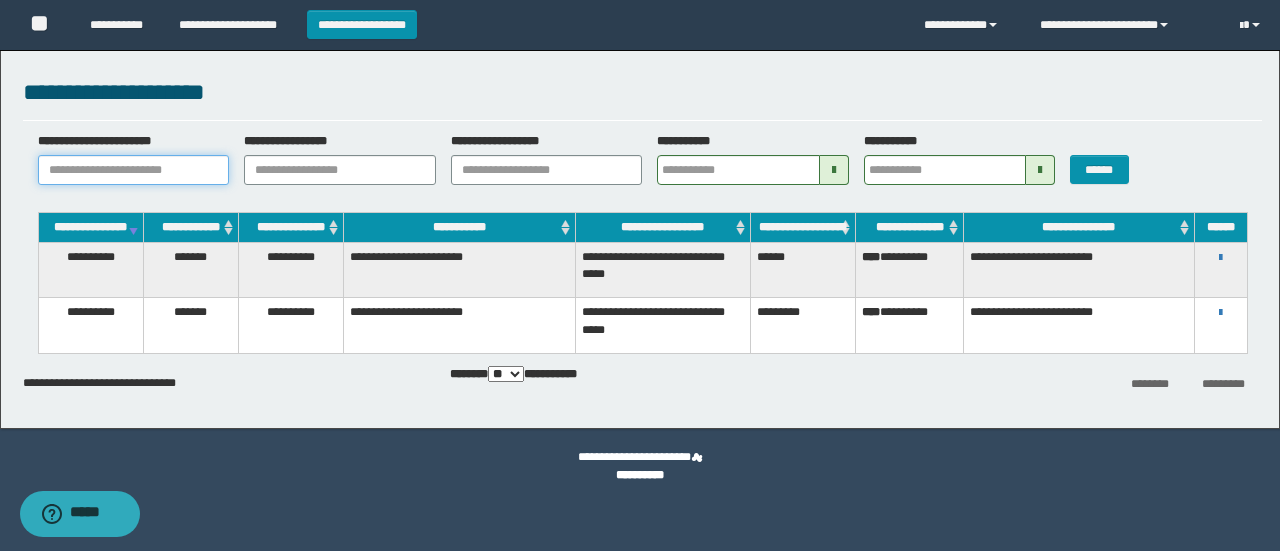 paste on "********" 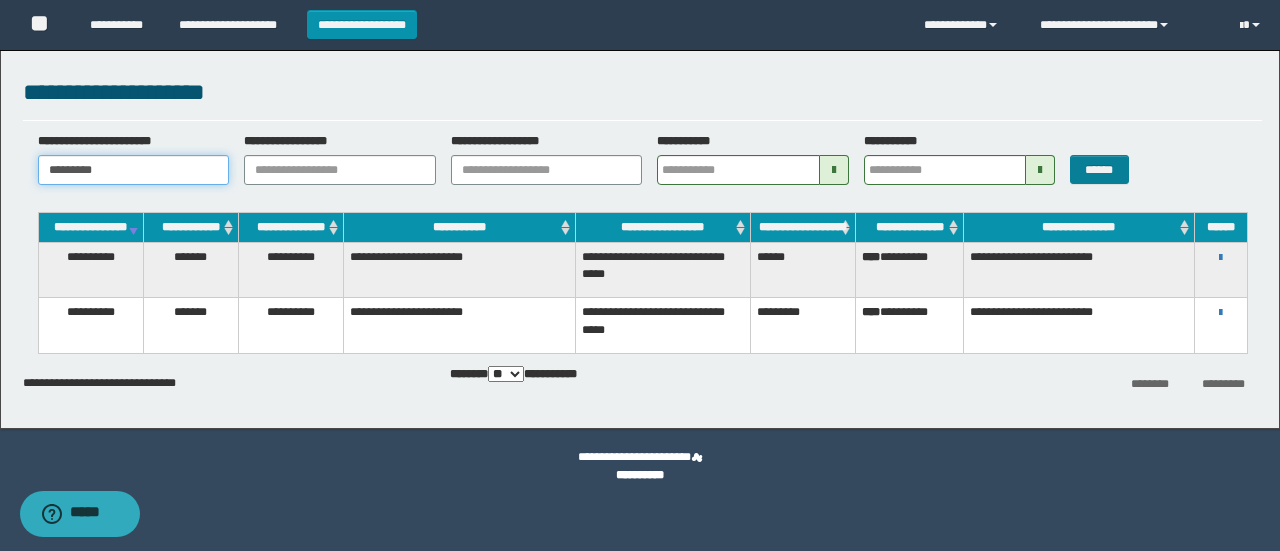 type on "********" 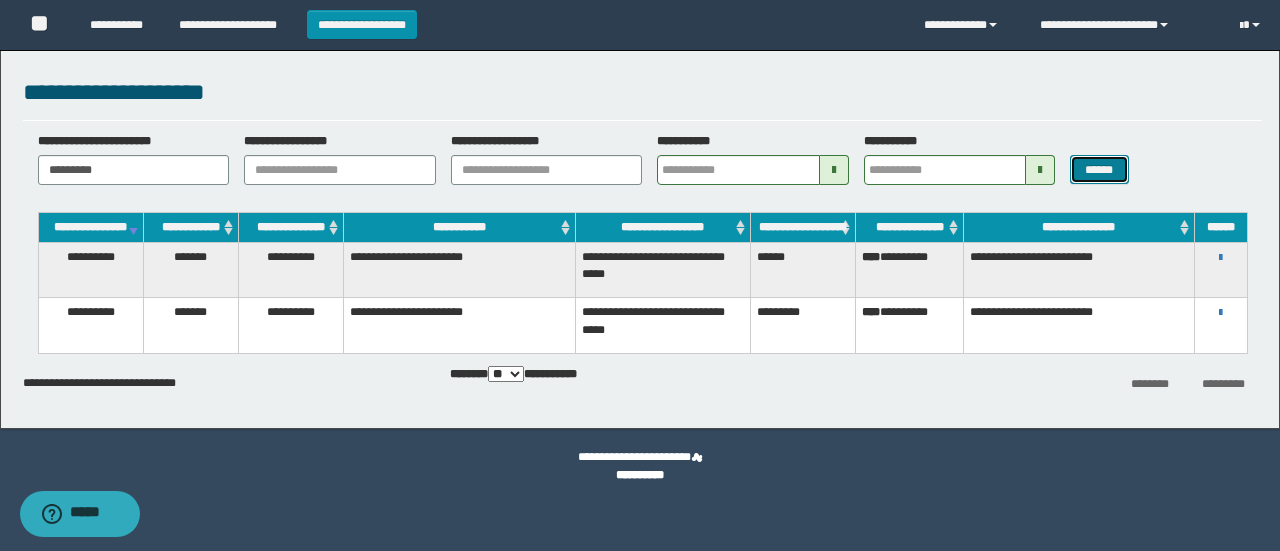 click on "******" at bounding box center (1099, 169) 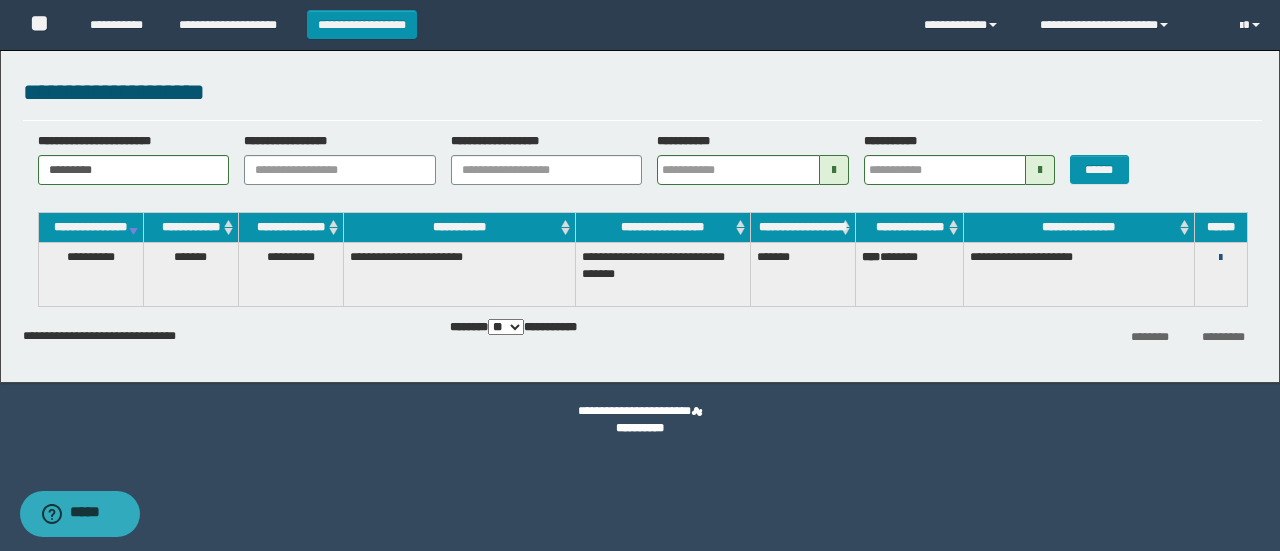 click at bounding box center [1220, 258] 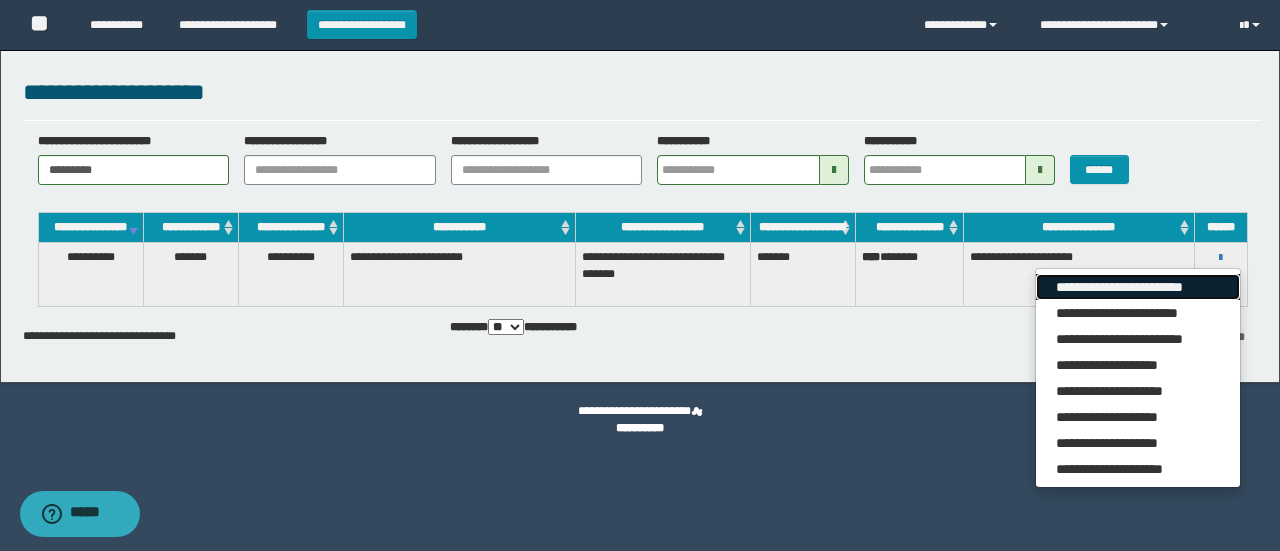click on "**********" at bounding box center (1137, 287) 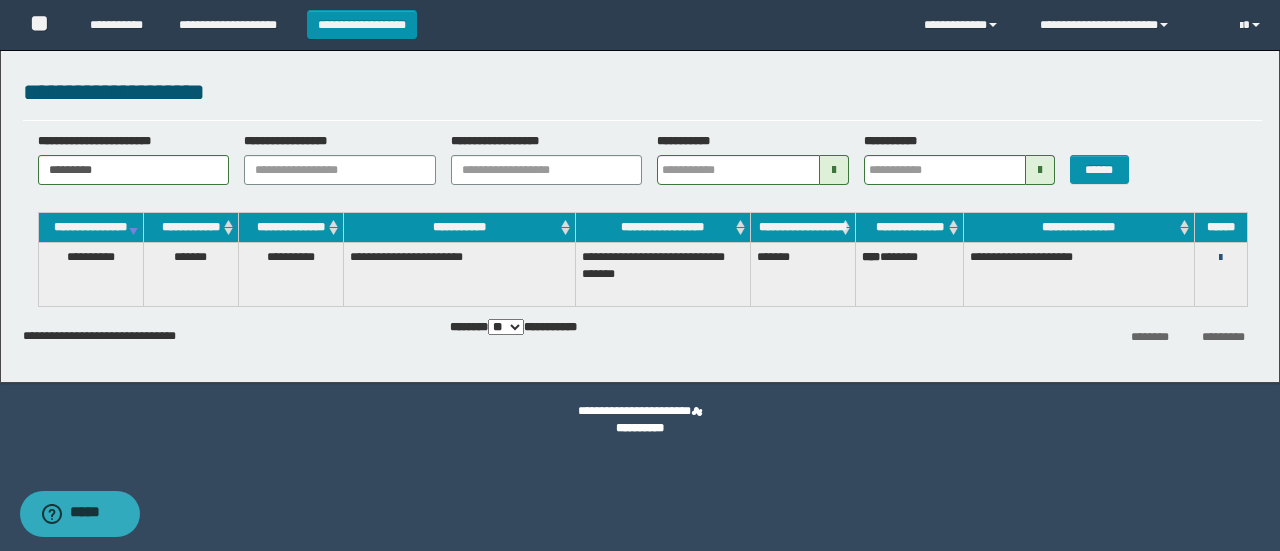 click at bounding box center [1220, 258] 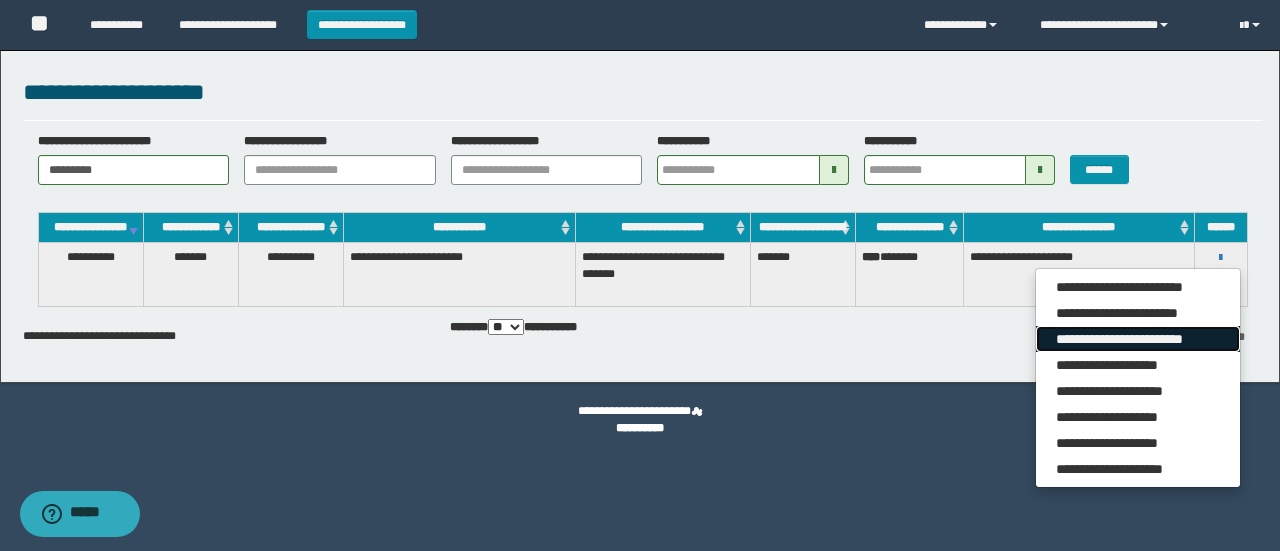 click on "**********" at bounding box center (1137, 339) 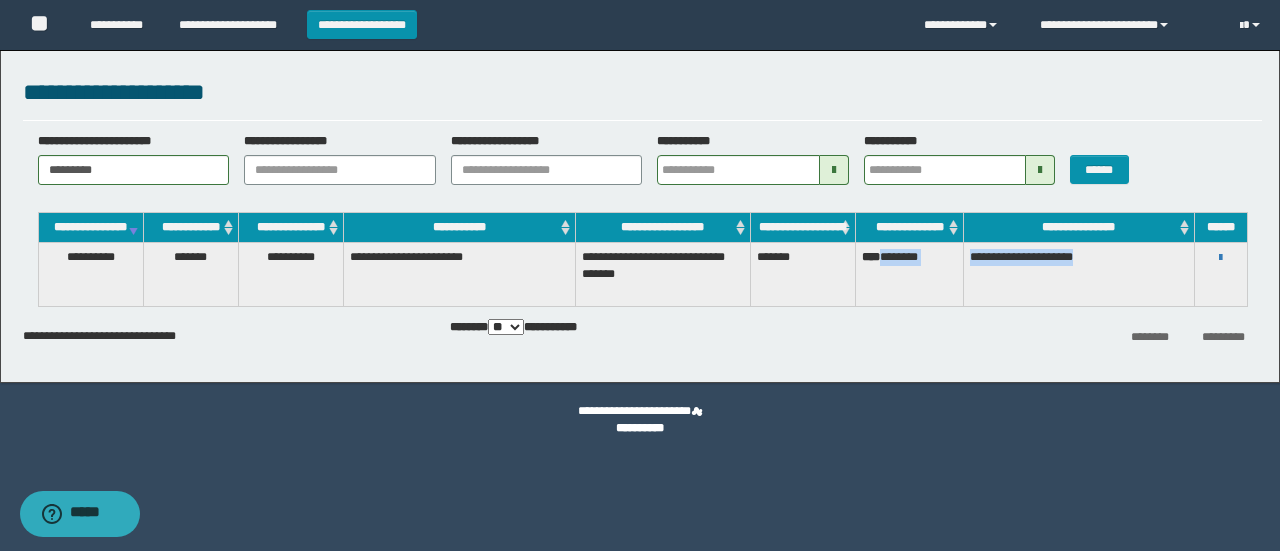 drag, startPoint x: 891, startPoint y: 267, endPoint x: 1142, endPoint y: 280, distance: 251.33643 